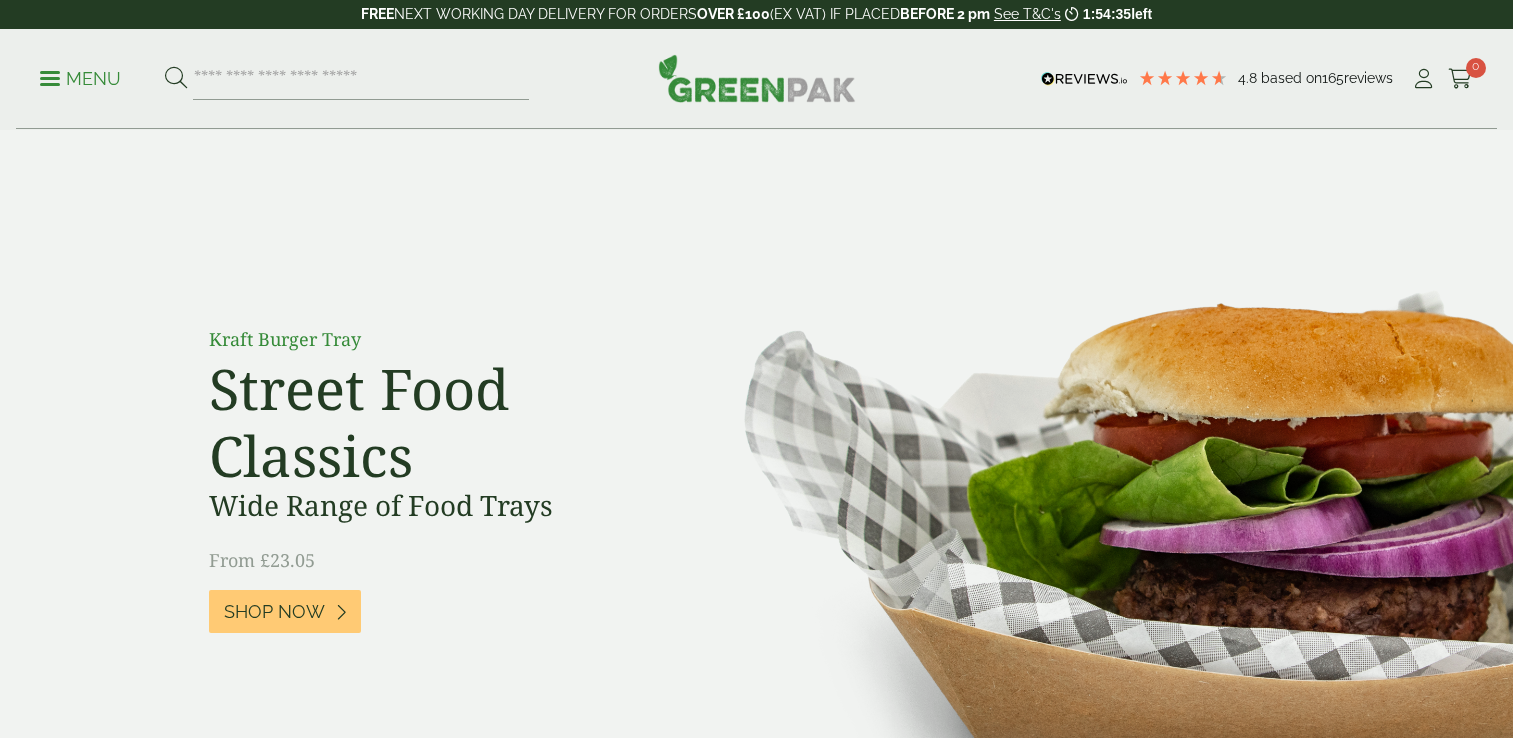 scroll, scrollTop: 0, scrollLeft: 0, axis: both 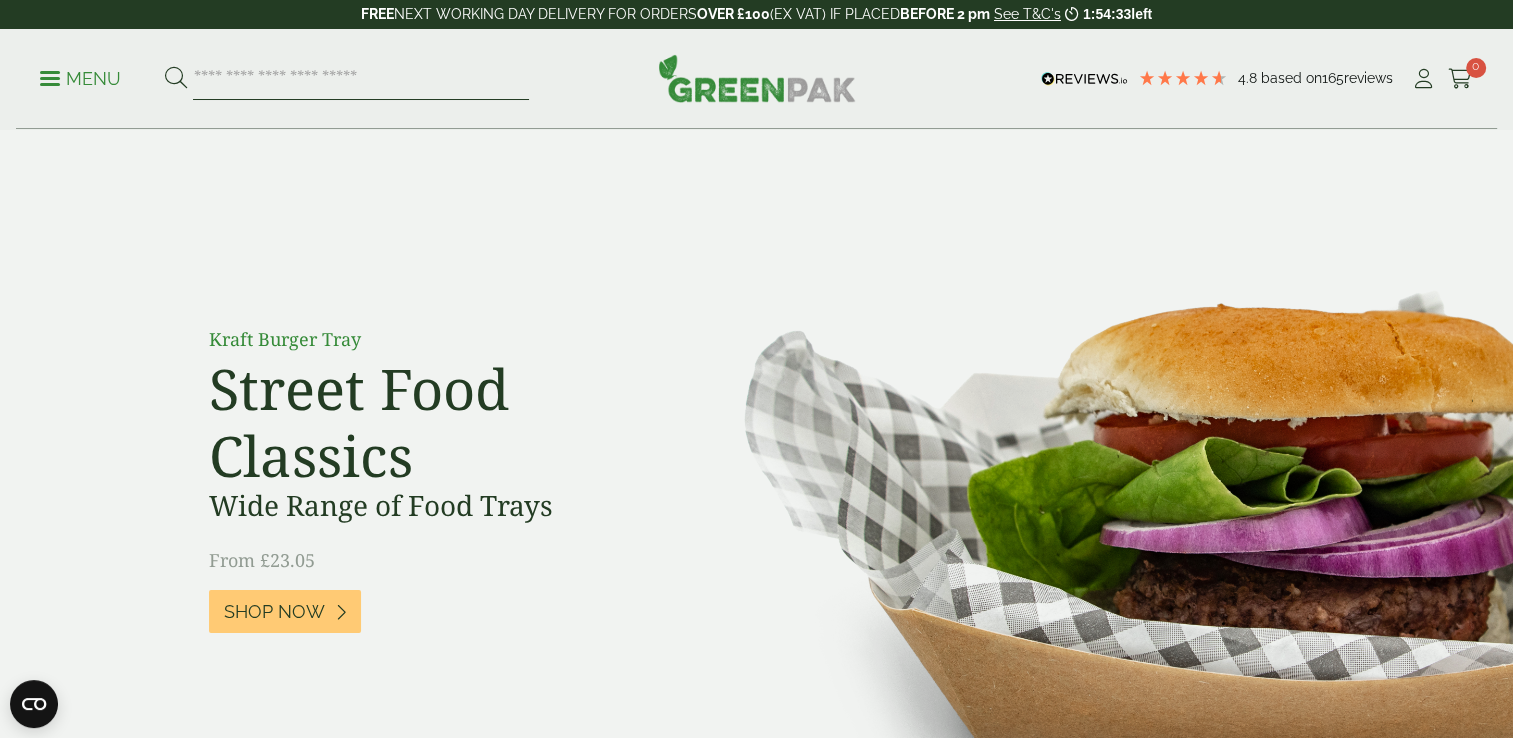 click at bounding box center [361, 79] 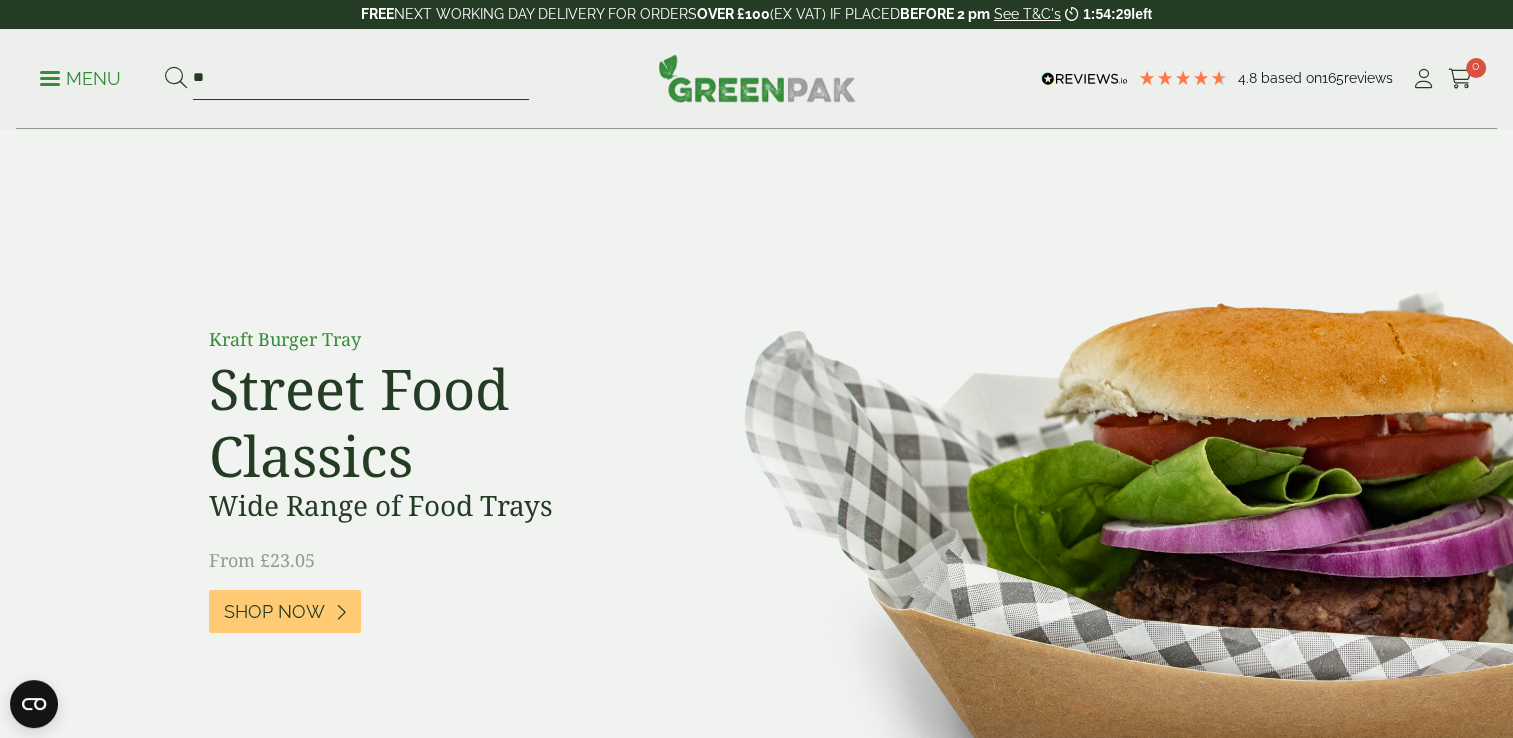 type on "**" 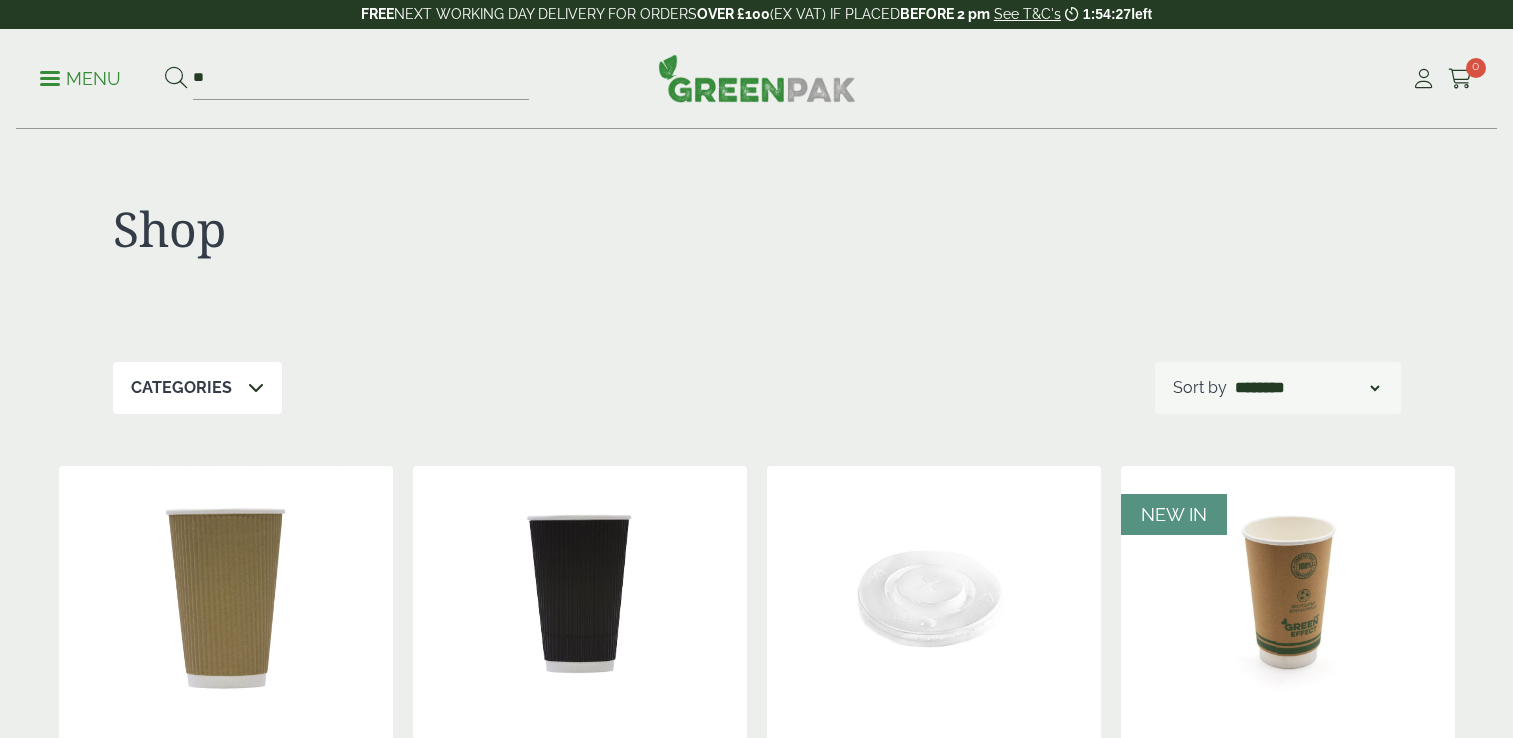 scroll, scrollTop: 0, scrollLeft: 0, axis: both 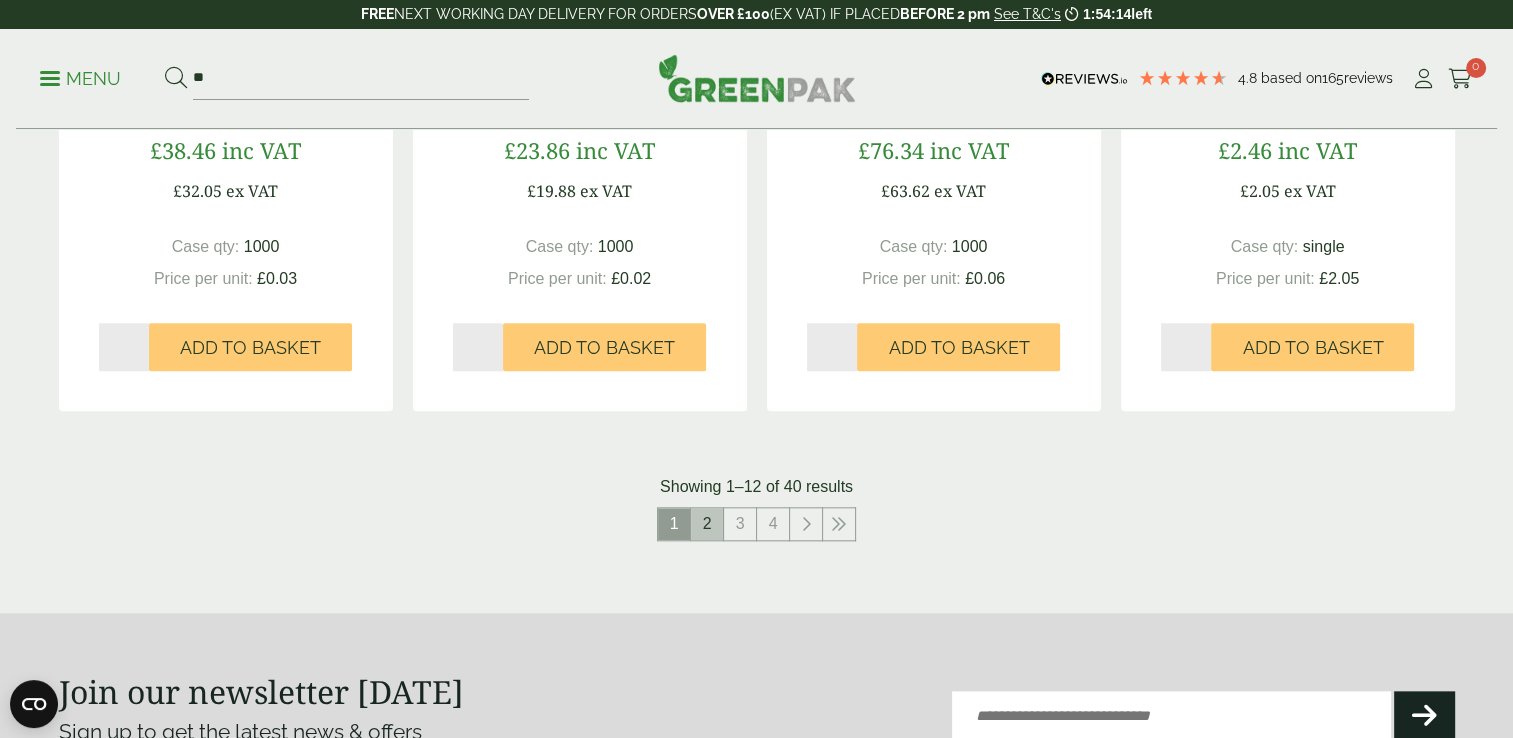 click on "2" at bounding box center [707, 524] 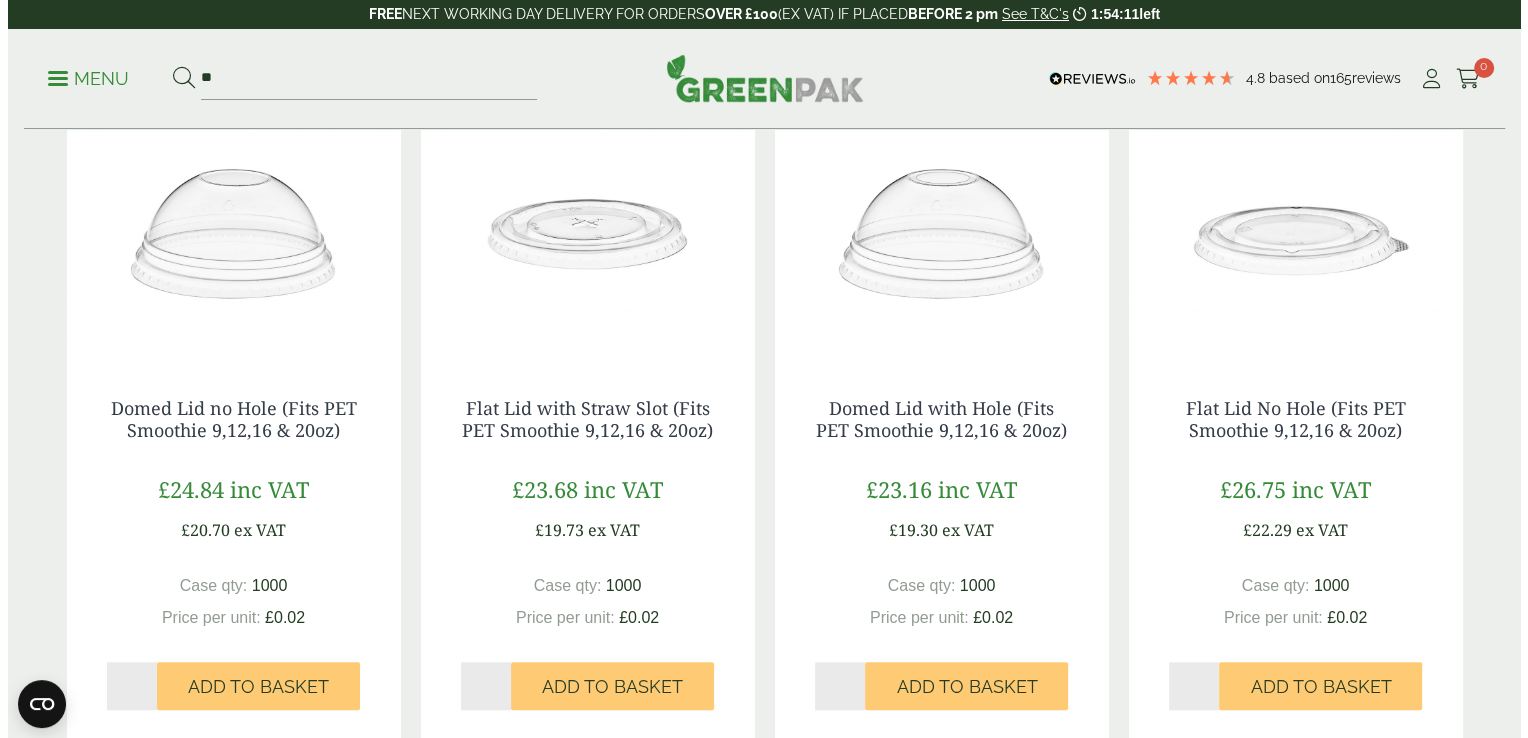 scroll, scrollTop: 1700, scrollLeft: 0, axis: vertical 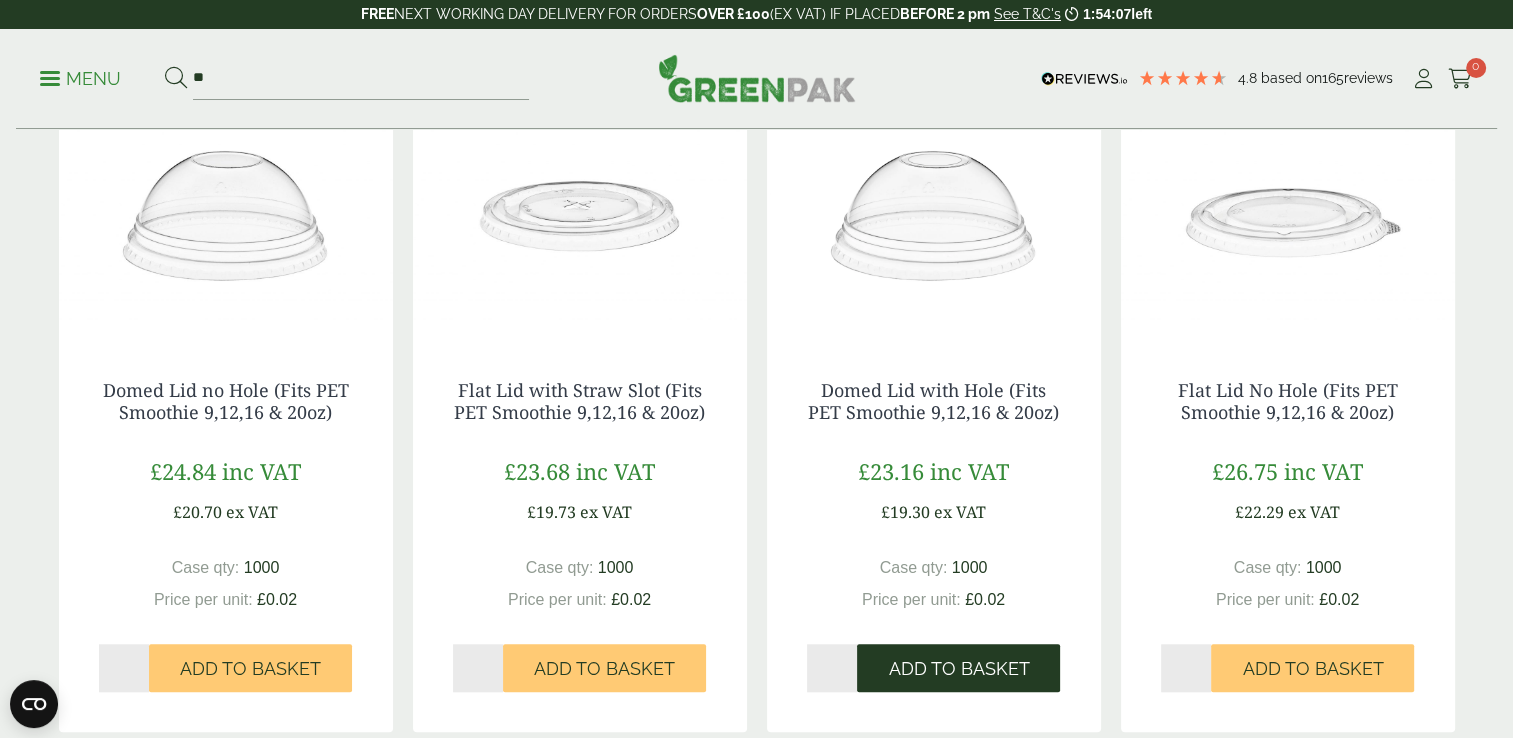 click on "Add to Basket" at bounding box center (958, 669) 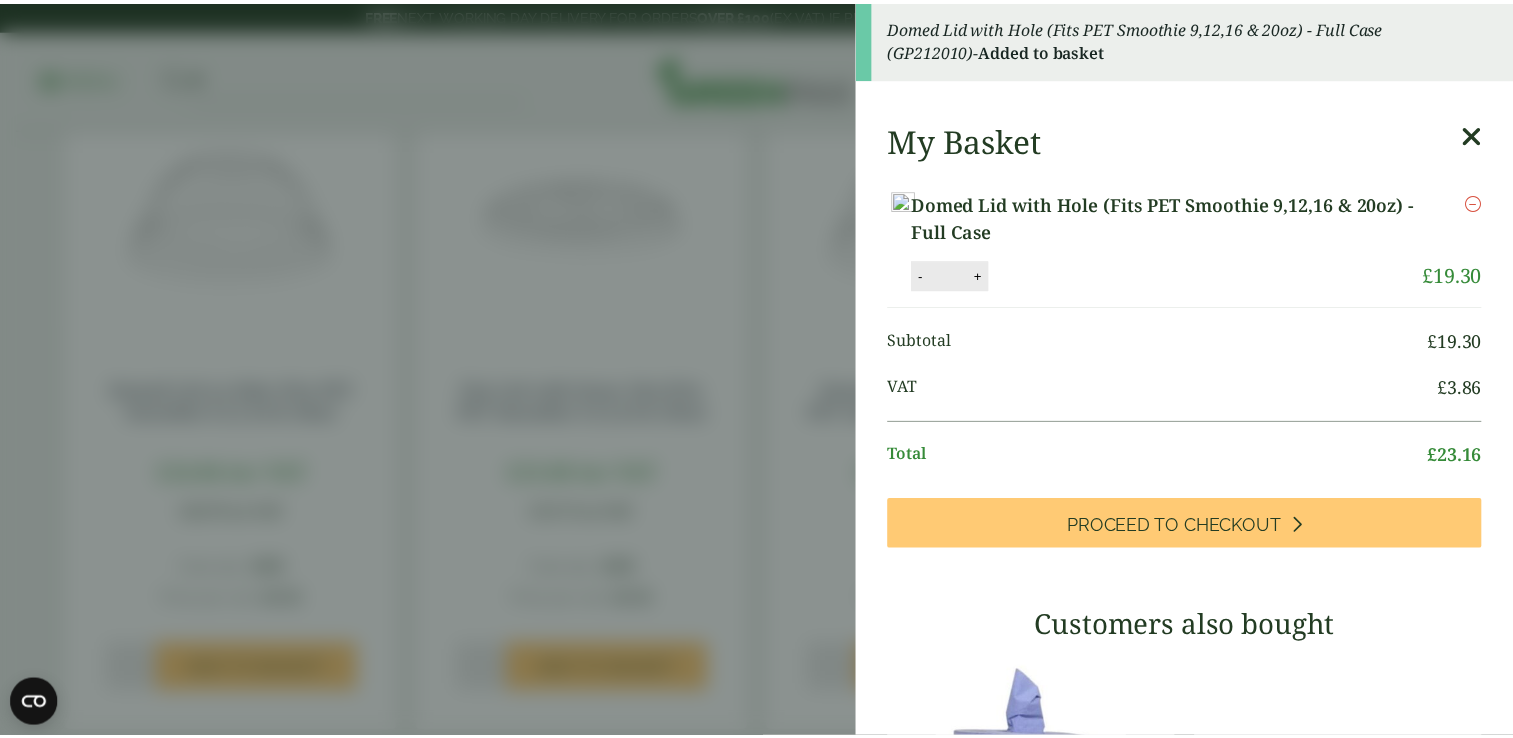scroll, scrollTop: 0, scrollLeft: 0, axis: both 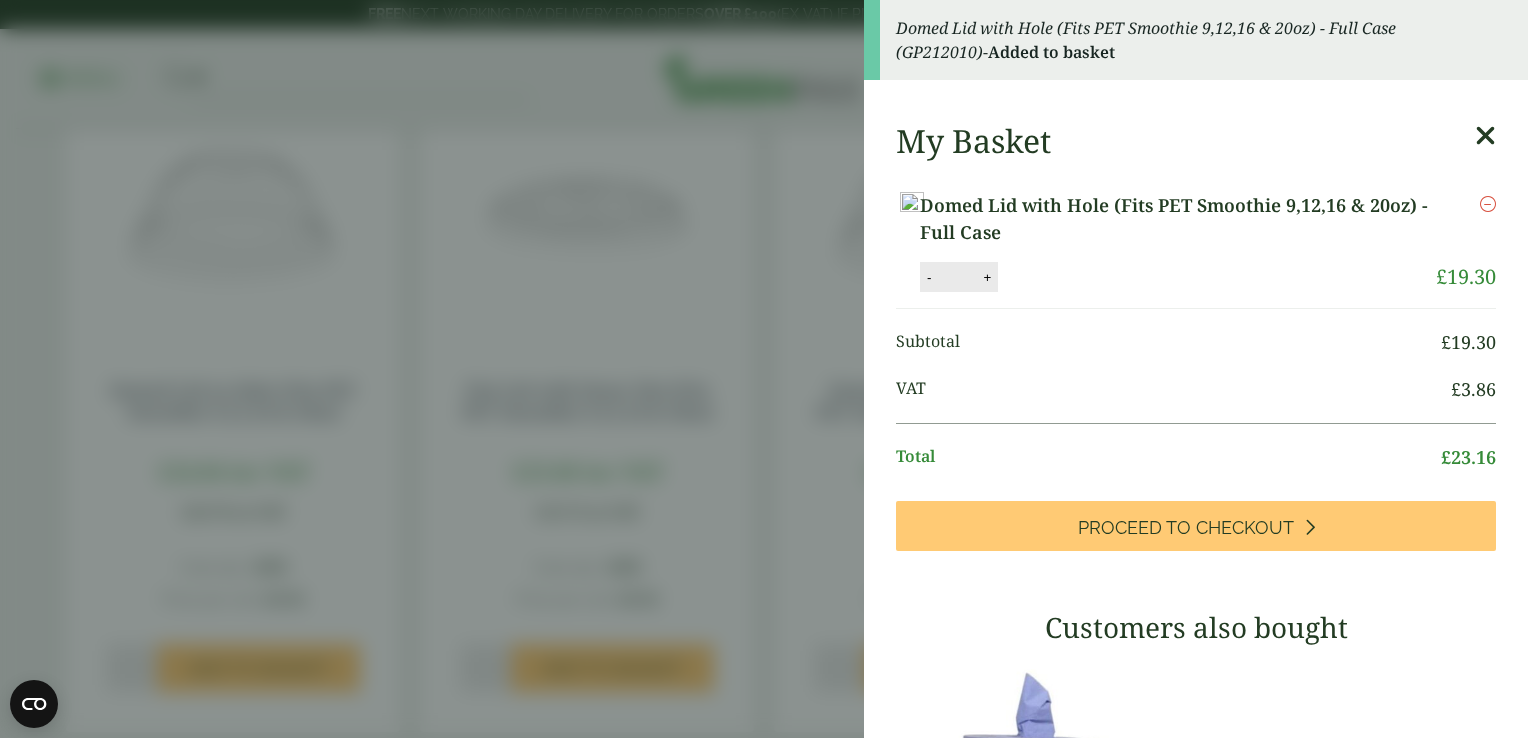 click at bounding box center [1485, 136] 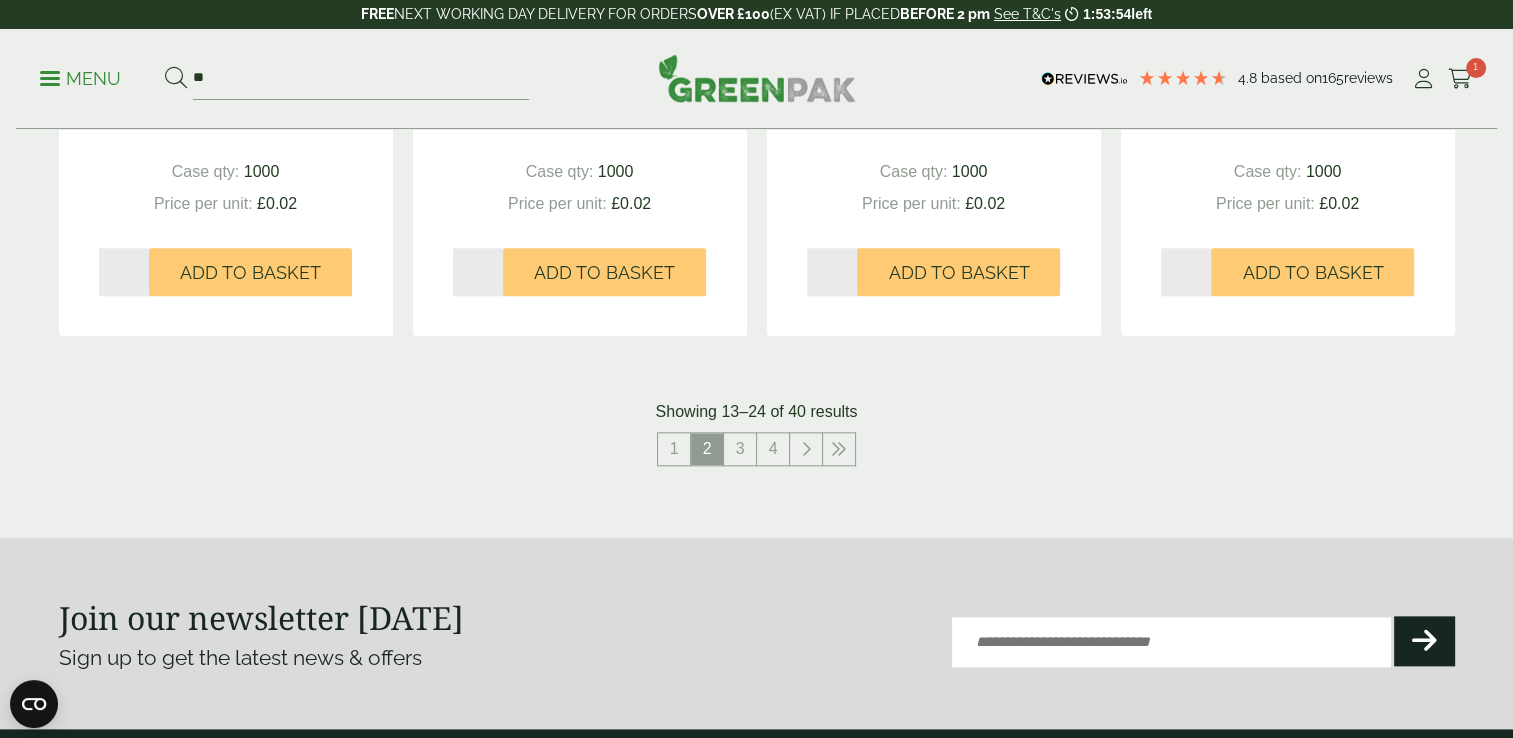 scroll, scrollTop: 2100, scrollLeft: 0, axis: vertical 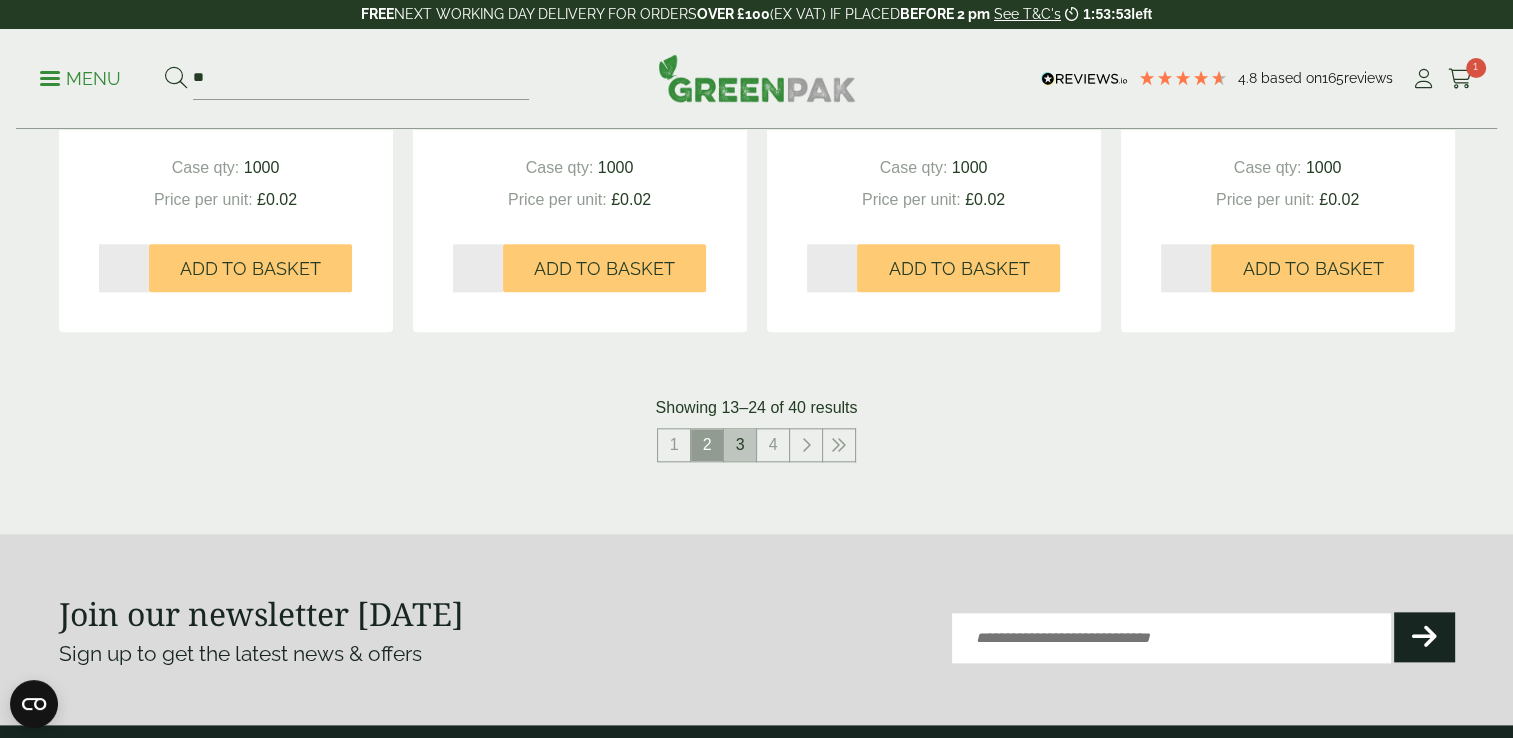 click on "3" at bounding box center [740, 445] 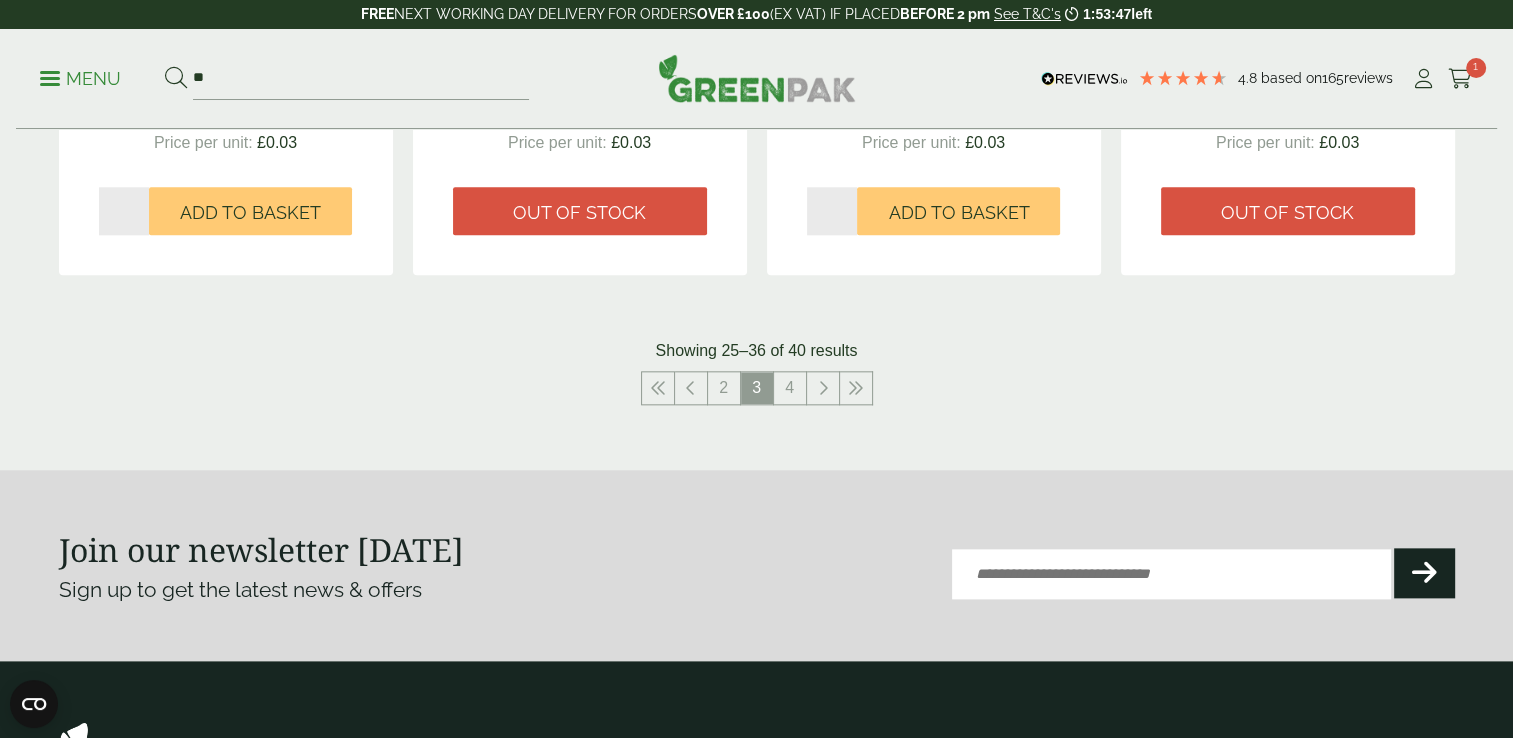 scroll, scrollTop: 2300, scrollLeft: 0, axis: vertical 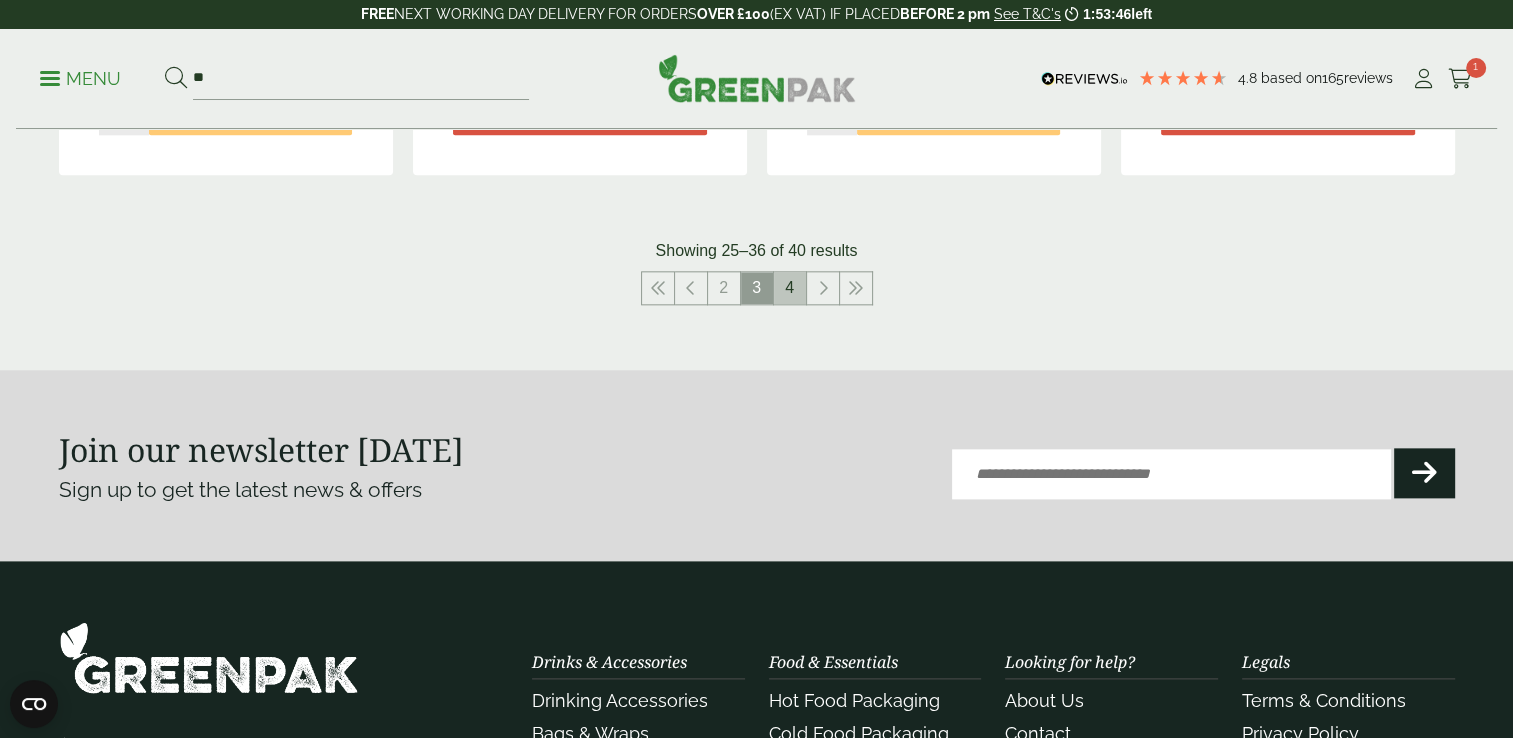 click on "4" at bounding box center (790, 288) 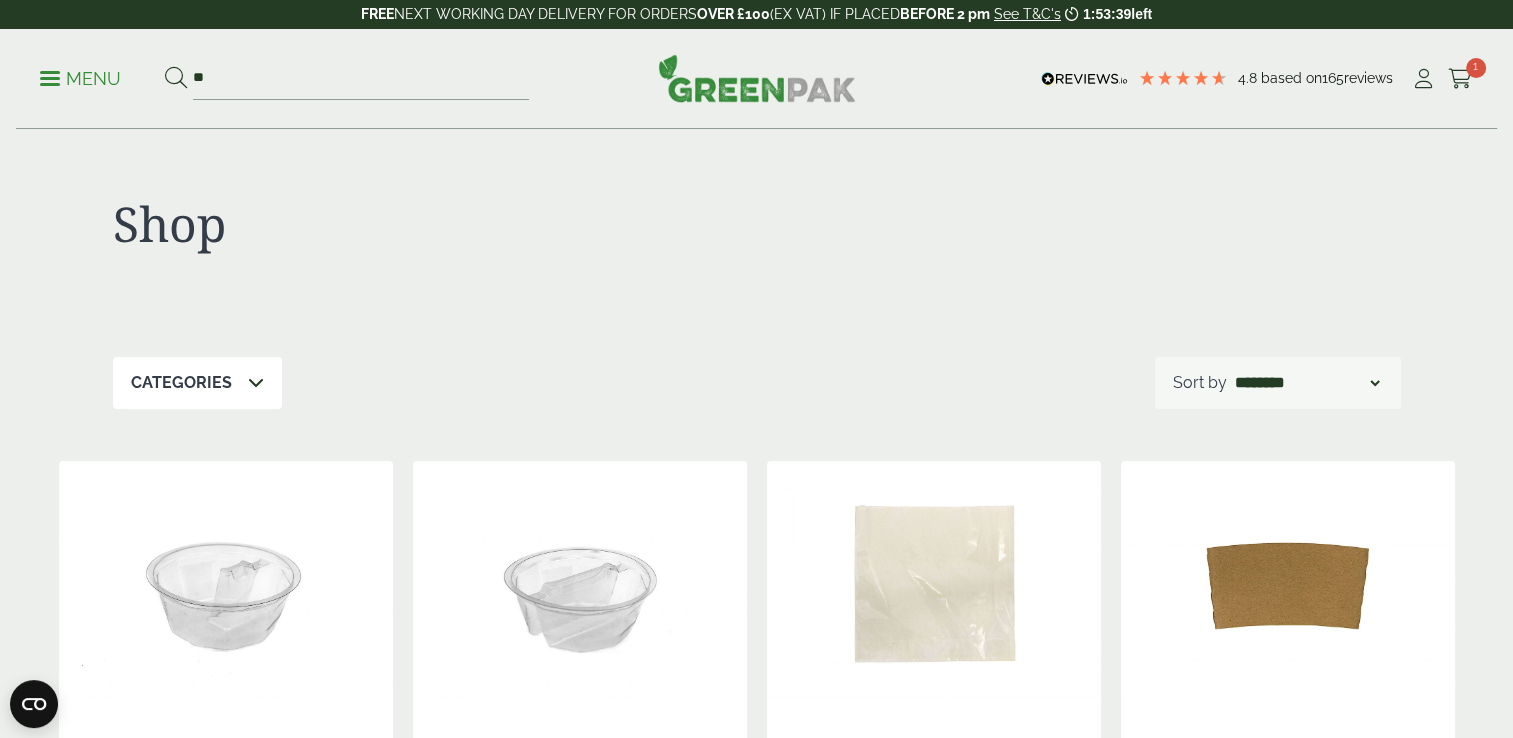 scroll, scrollTop: 0, scrollLeft: 0, axis: both 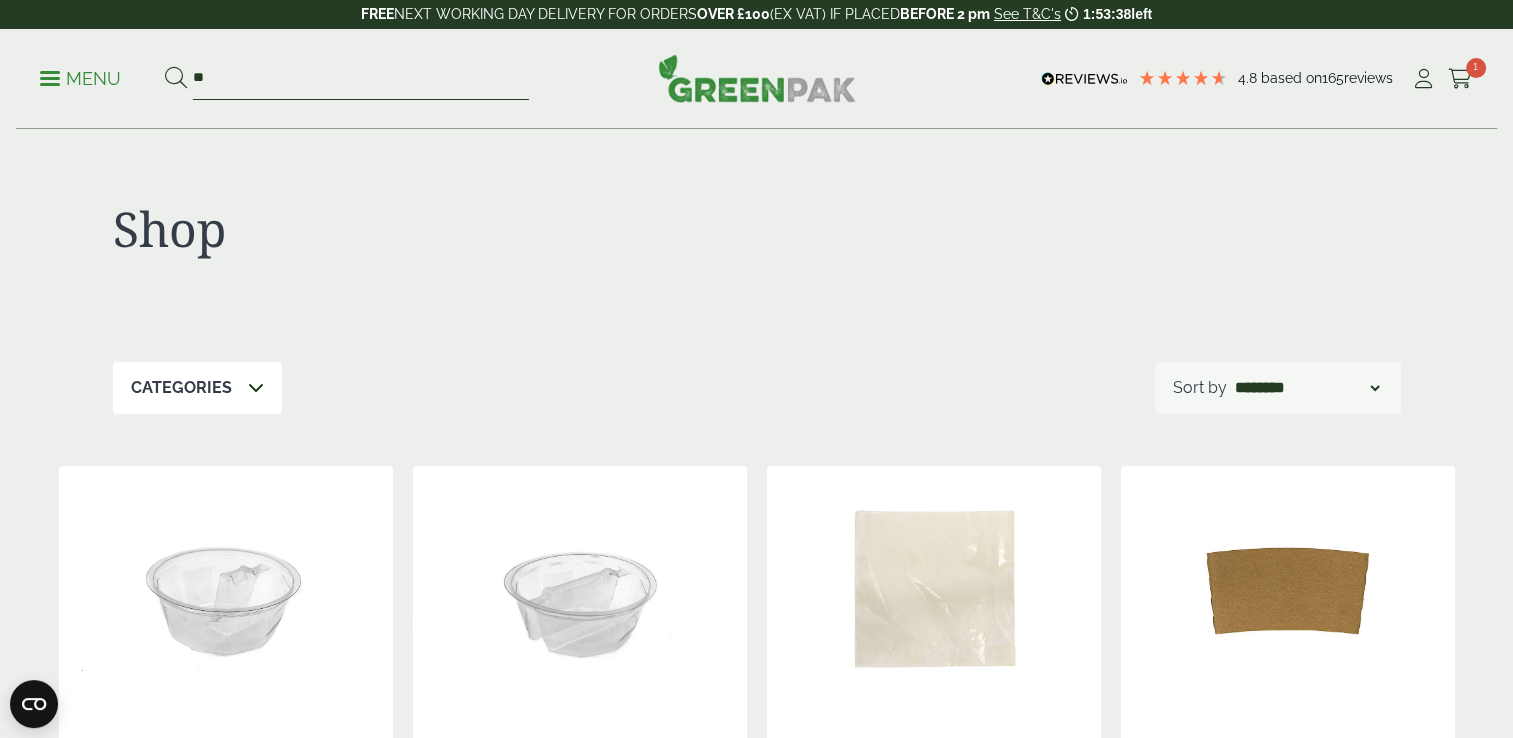 click on "**" at bounding box center [361, 79] 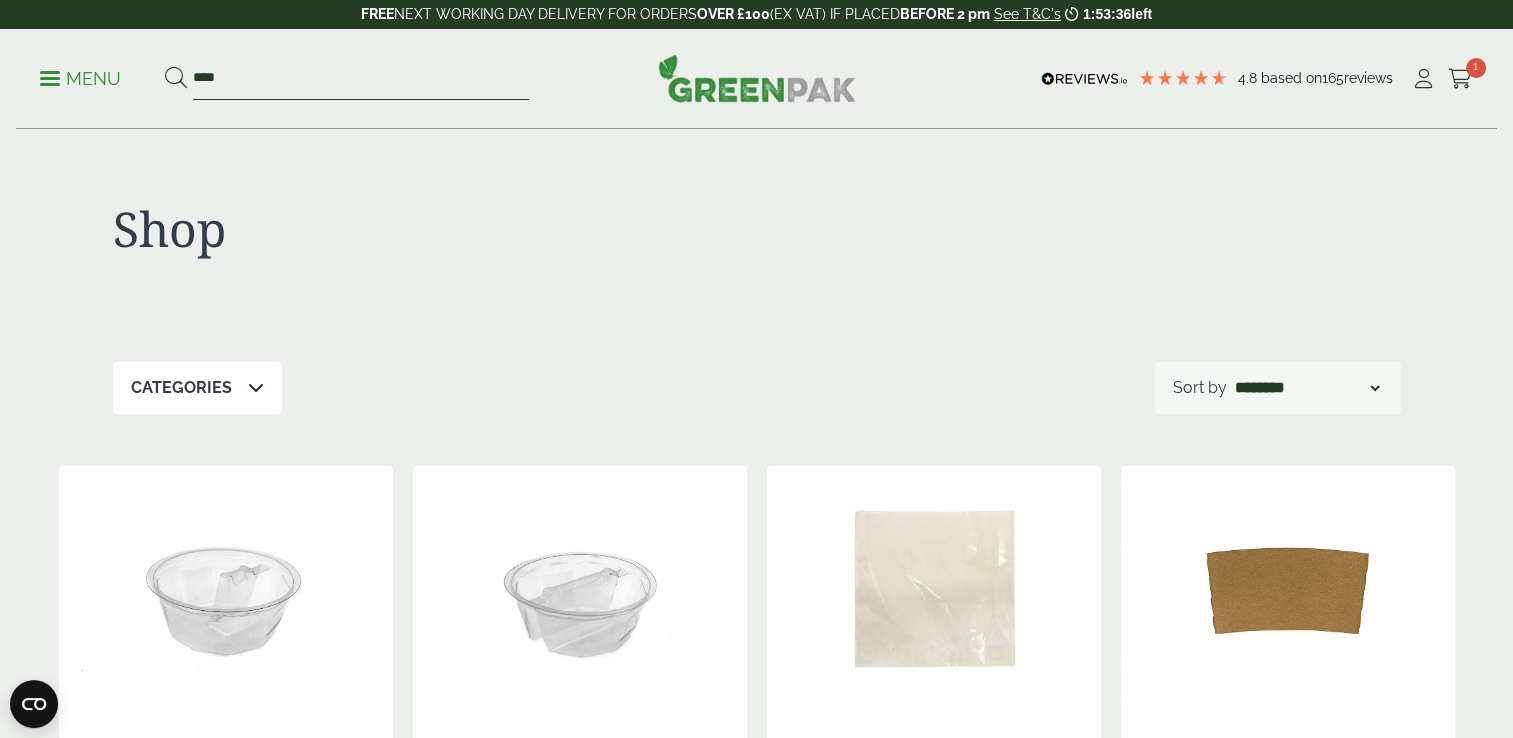 type on "****" 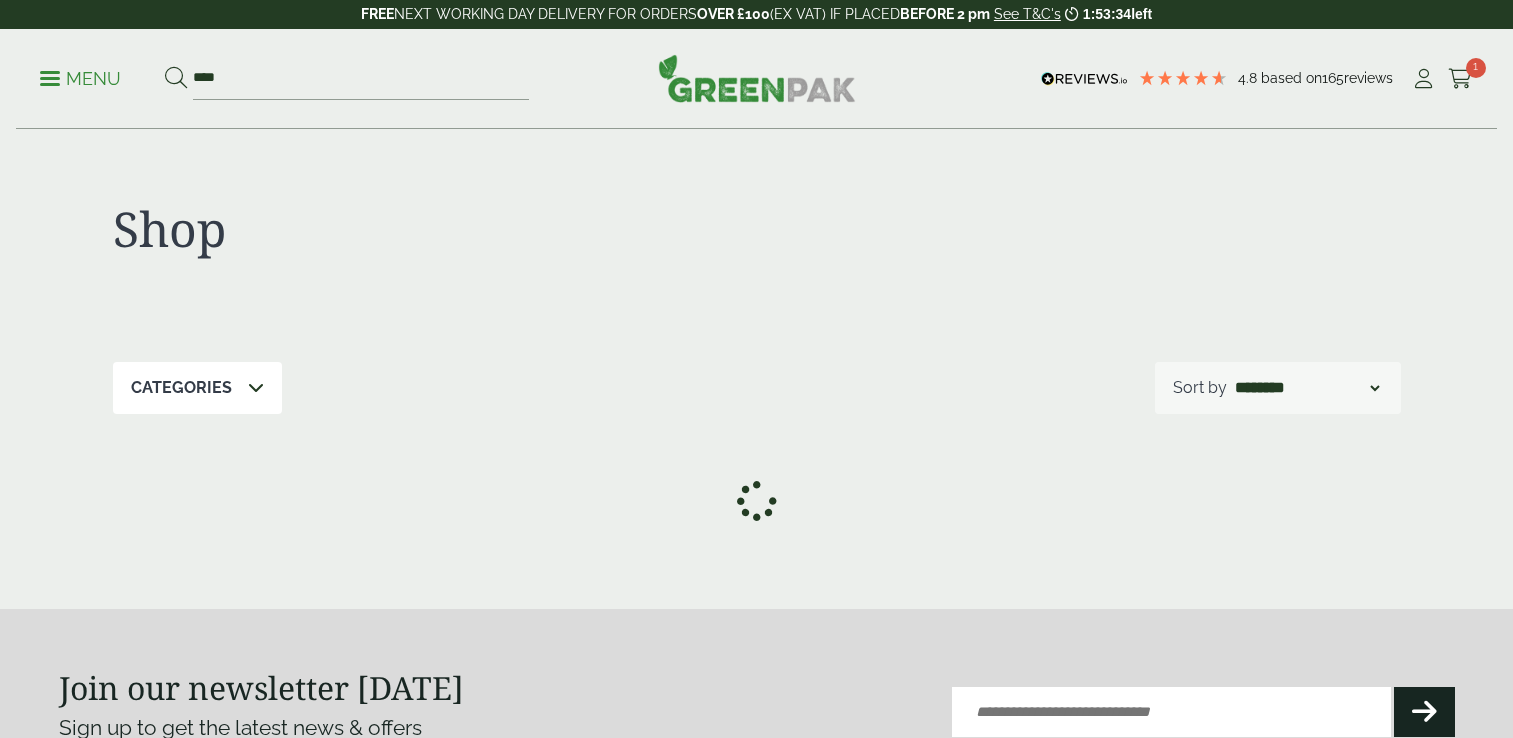 scroll, scrollTop: 0, scrollLeft: 0, axis: both 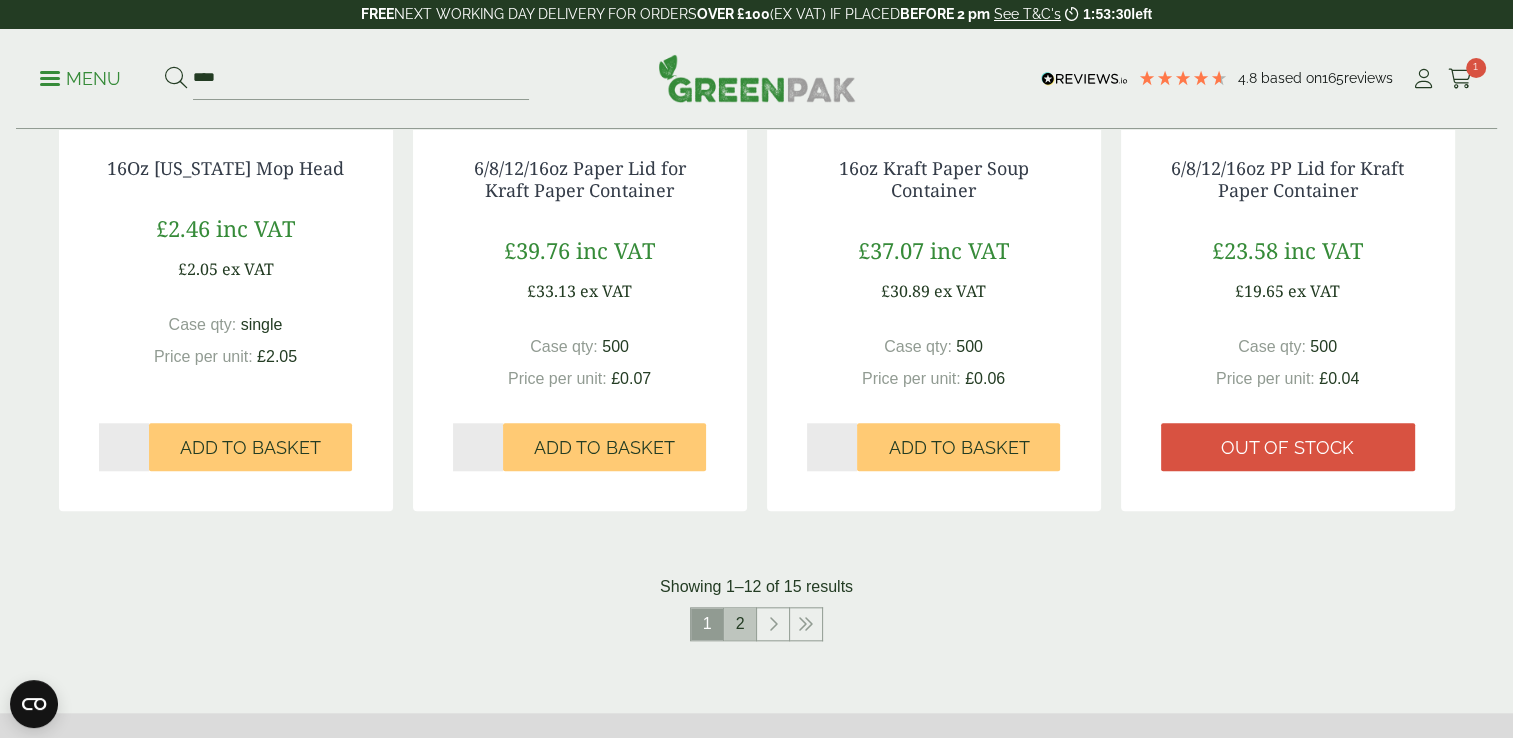click on "2" at bounding box center (740, 624) 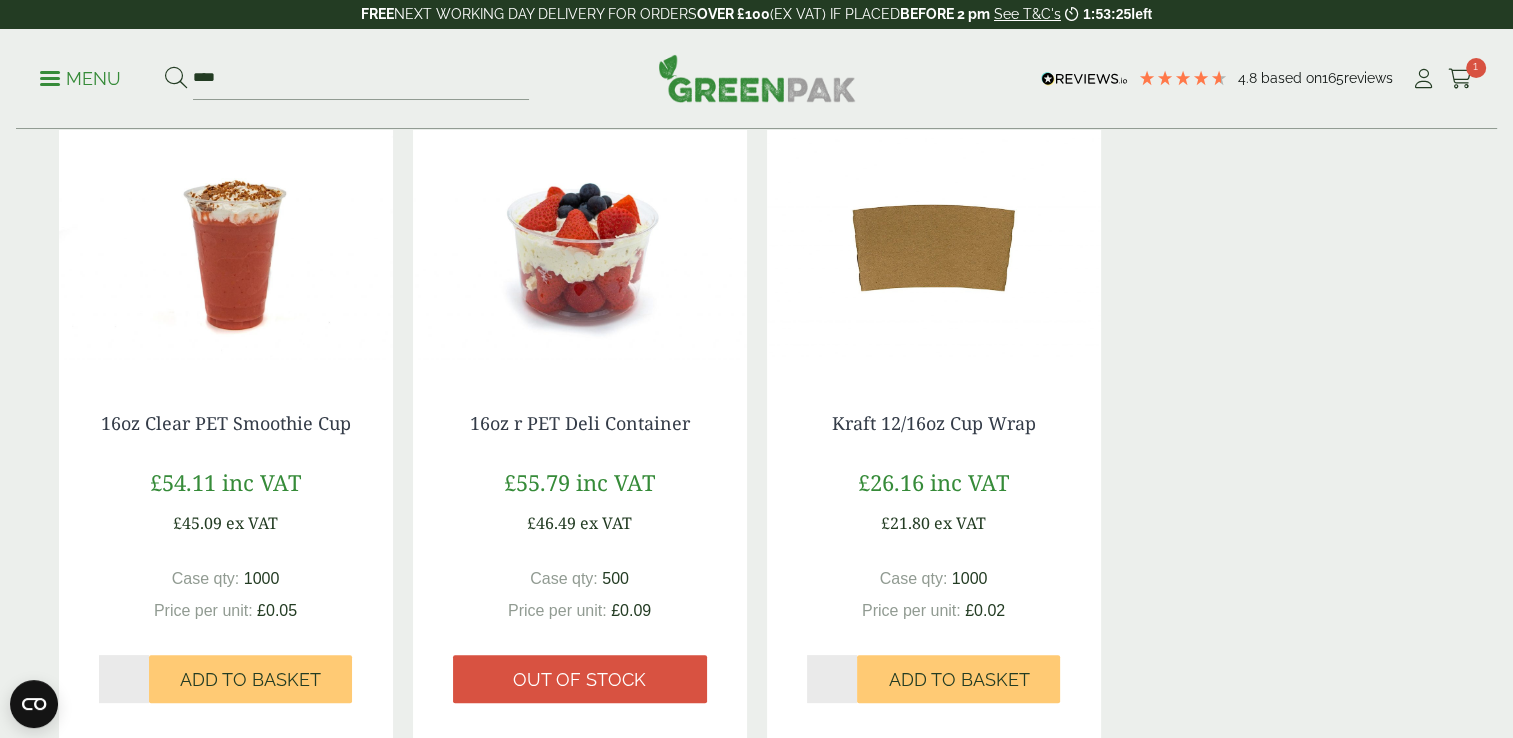 scroll, scrollTop: 376, scrollLeft: 0, axis: vertical 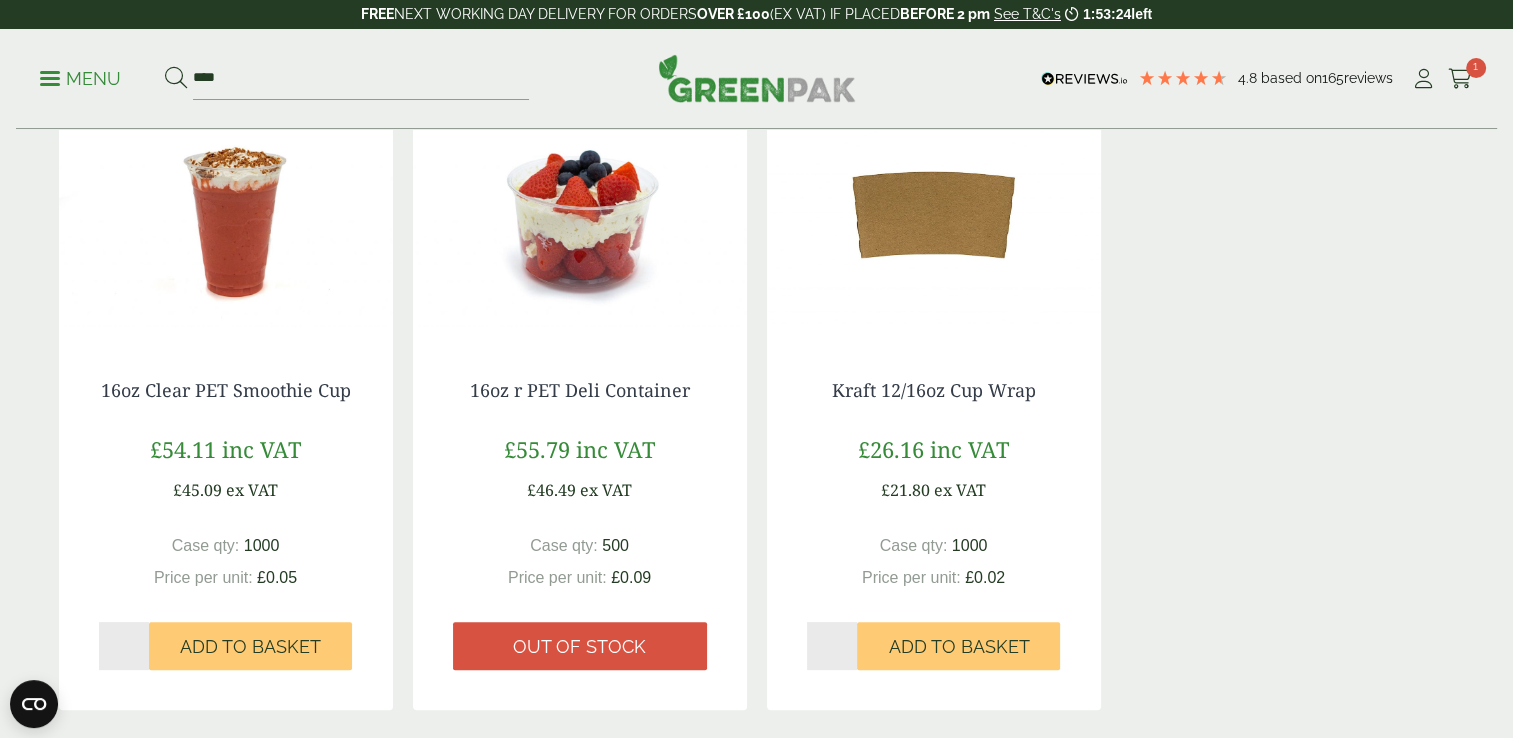 click at bounding box center (226, 215) 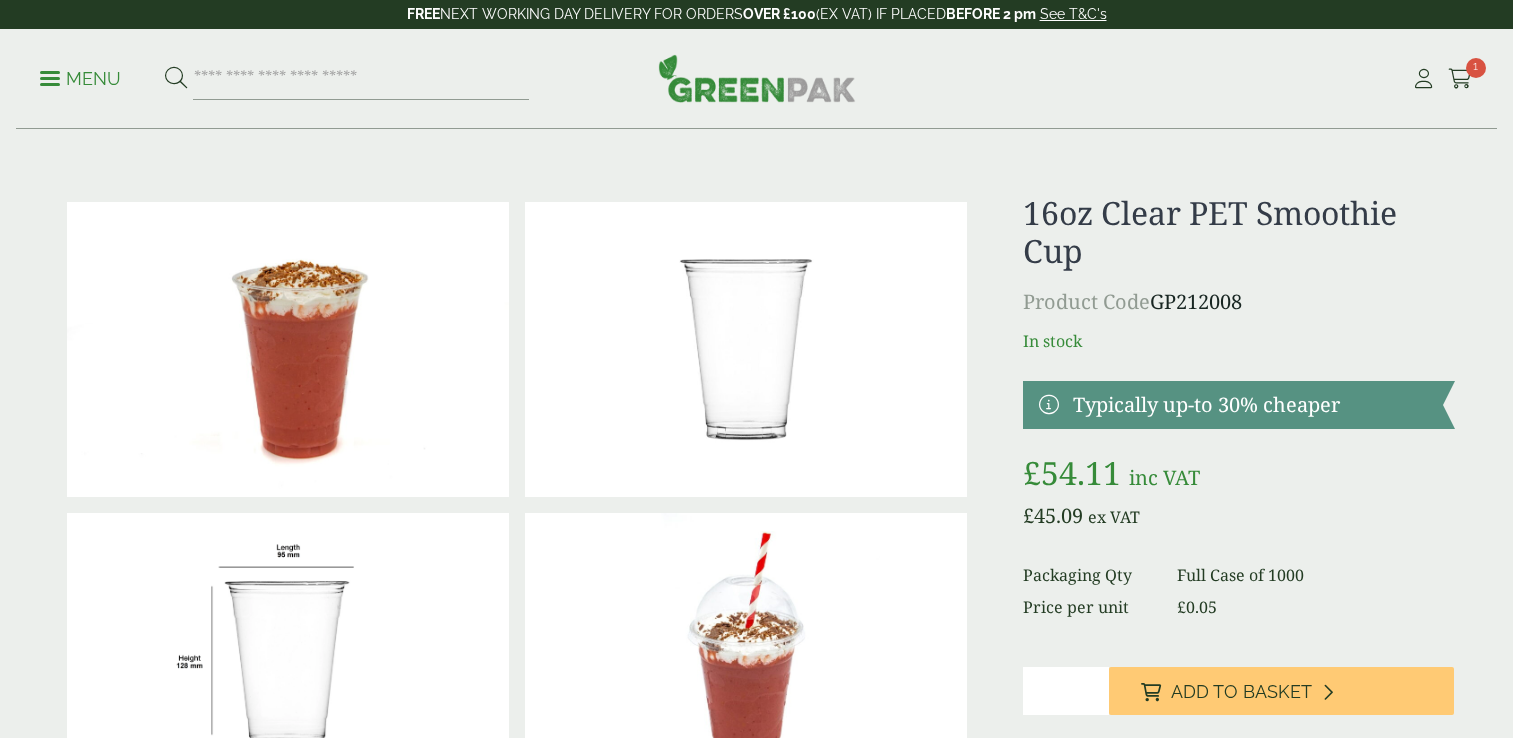 scroll, scrollTop: 0, scrollLeft: 0, axis: both 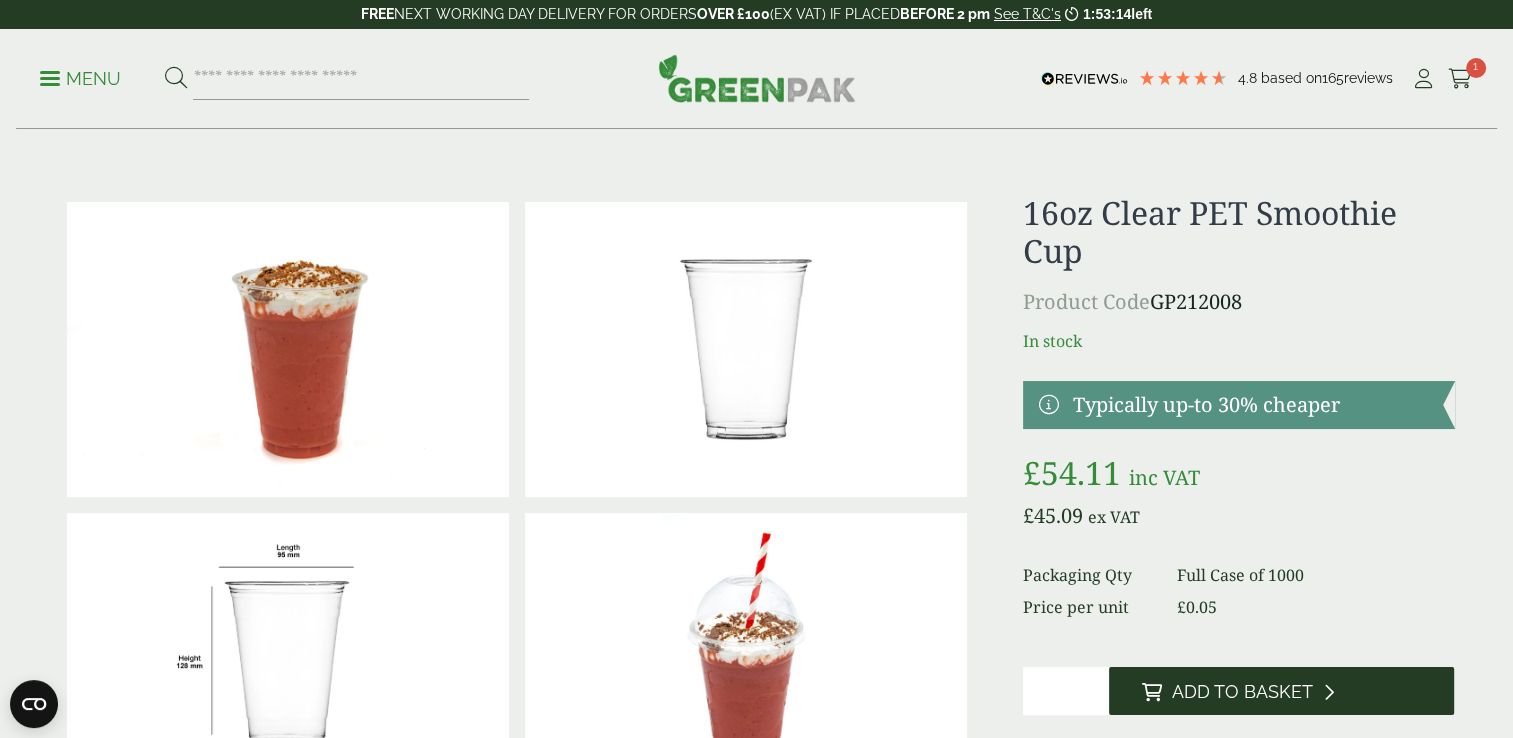 click on "Add to Basket" at bounding box center (1241, 692) 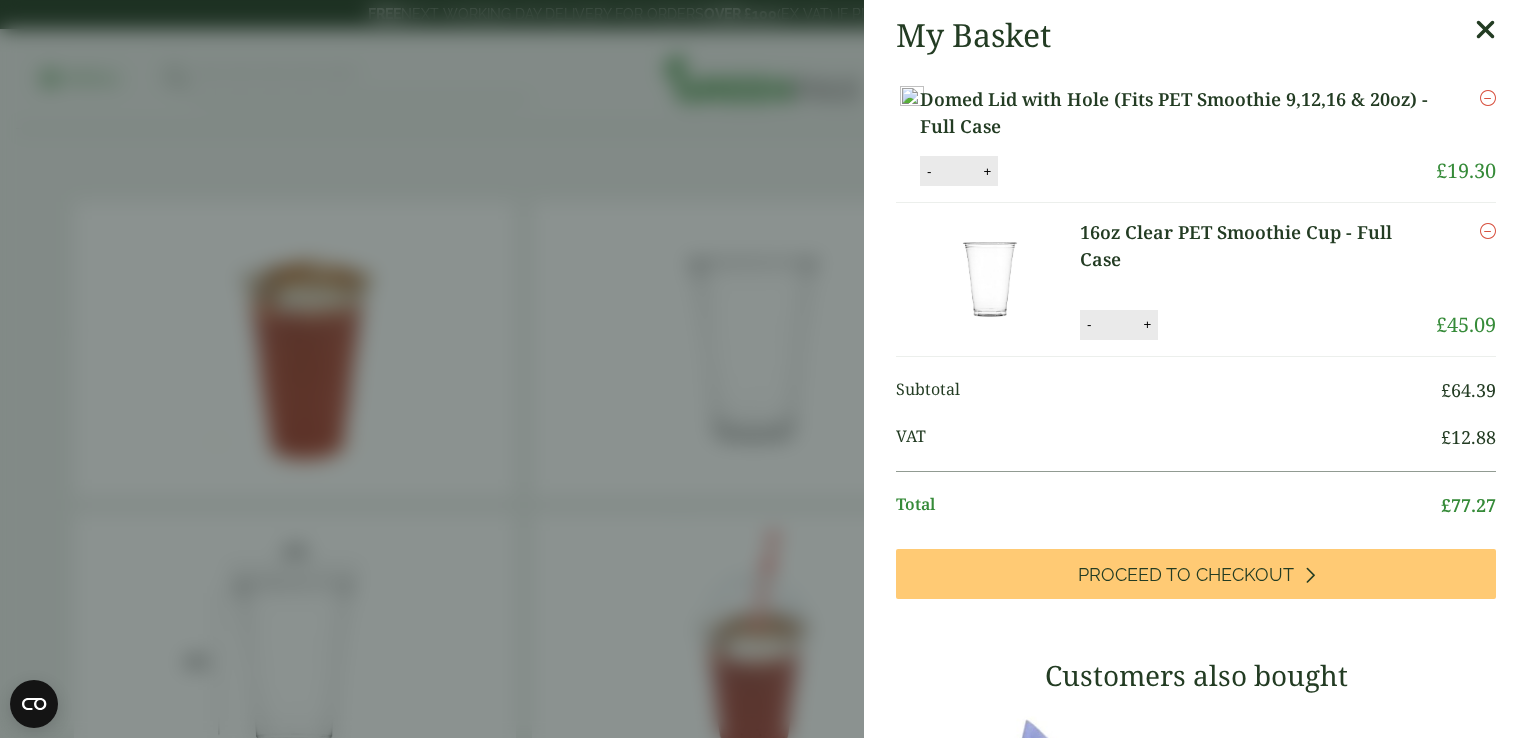 click at bounding box center (1485, 30) 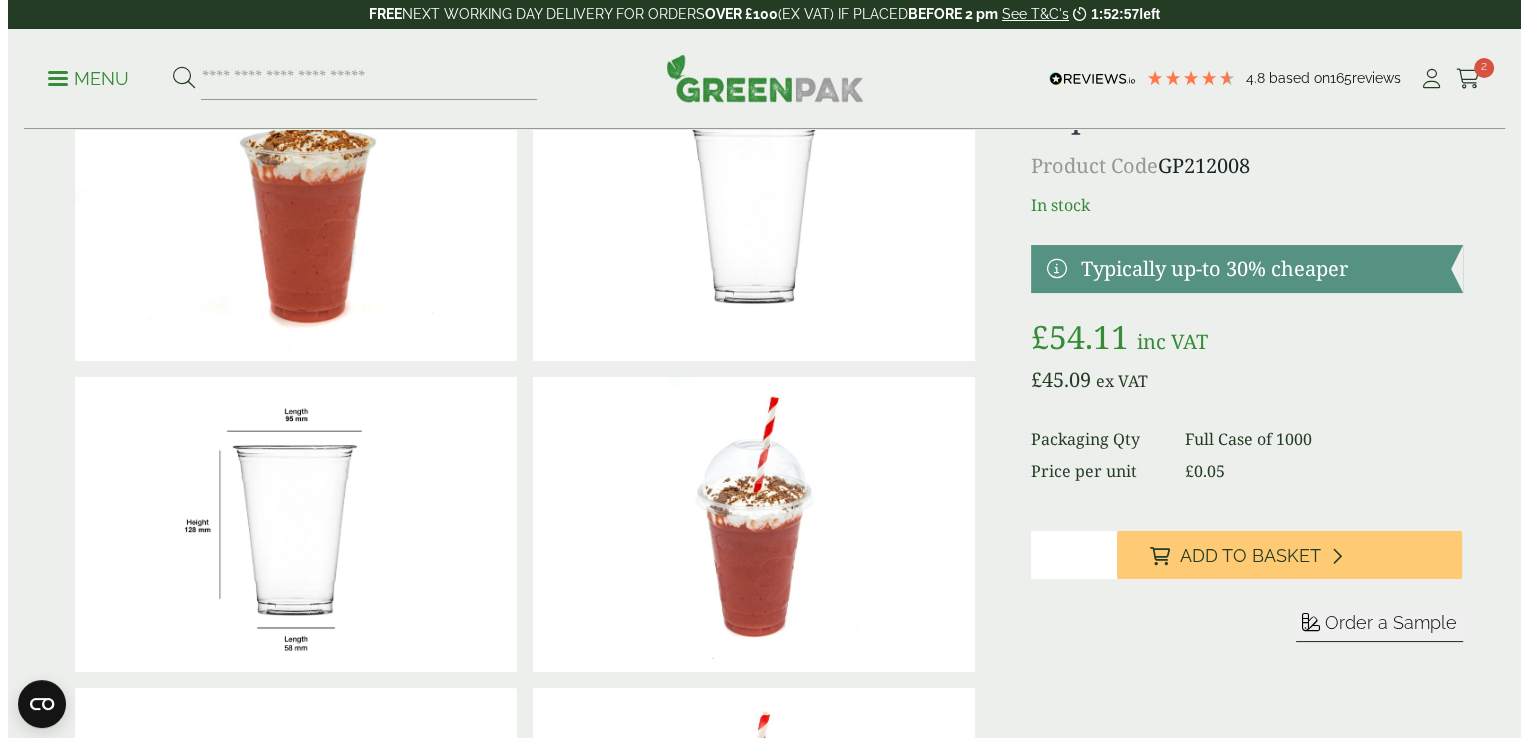 scroll, scrollTop: 0, scrollLeft: 0, axis: both 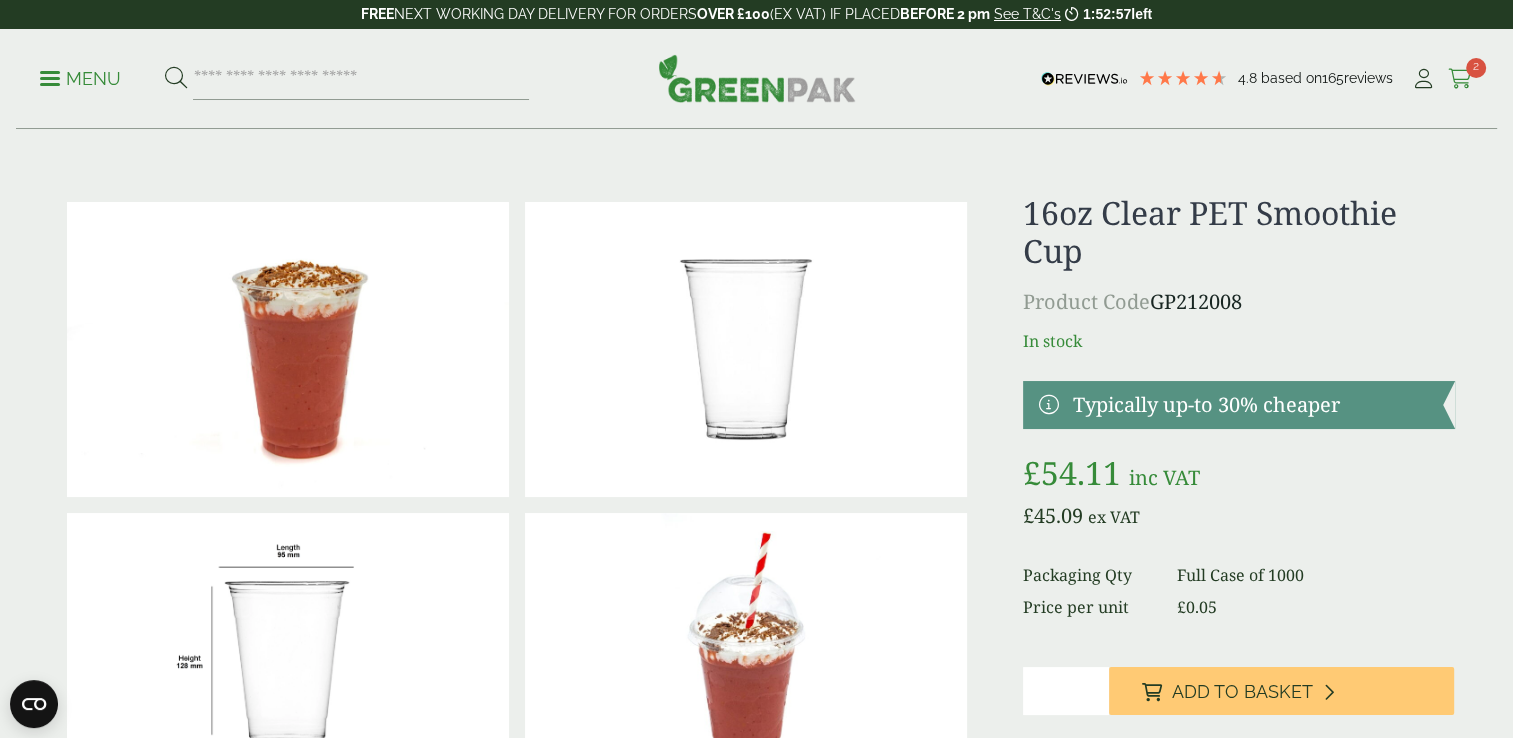 click on "2" at bounding box center [1476, 68] 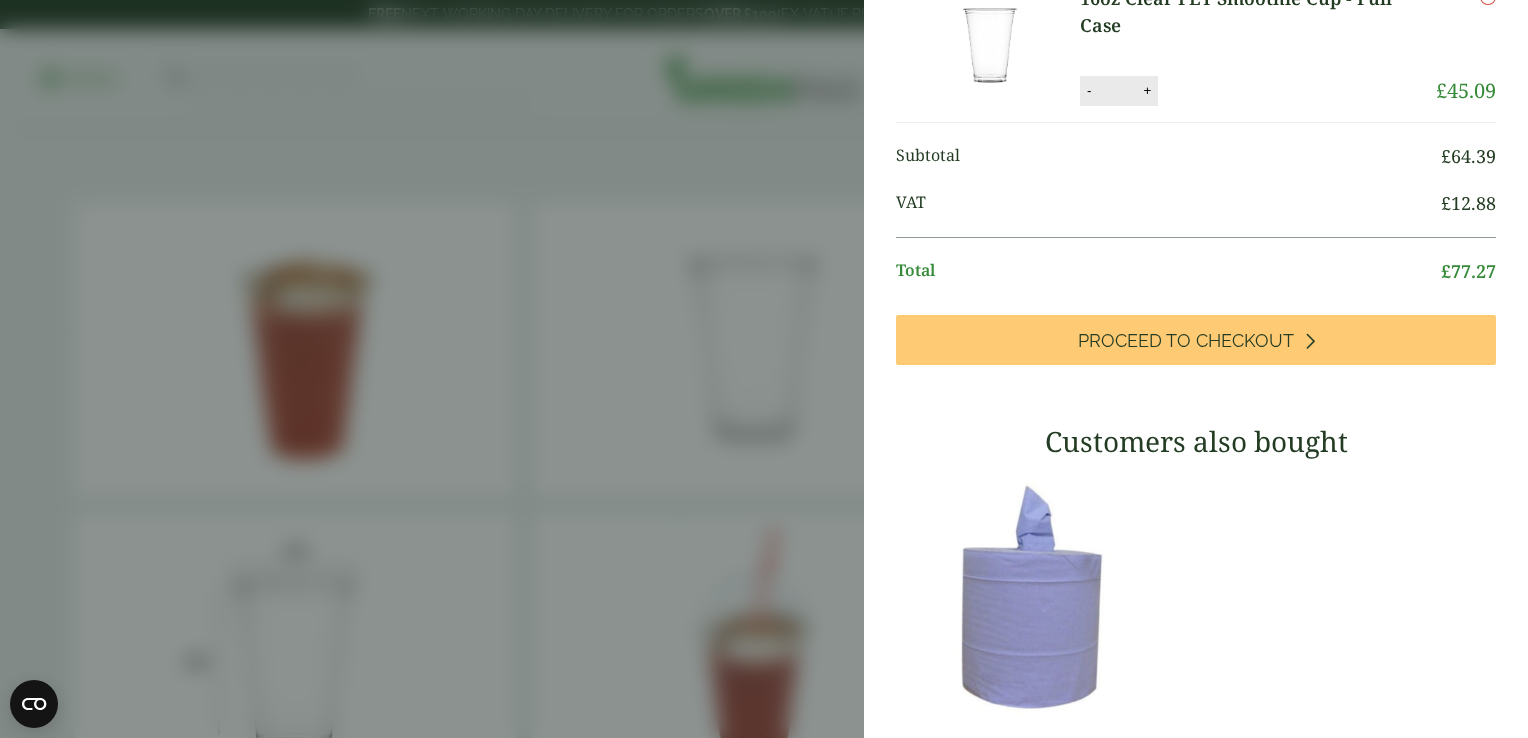 scroll, scrollTop: 0, scrollLeft: 0, axis: both 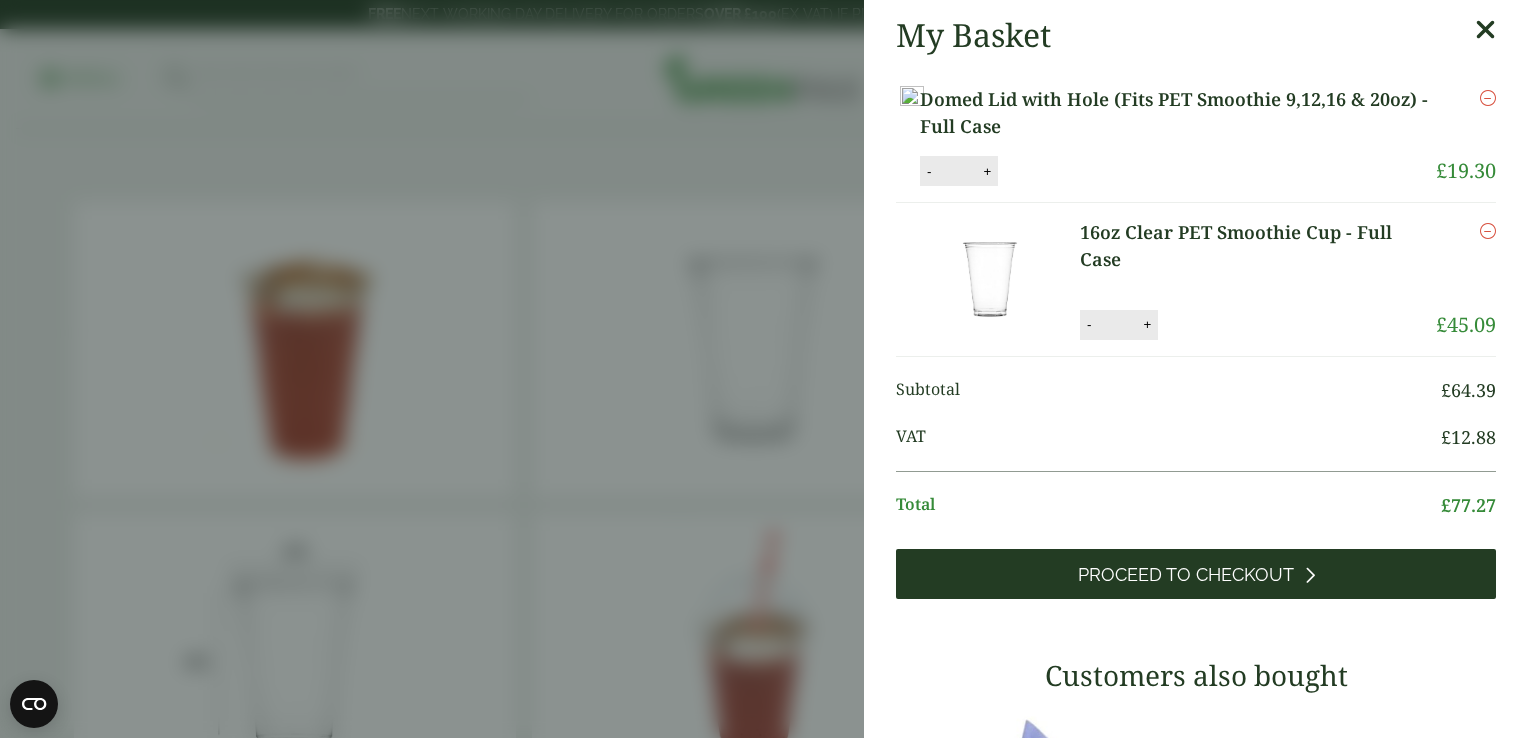 click at bounding box center [1309, 575] 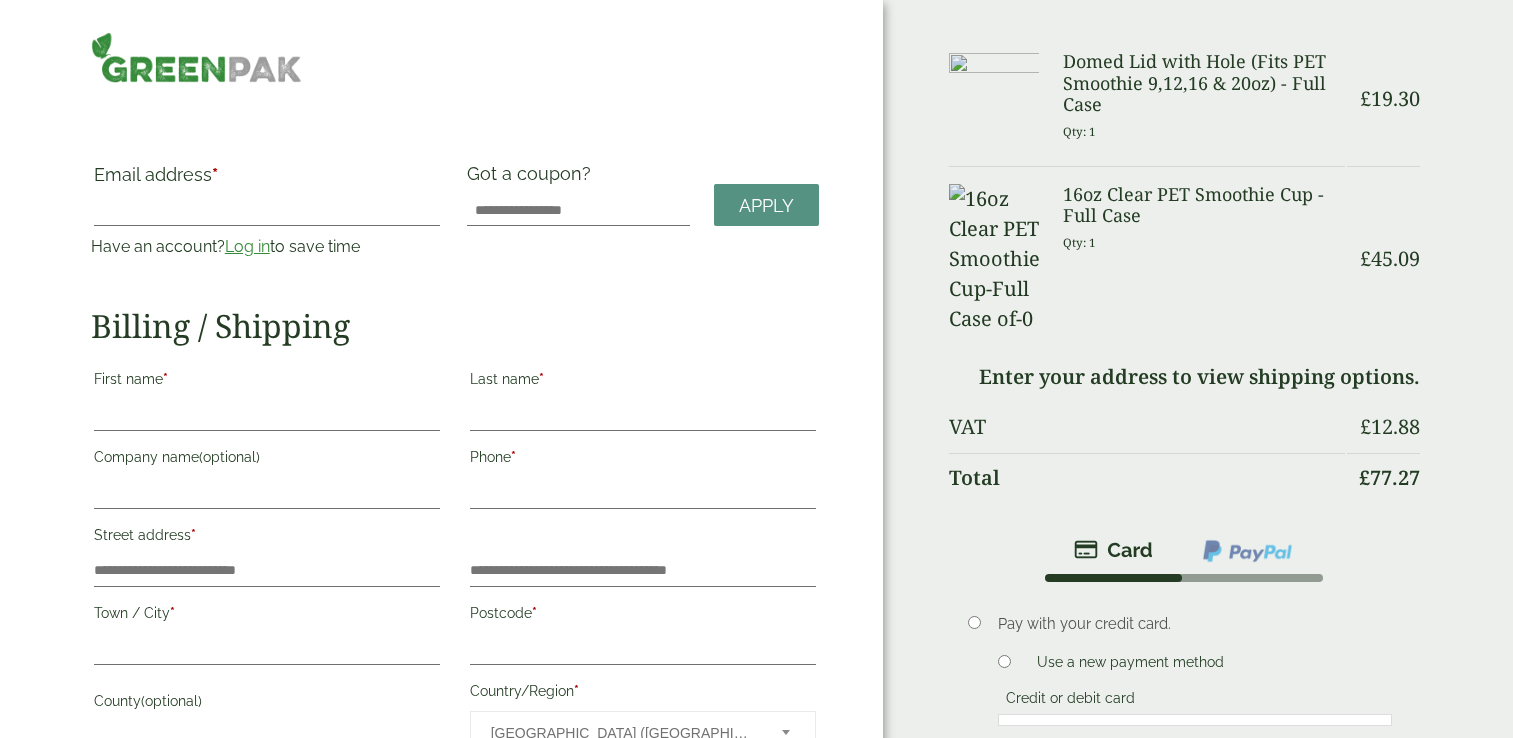 scroll, scrollTop: 0, scrollLeft: 0, axis: both 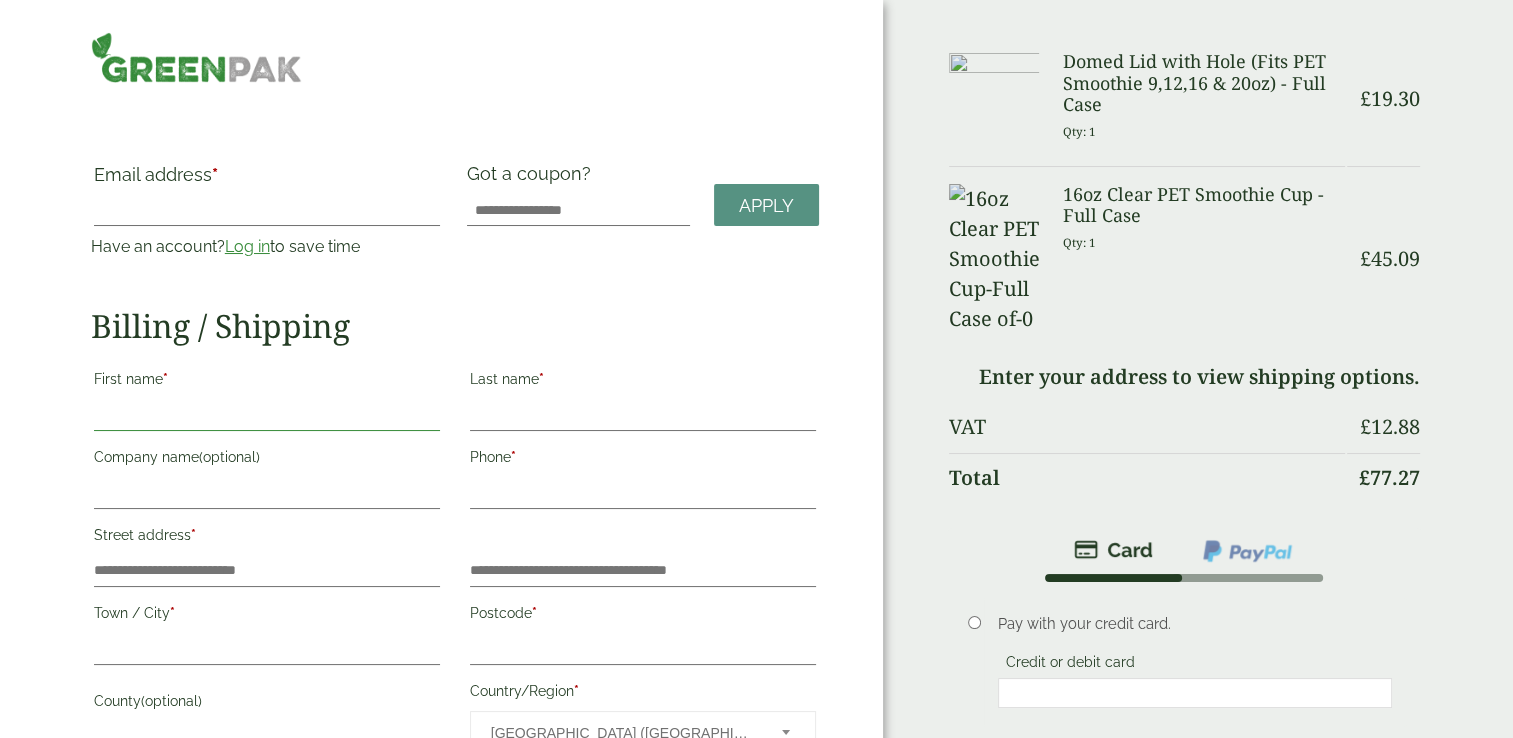 click on "First name  *" at bounding box center (267, 415) 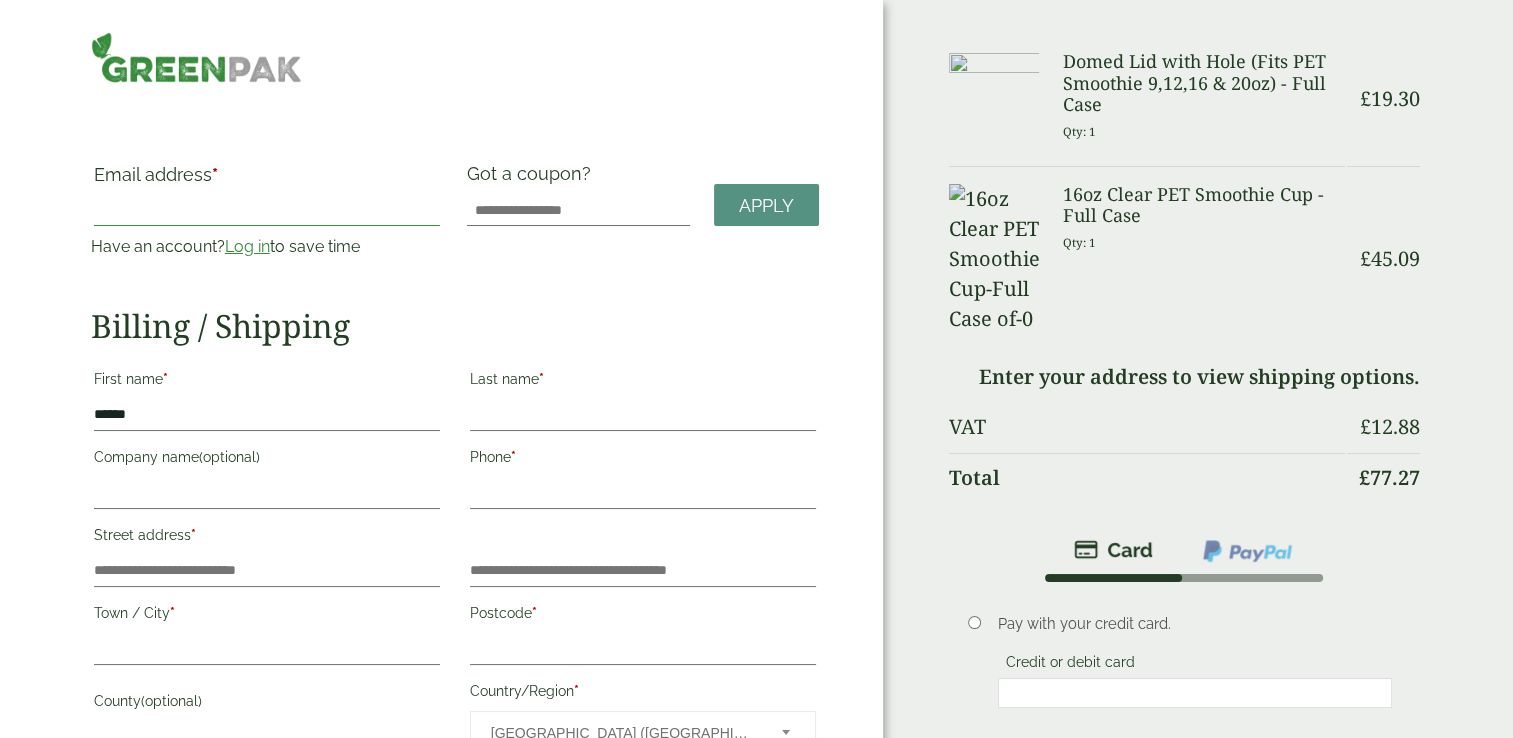 type on "**********" 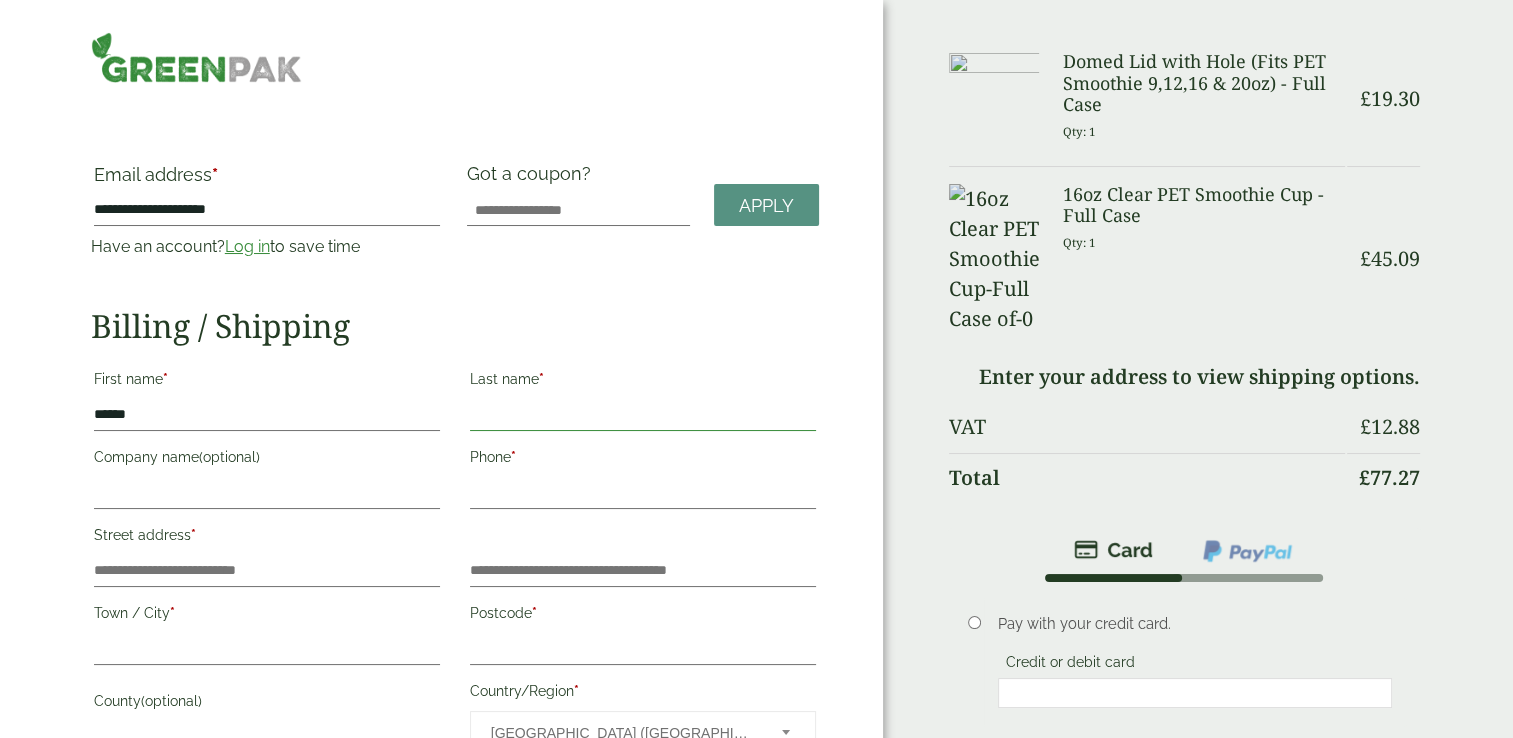 type on "******" 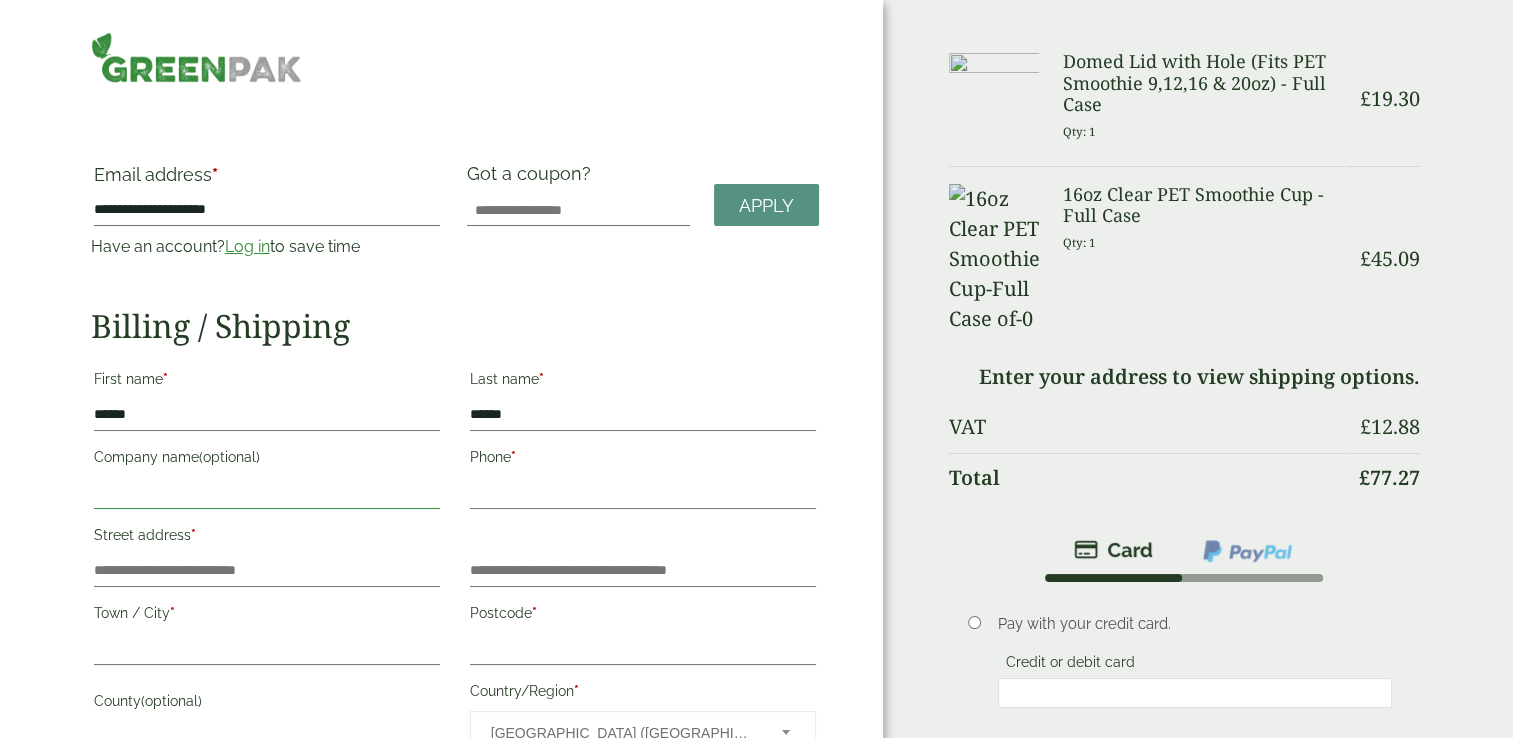 type on "********" 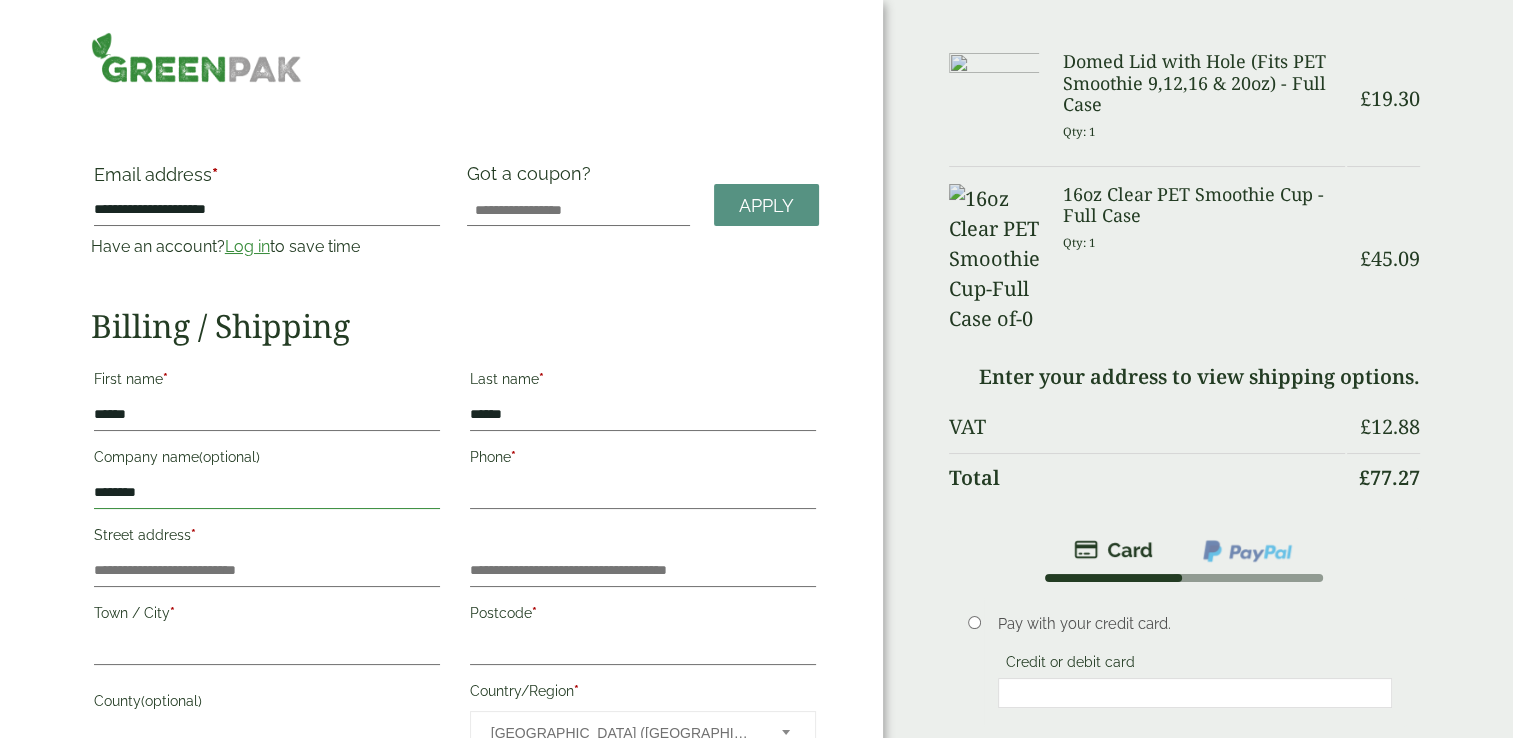 type on "**********" 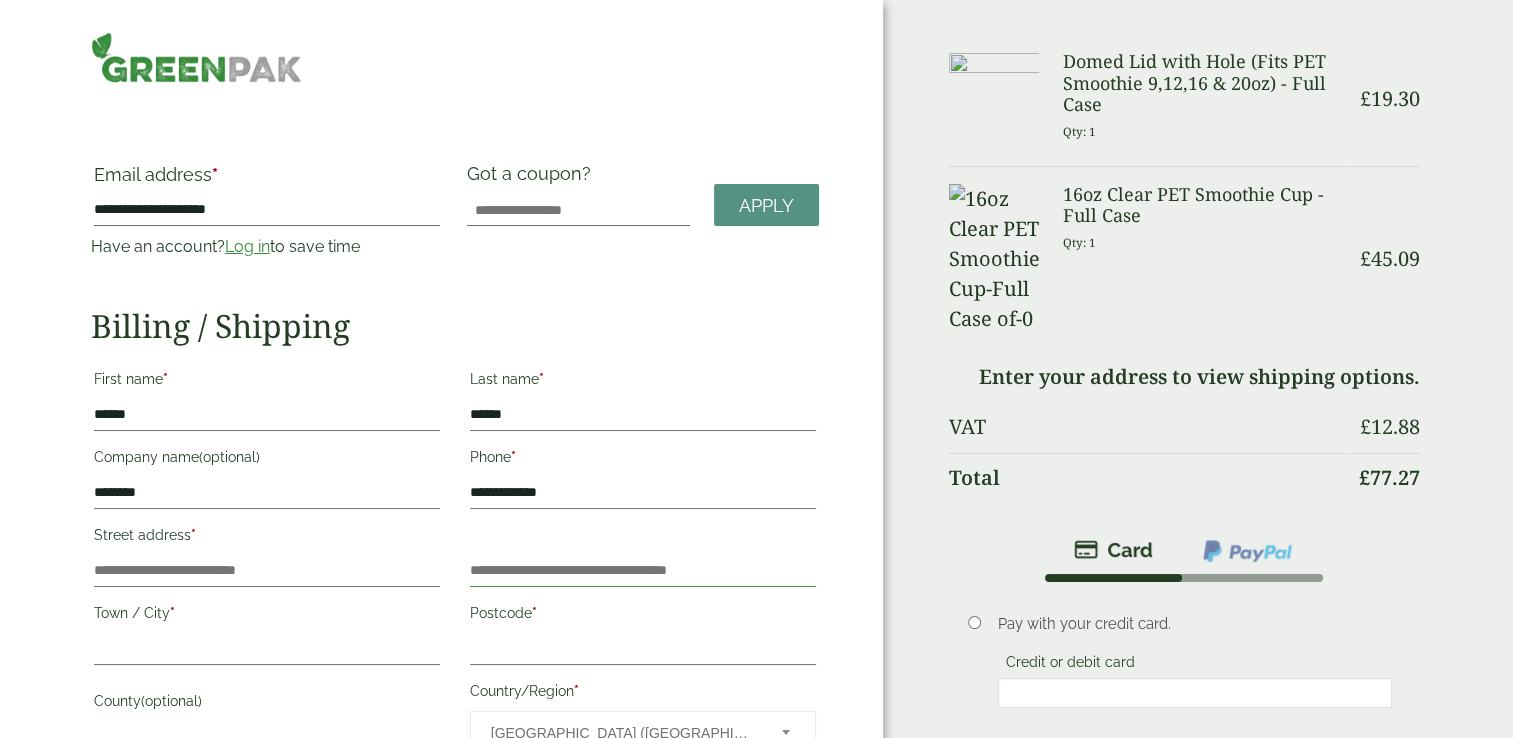 type on "**********" 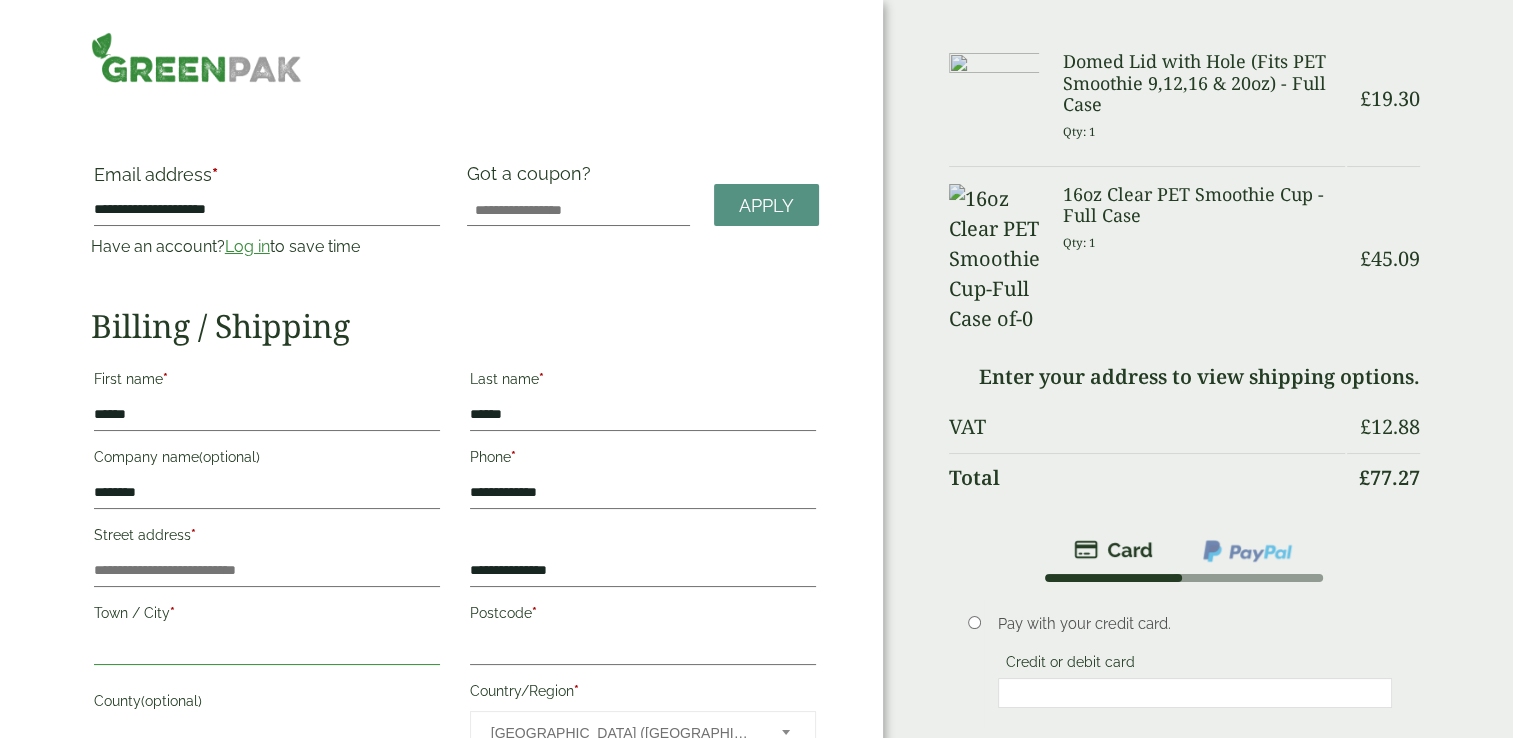 type on "*****" 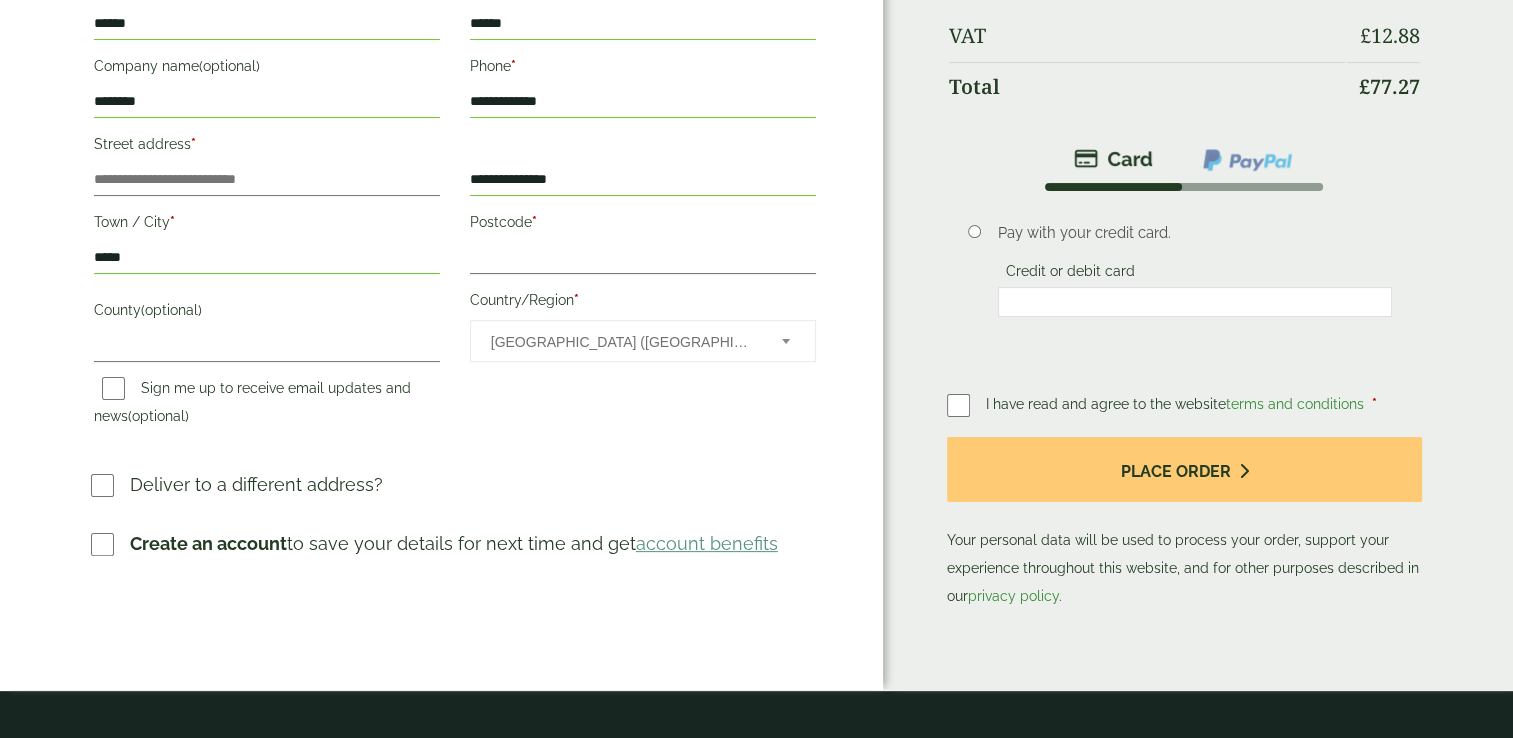 scroll, scrollTop: 400, scrollLeft: 0, axis: vertical 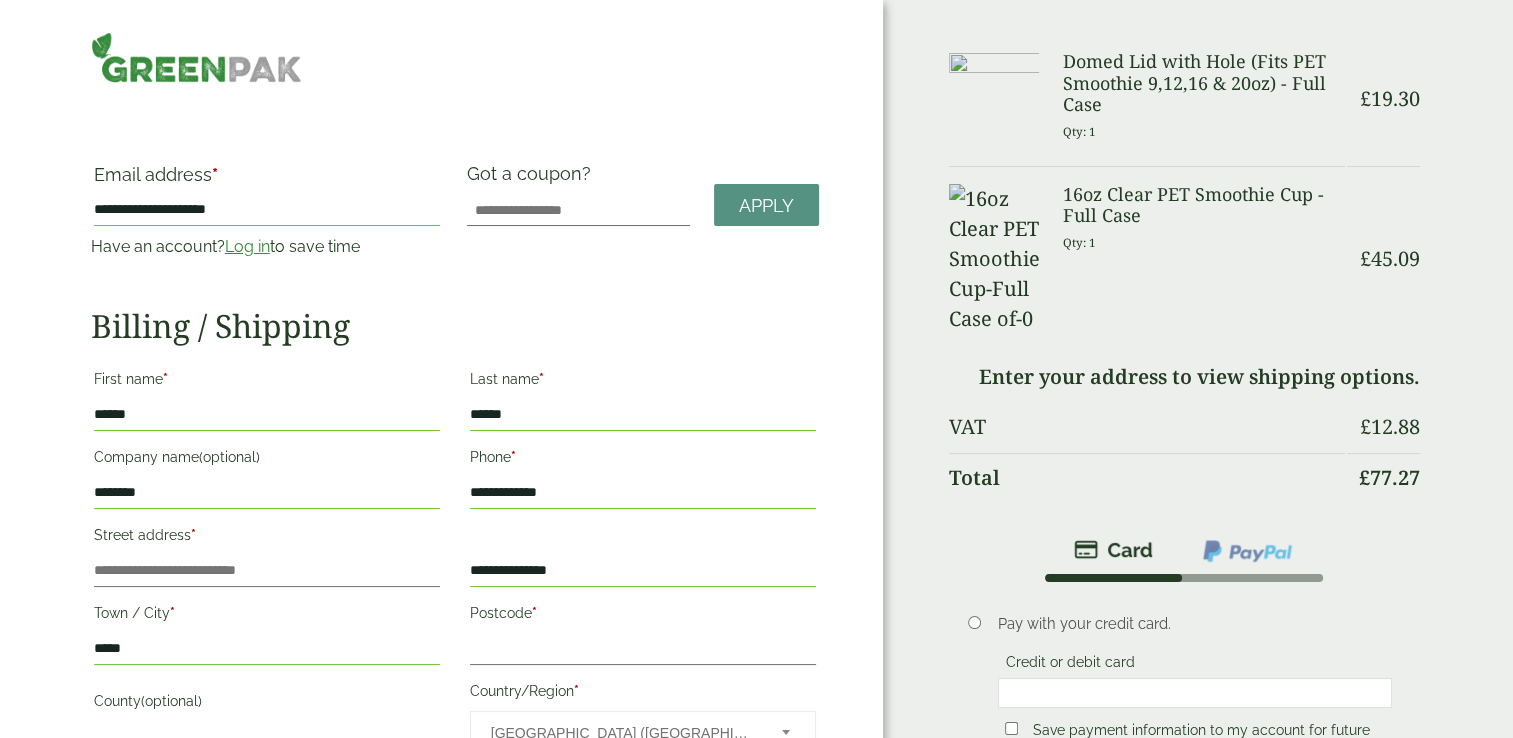 click on "Log in" at bounding box center (247, 246) 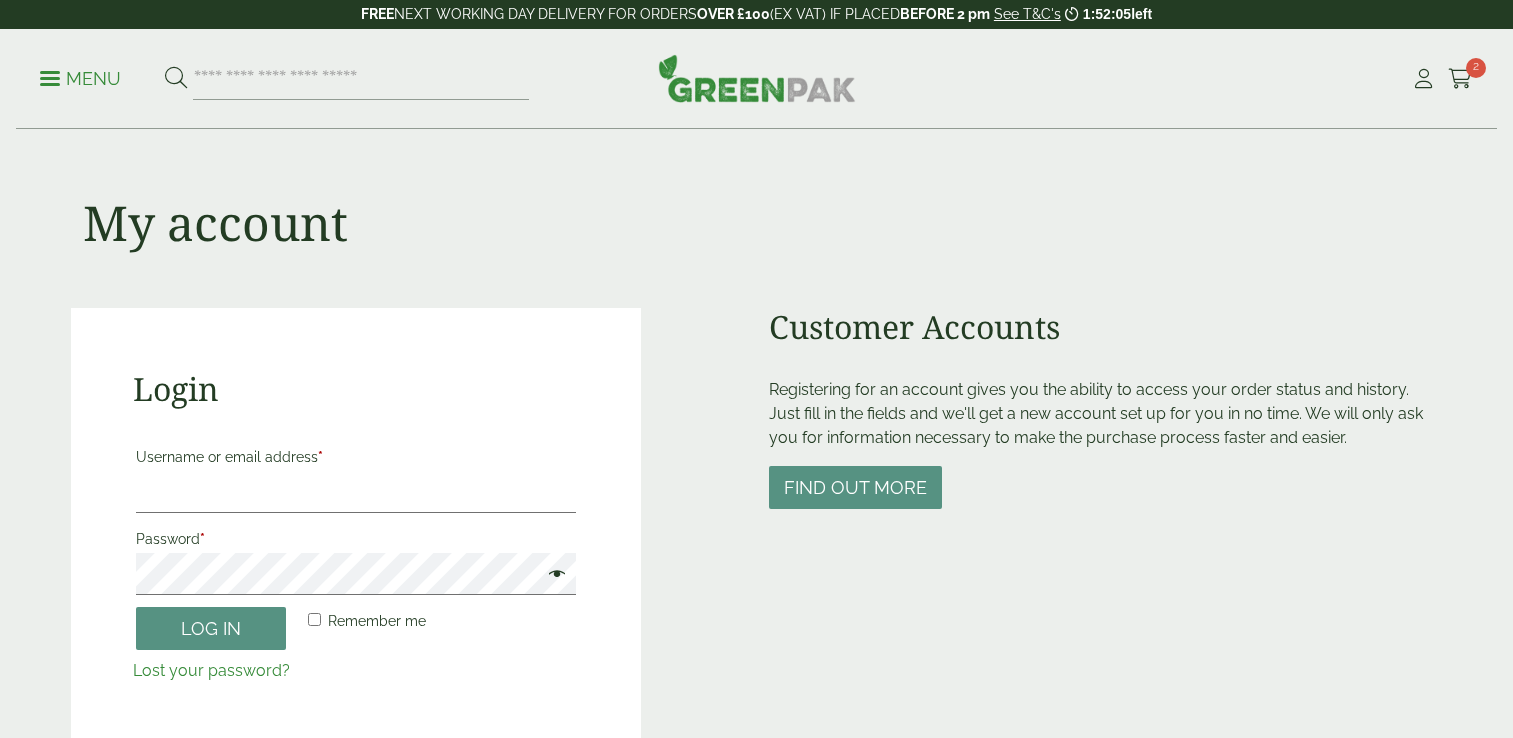 scroll, scrollTop: 0, scrollLeft: 0, axis: both 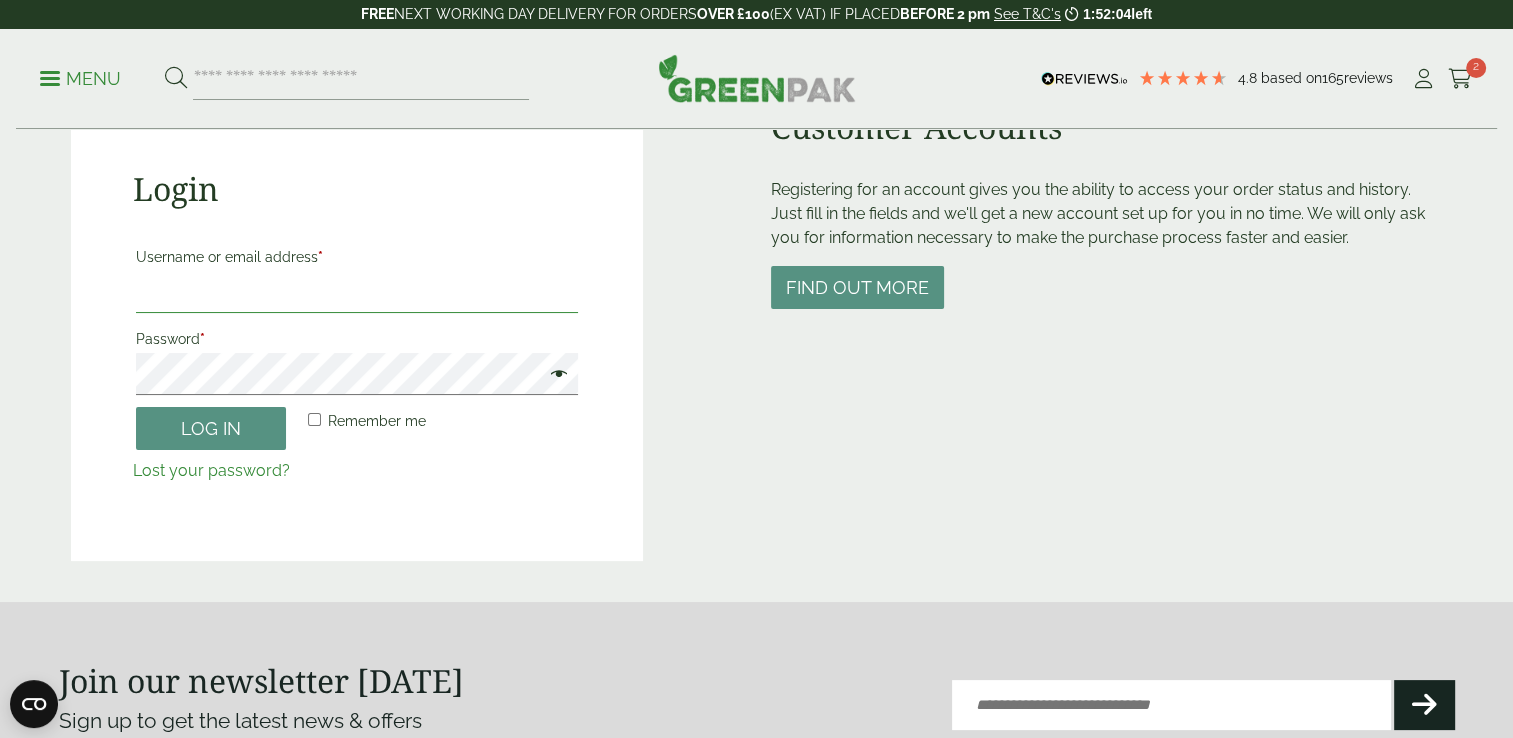 click on "Username or email address  *" at bounding box center (357, 292) 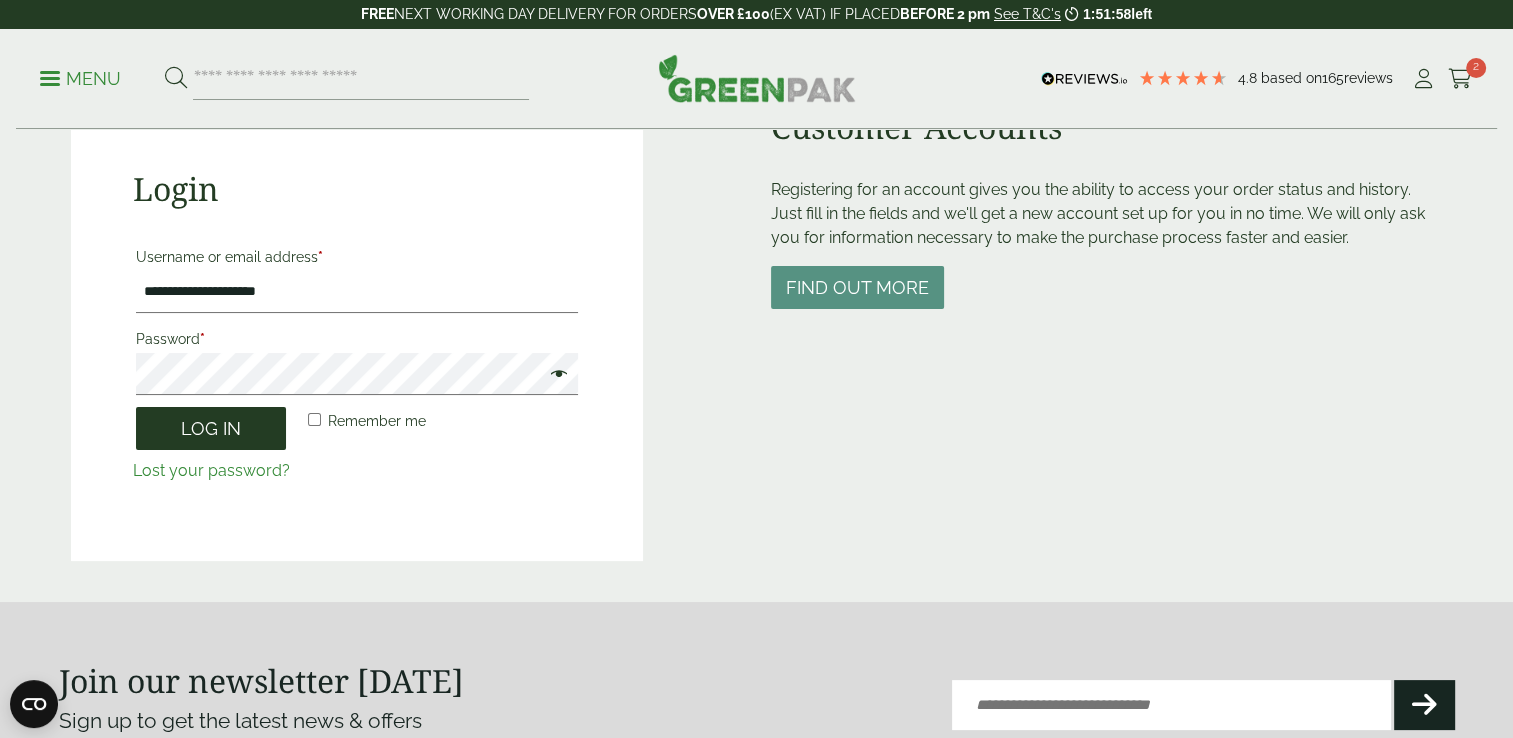 click on "Log in" at bounding box center [211, 428] 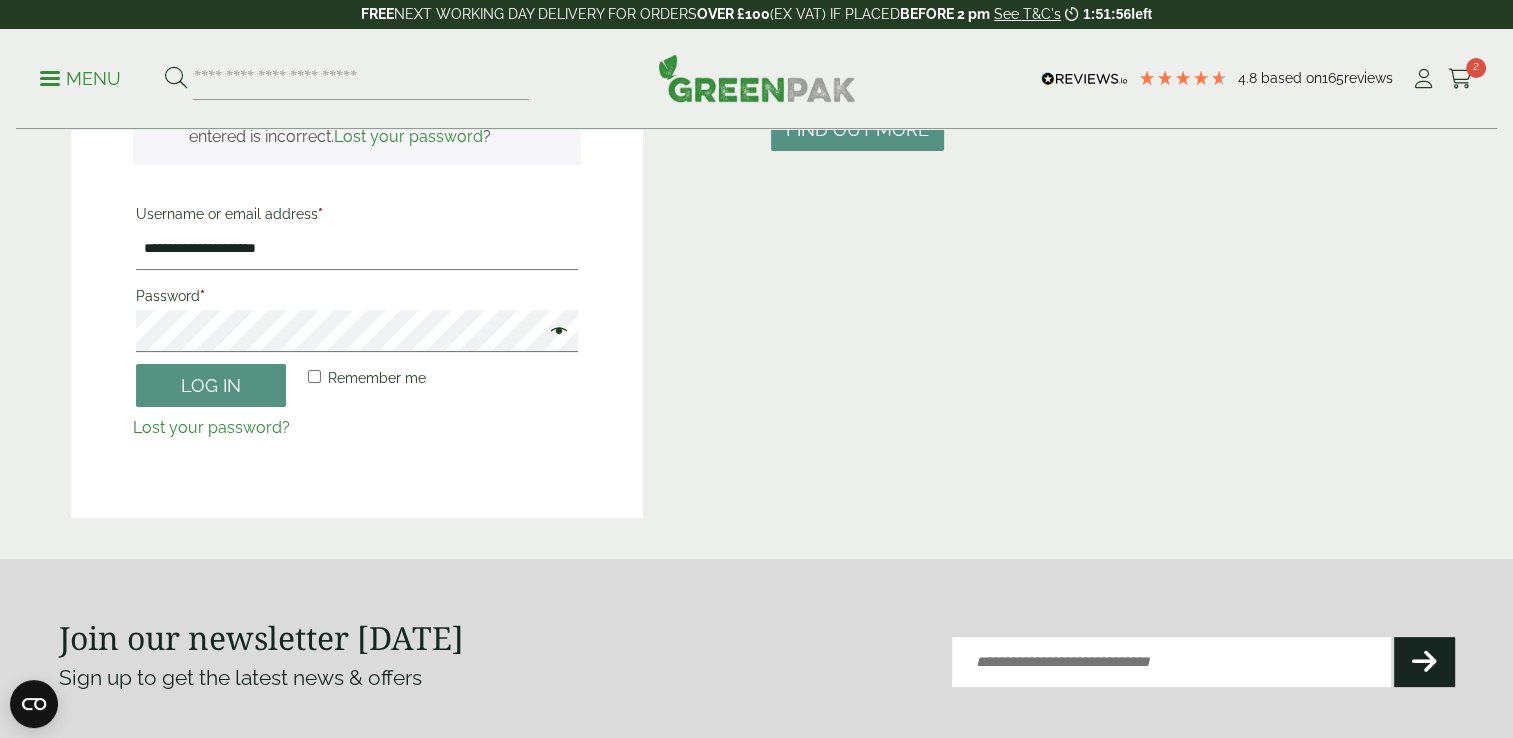 scroll, scrollTop: 240, scrollLeft: 0, axis: vertical 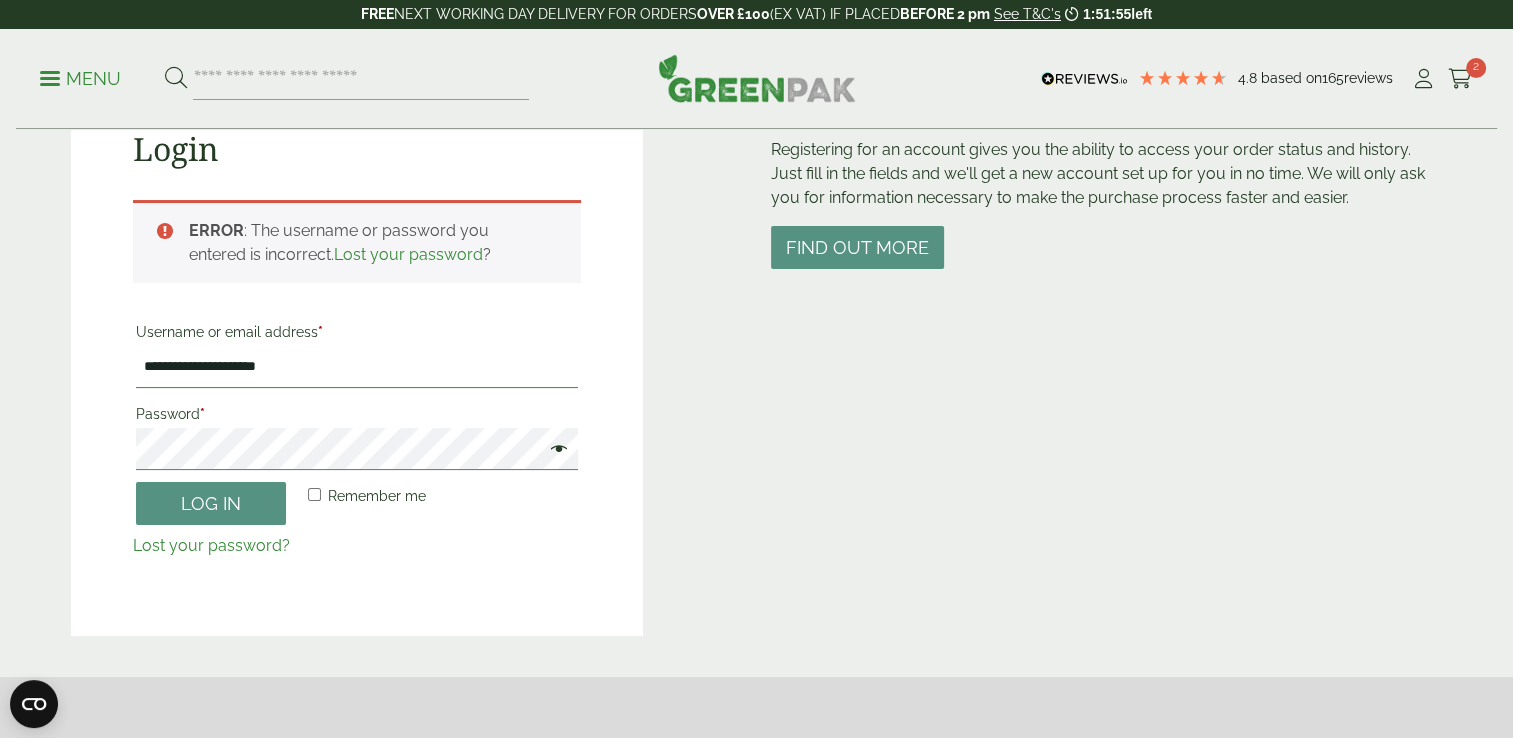 click on "**********" at bounding box center (357, 367) 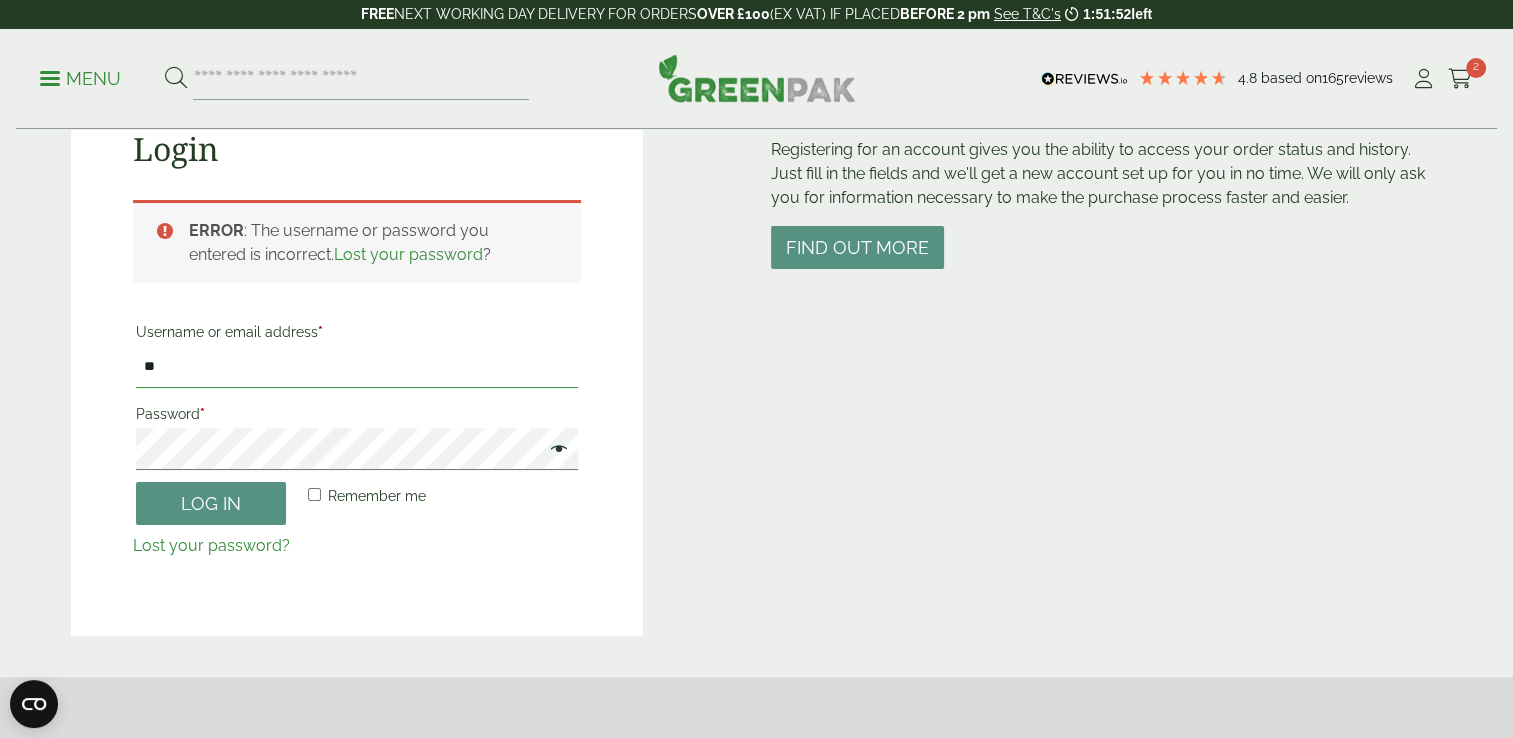 type on "*" 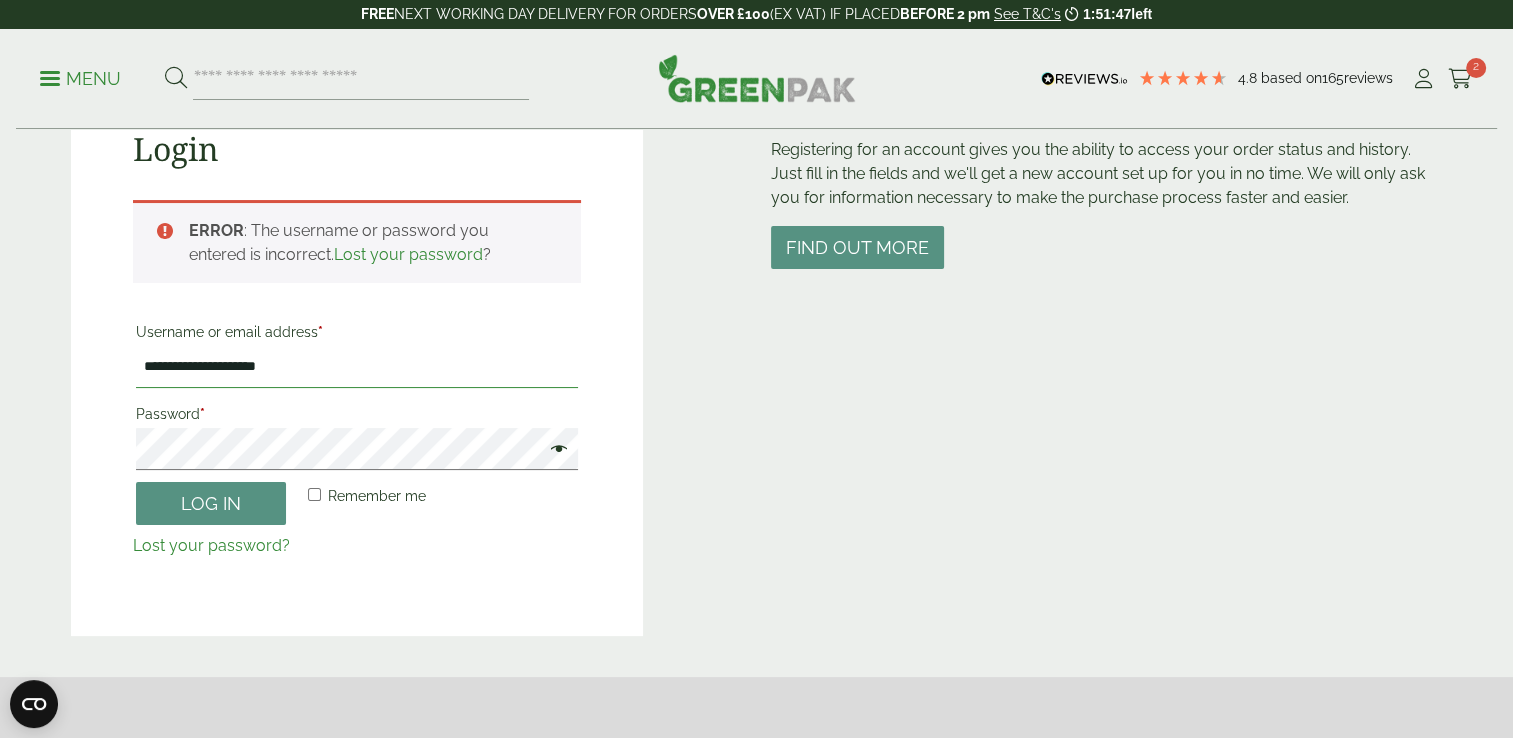 click on "**********" at bounding box center (357, 367) 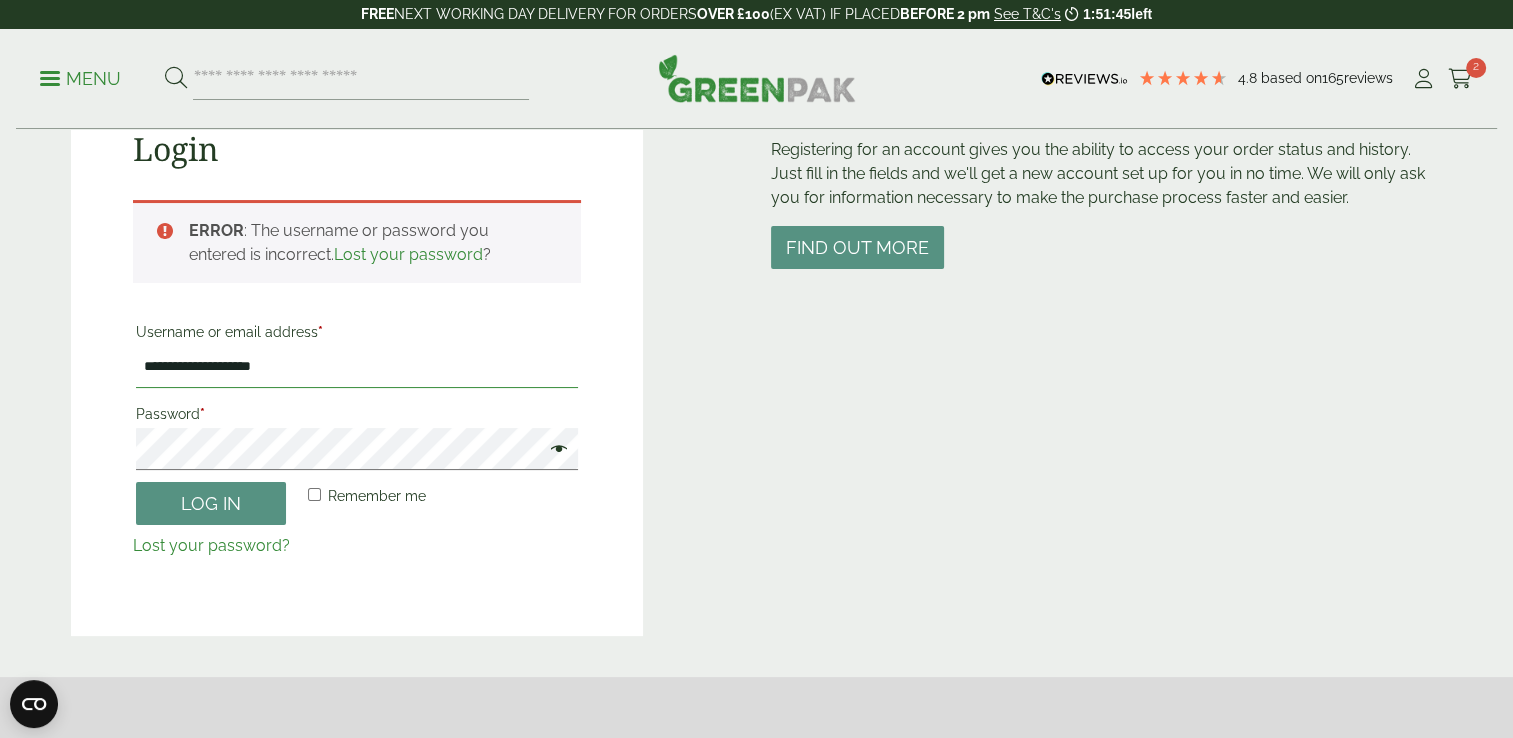 click on "**********" at bounding box center [357, 367] 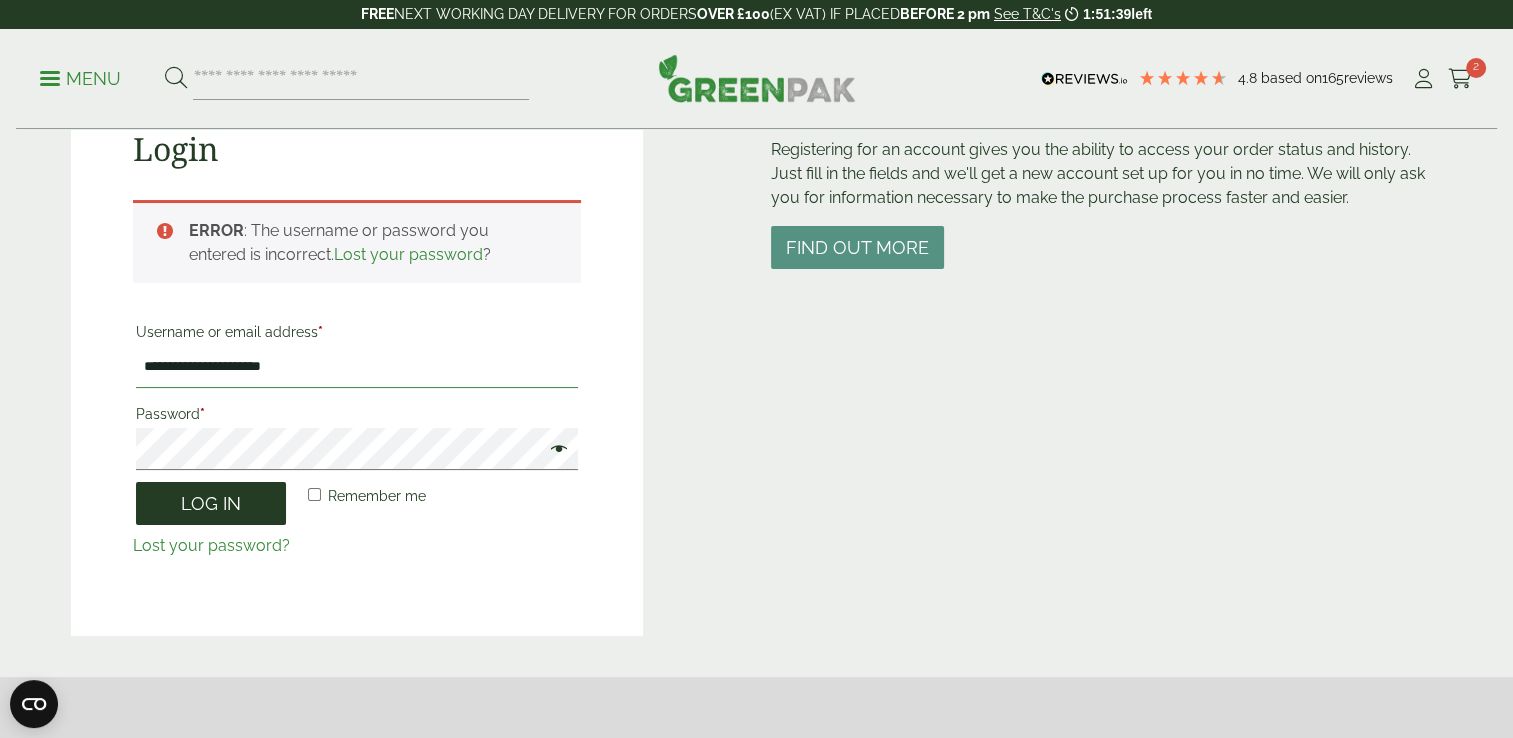 type on "**********" 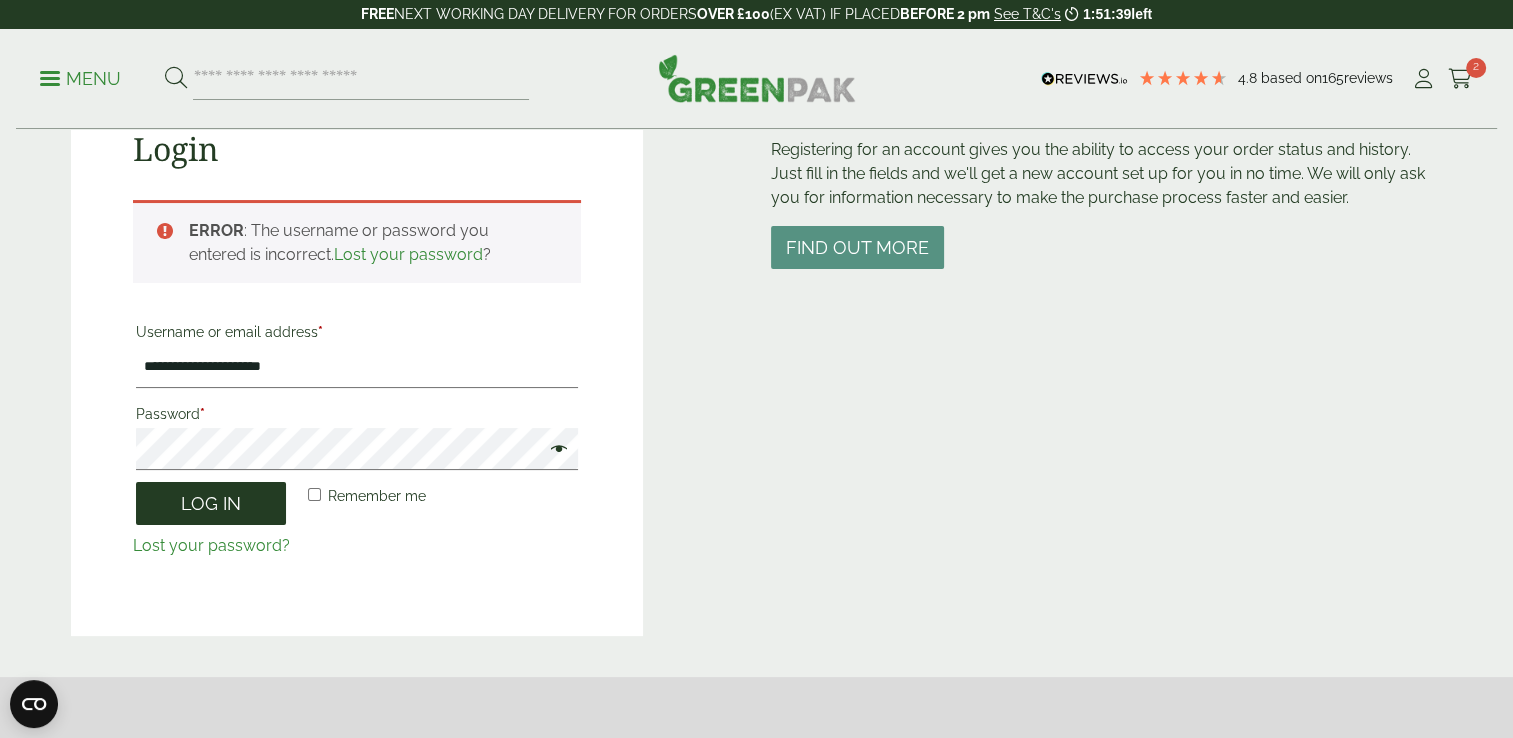 click on "Log in" at bounding box center (211, 503) 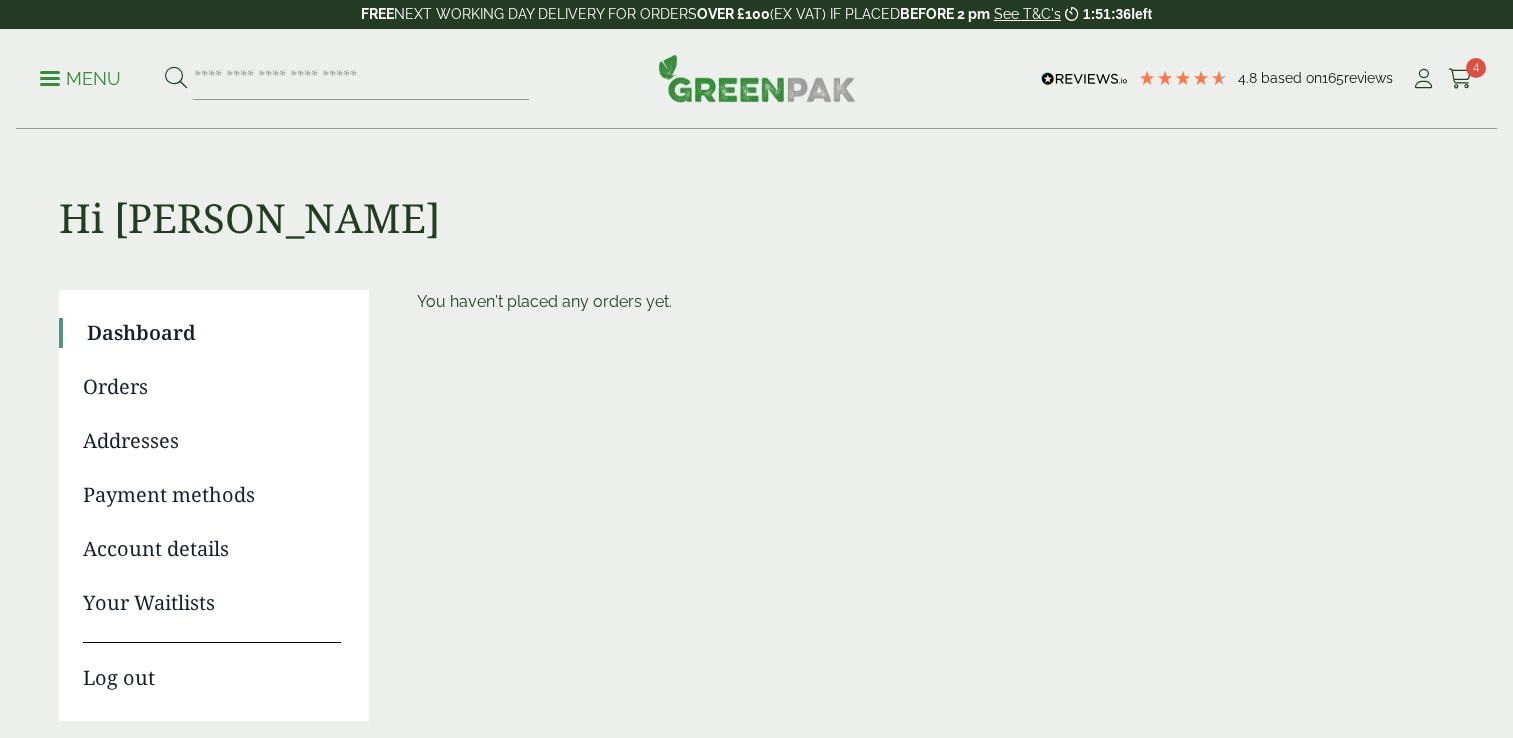scroll, scrollTop: 0, scrollLeft: 0, axis: both 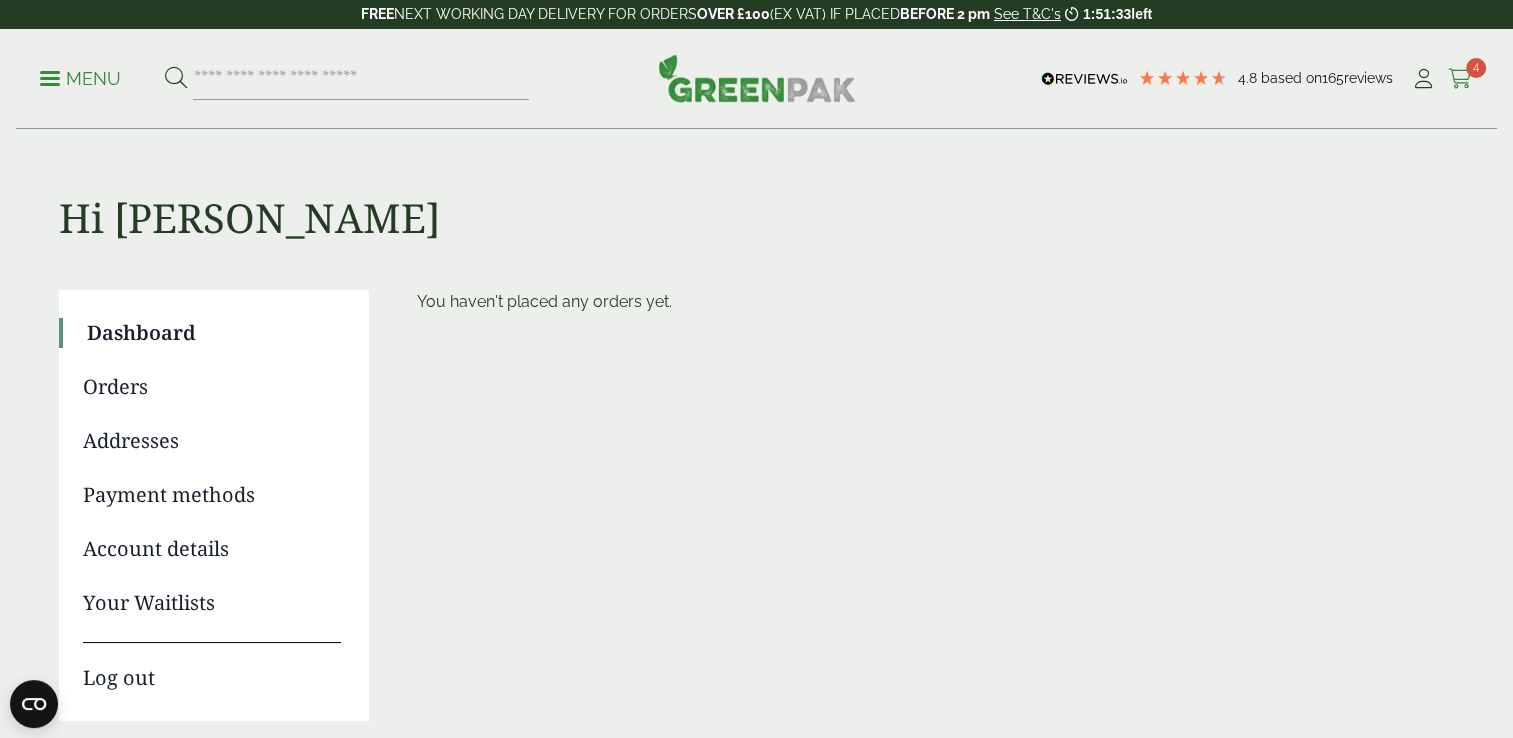 click on "4" at bounding box center [1476, 68] 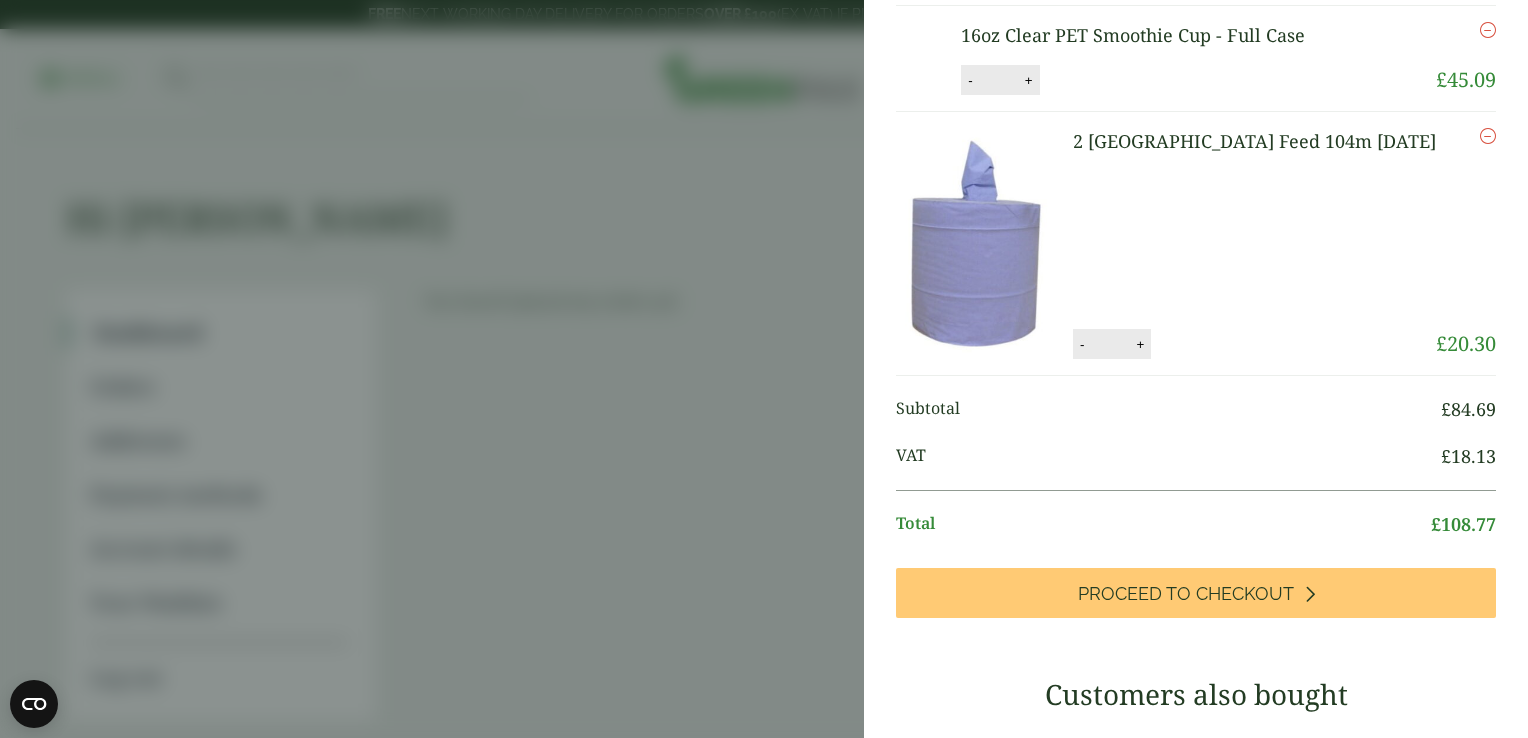 scroll, scrollTop: 200, scrollLeft: 0, axis: vertical 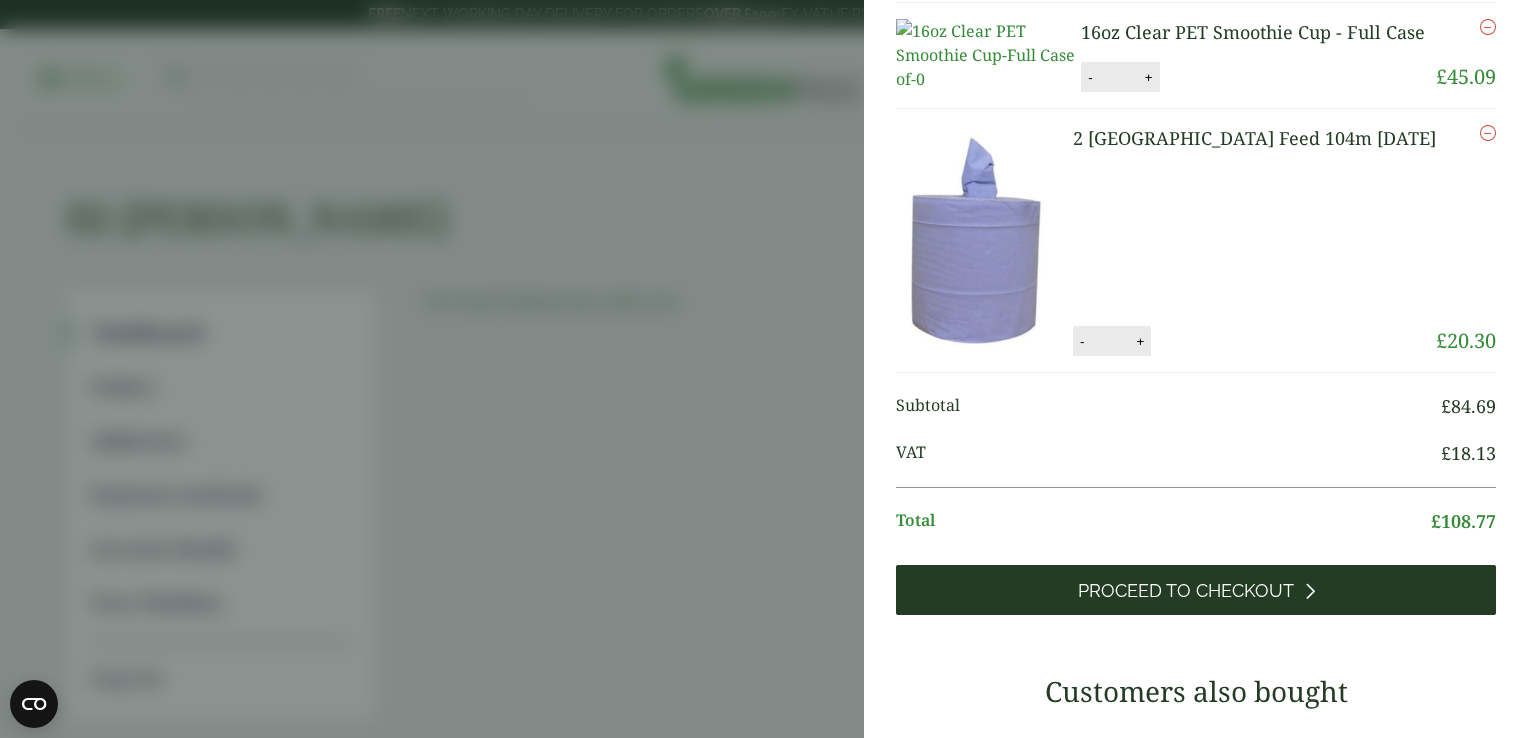 click on "Proceed to Checkout" at bounding box center (1186, 591) 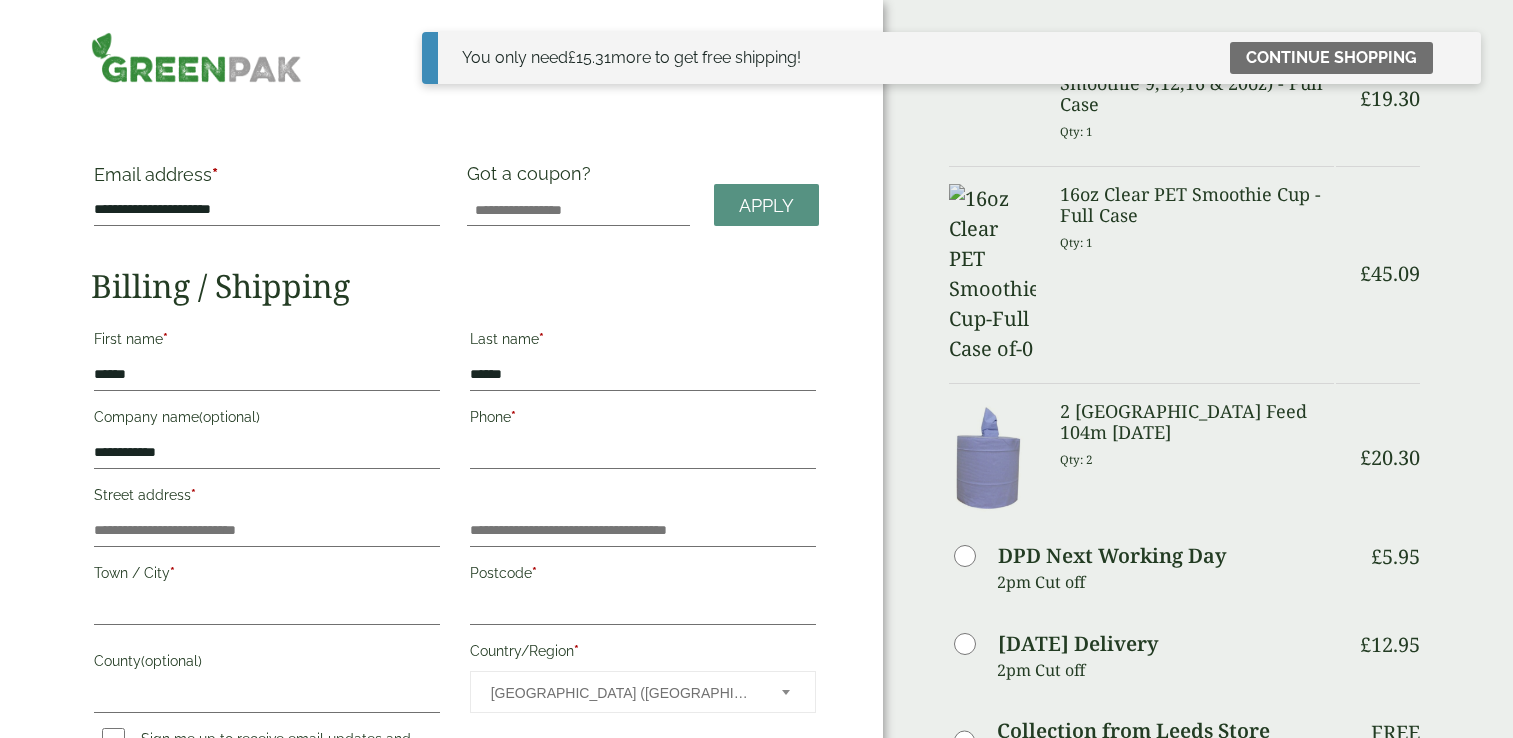 scroll, scrollTop: 0, scrollLeft: 0, axis: both 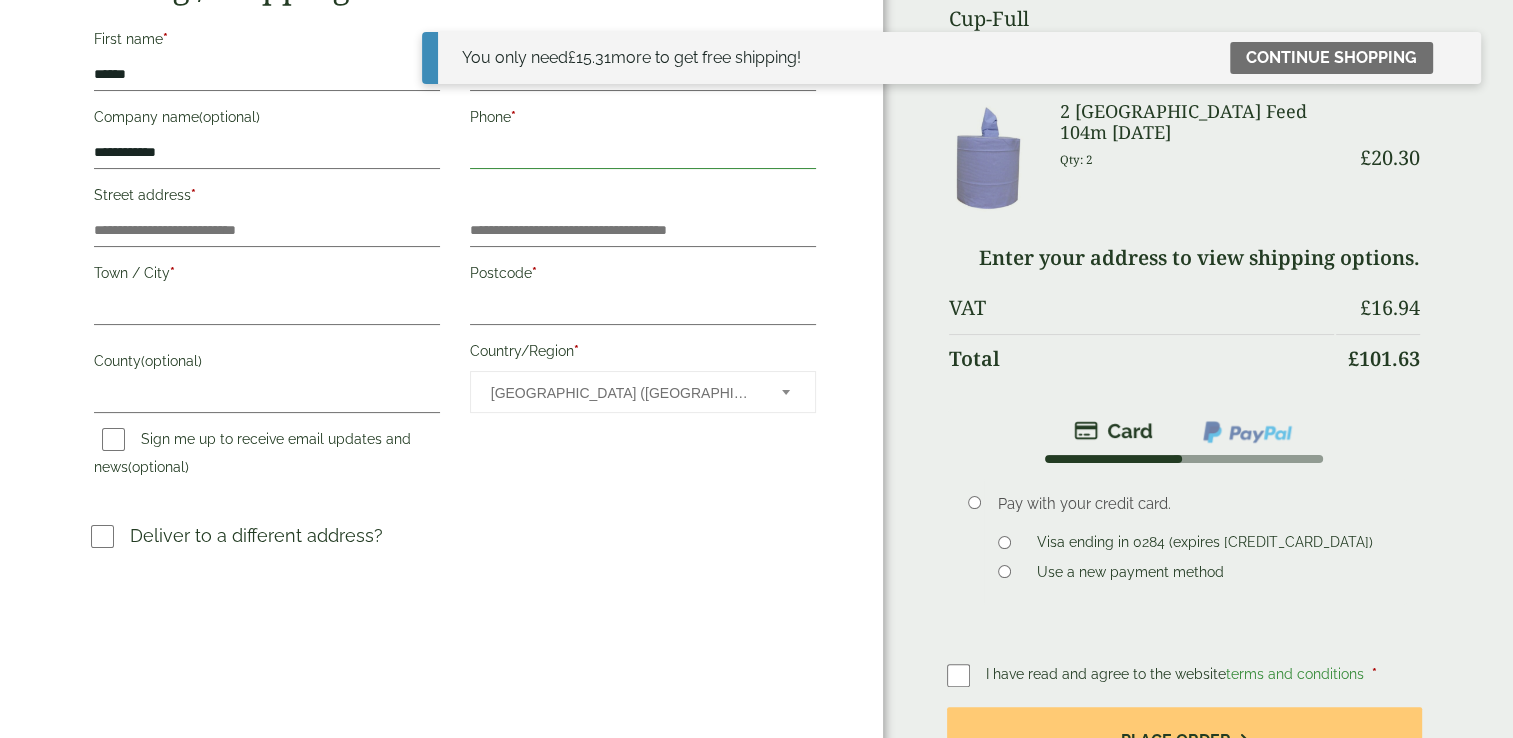 click on "Phone  *" at bounding box center (643, 153) 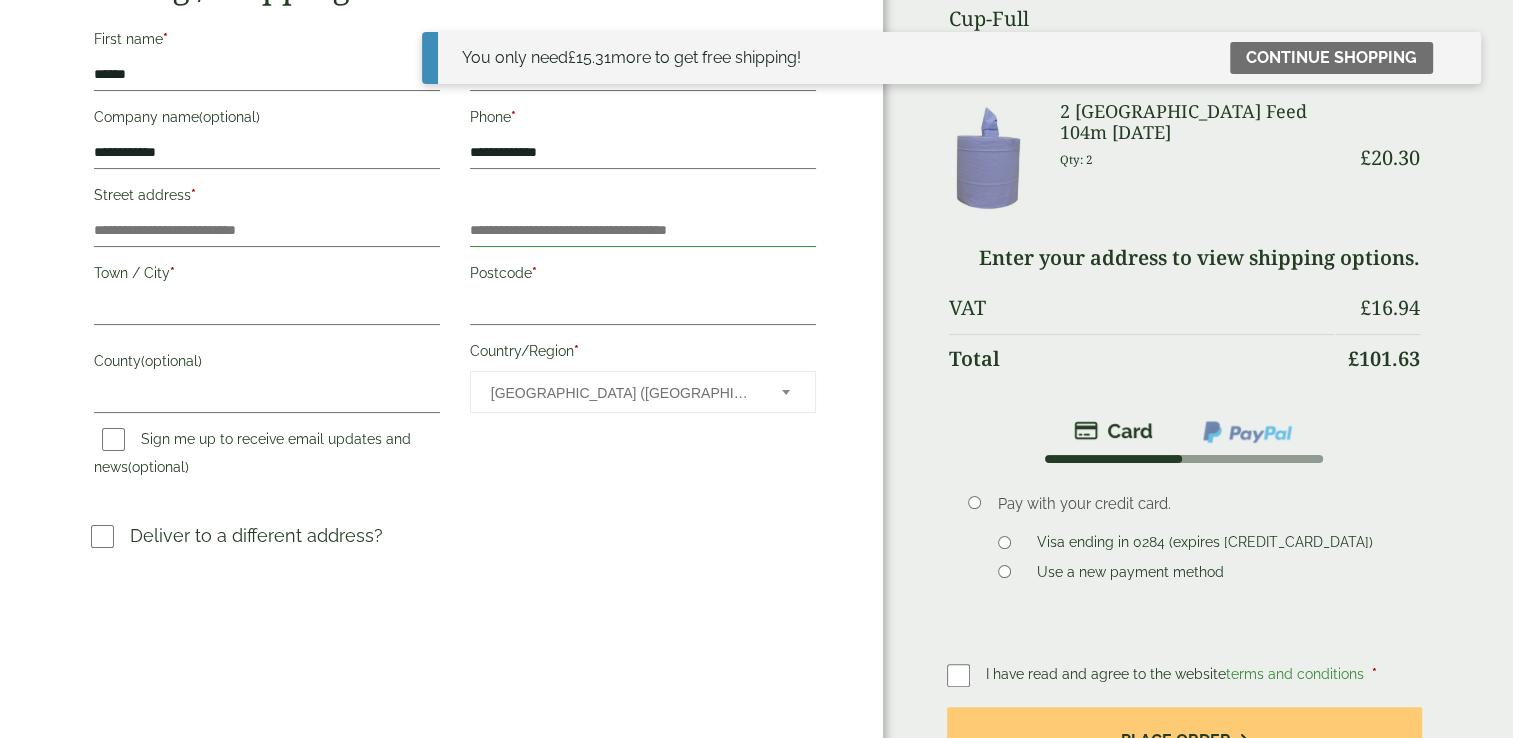 type on "**********" 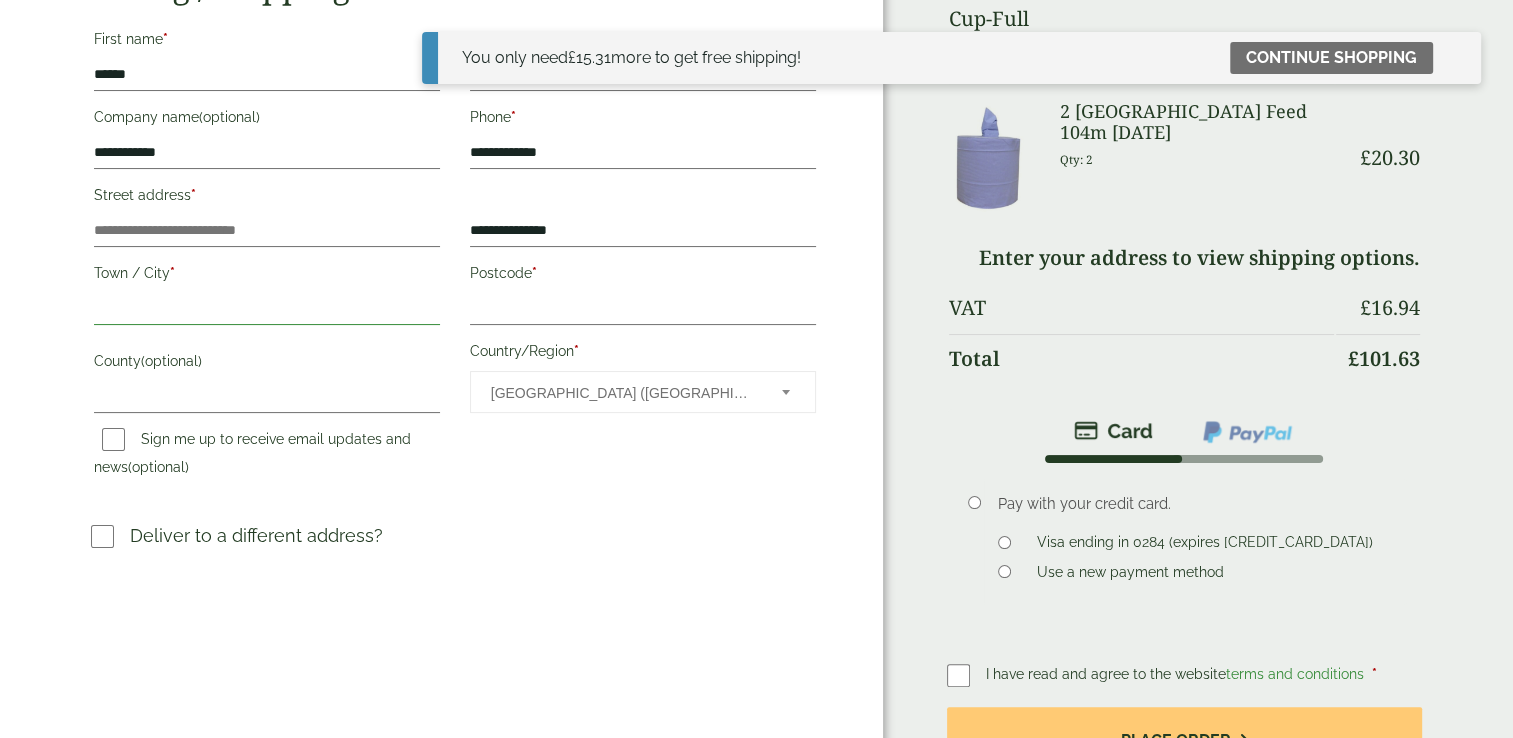 type on "*****" 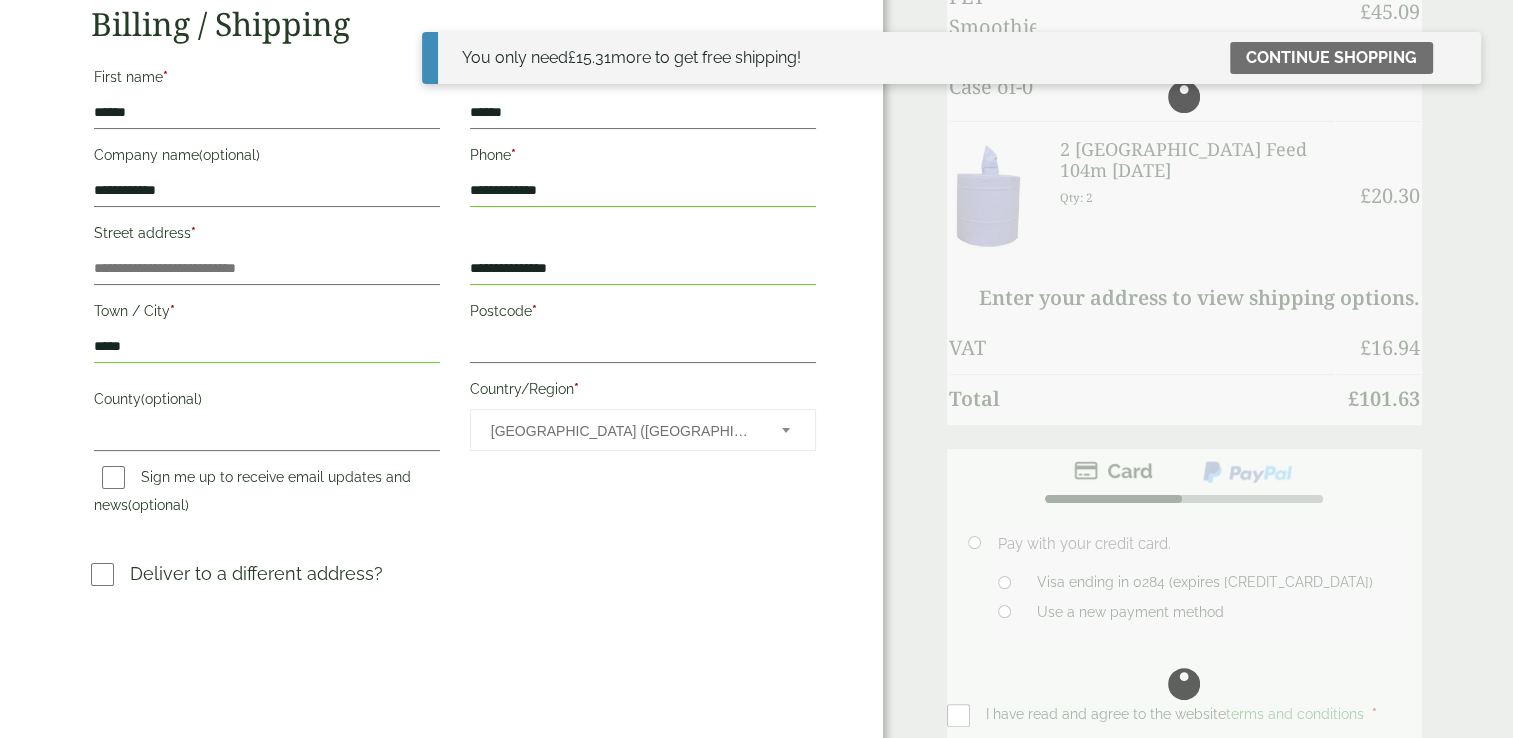 scroll, scrollTop: 200, scrollLeft: 0, axis: vertical 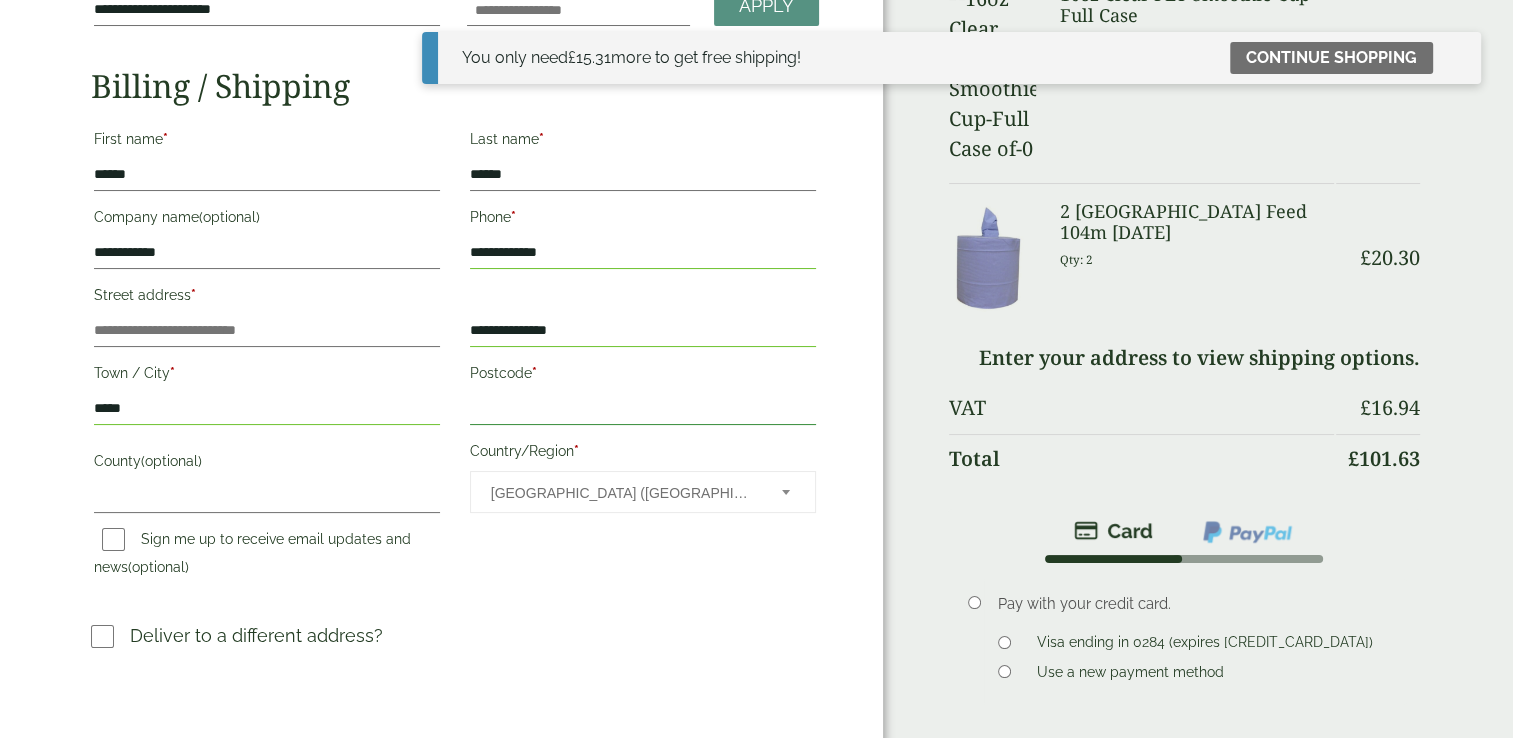 click on "Postcode  *" at bounding box center [643, 409] 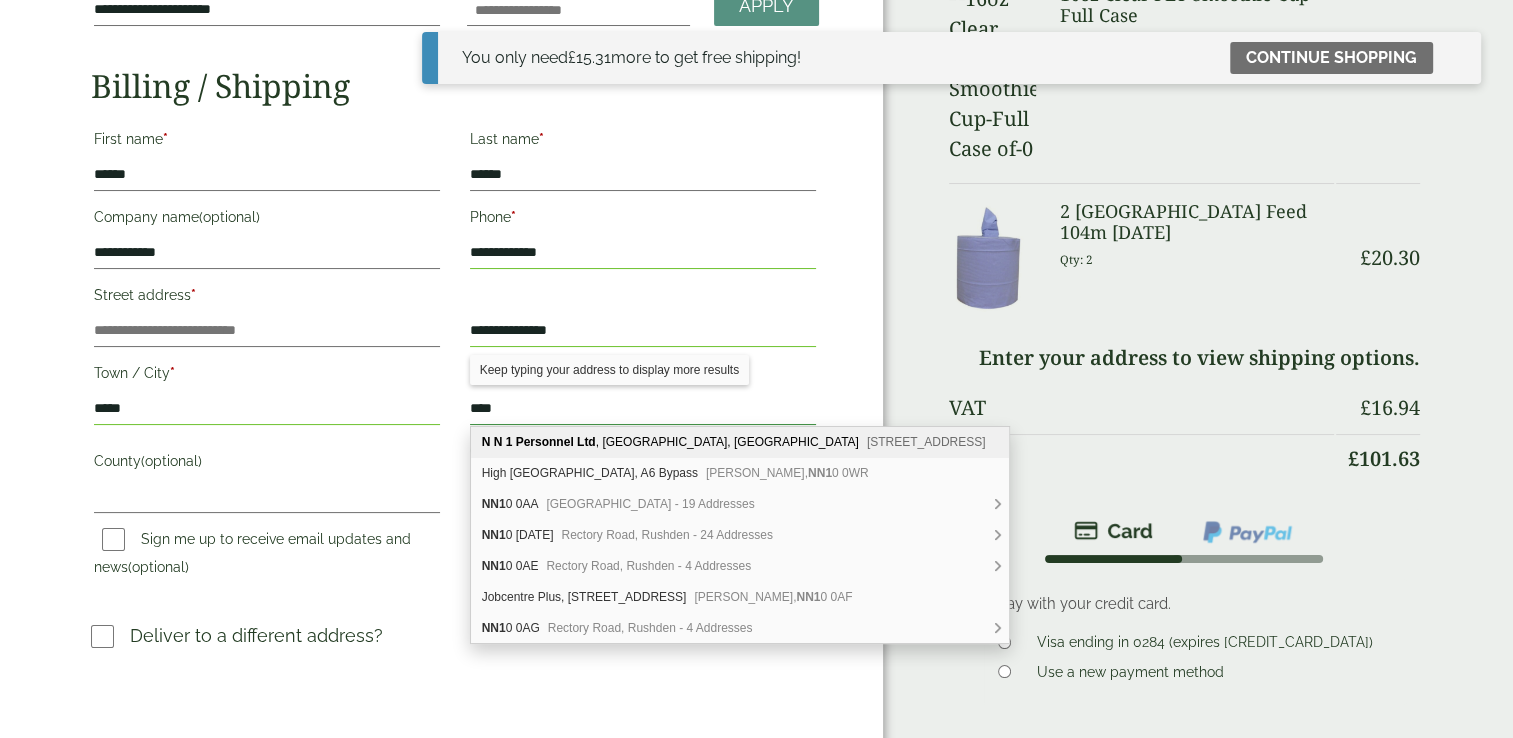 type on "****" 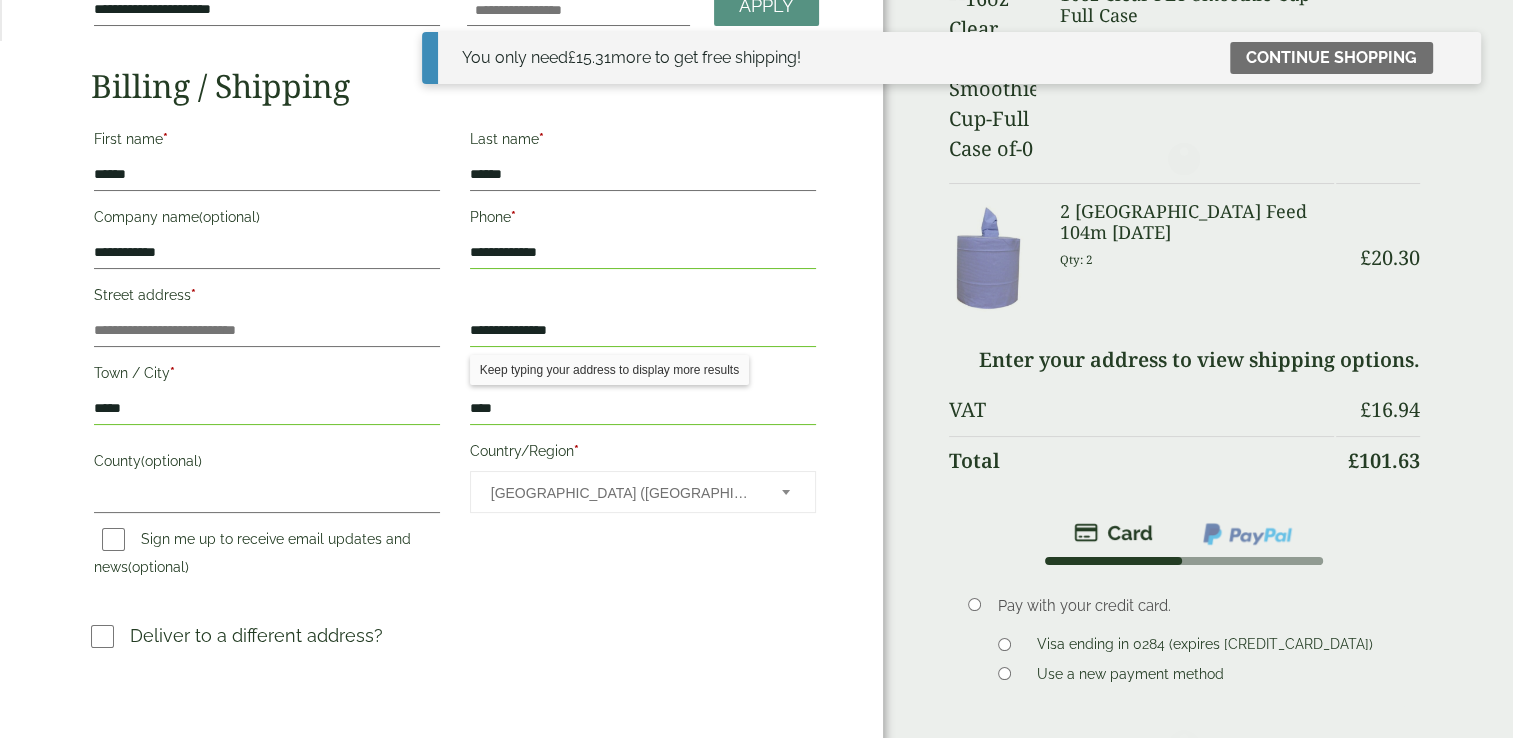 scroll, scrollTop: 0, scrollLeft: 0, axis: both 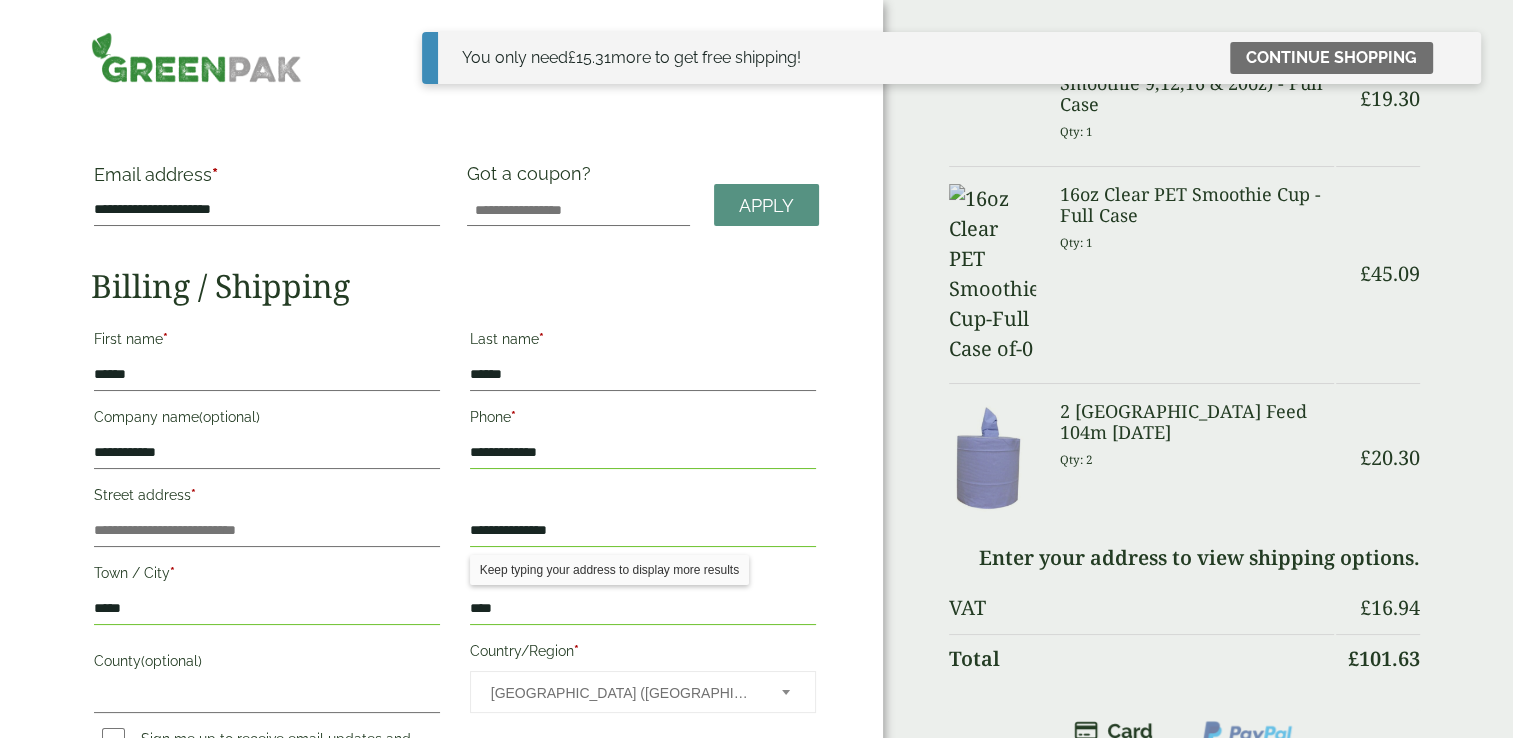 click on "****" at bounding box center [643, 609] 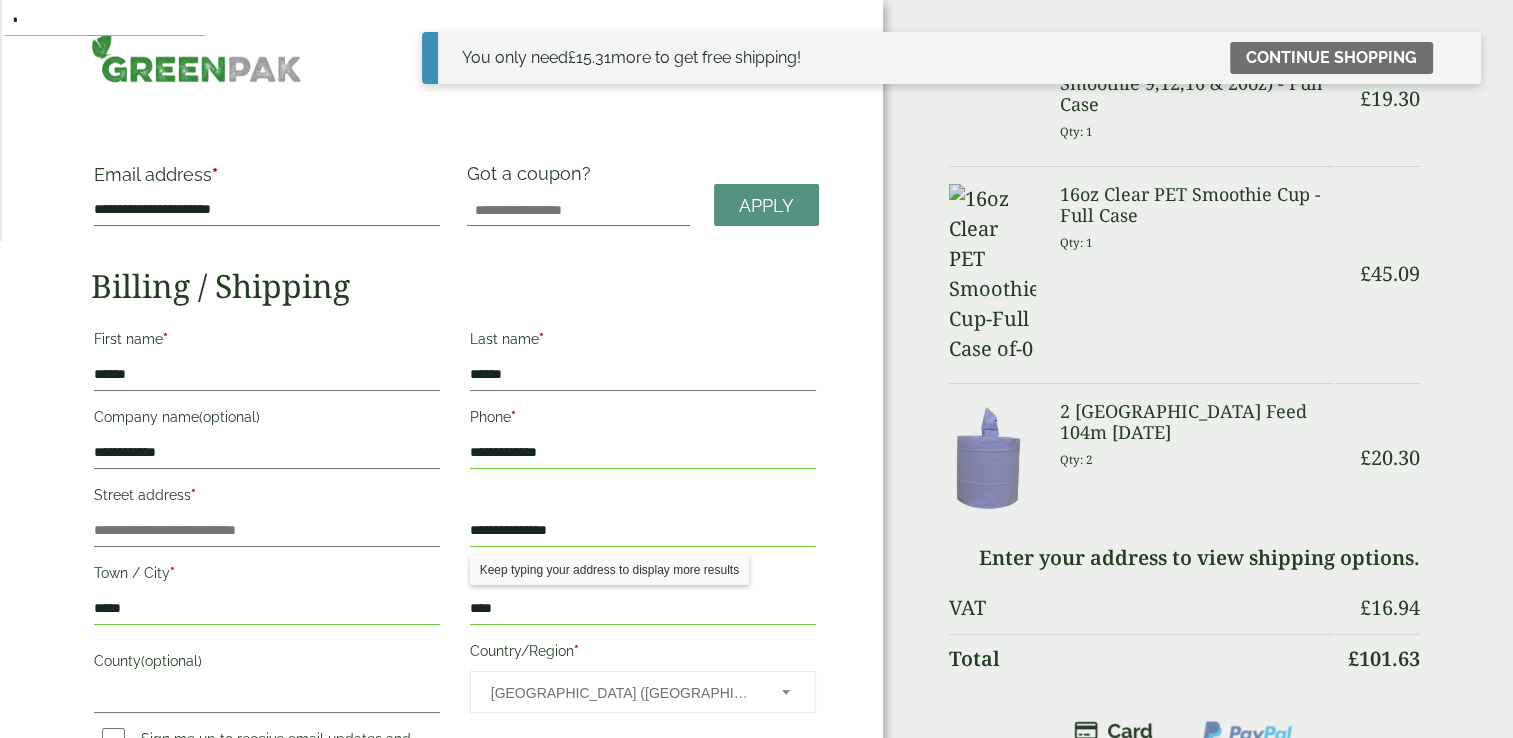scroll, scrollTop: 64, scrollLeft: 0, axis: vertical 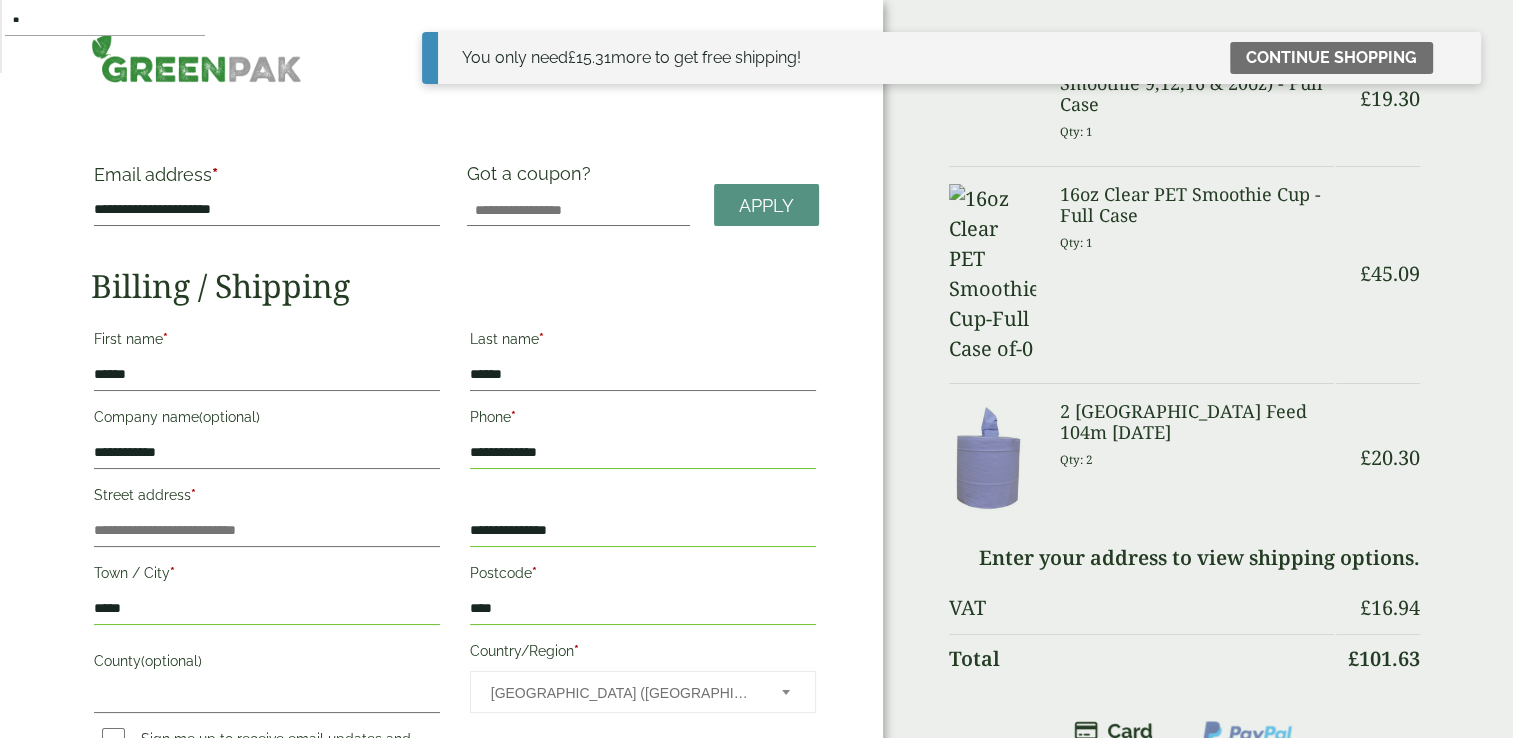 type on "***" 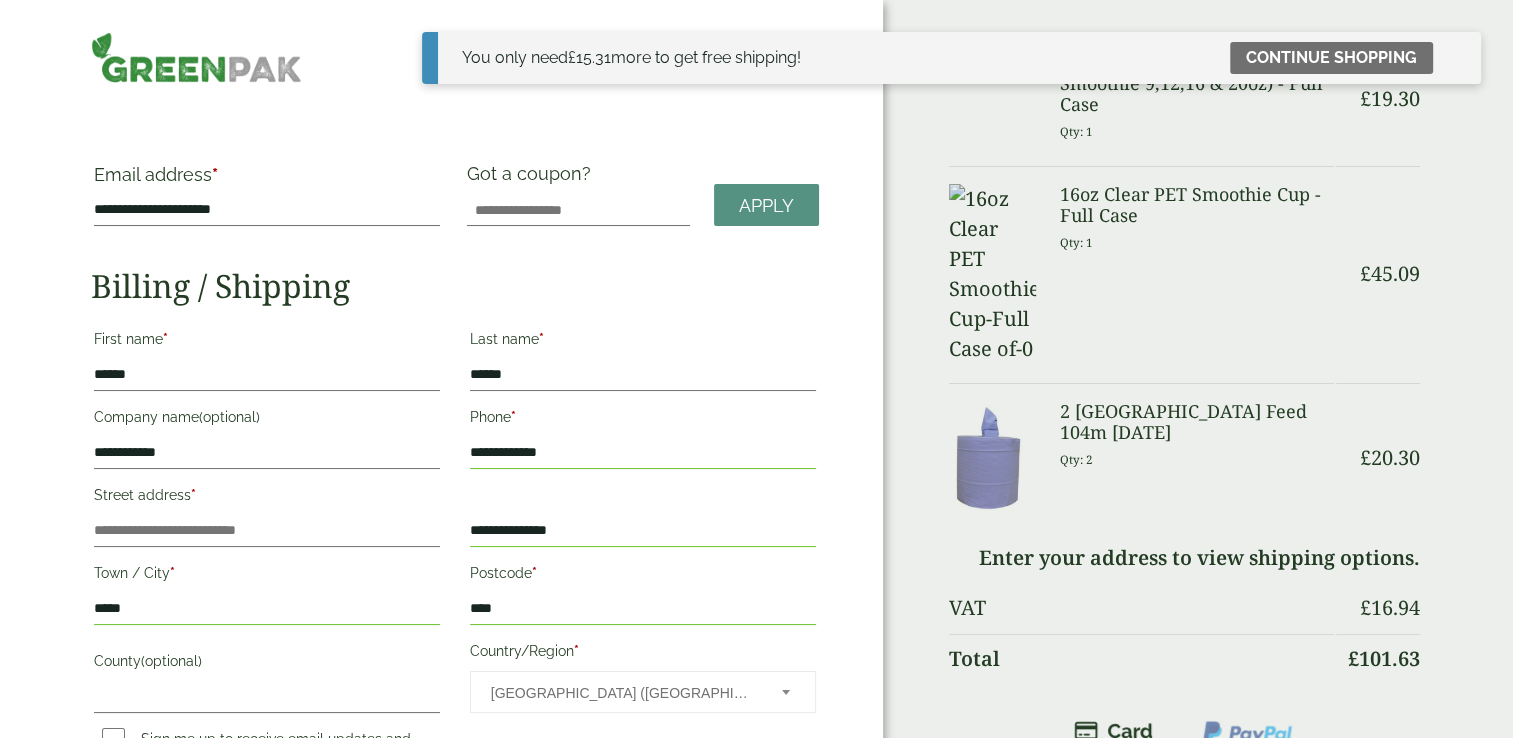 click on "****" at bounding box center (643, 609) 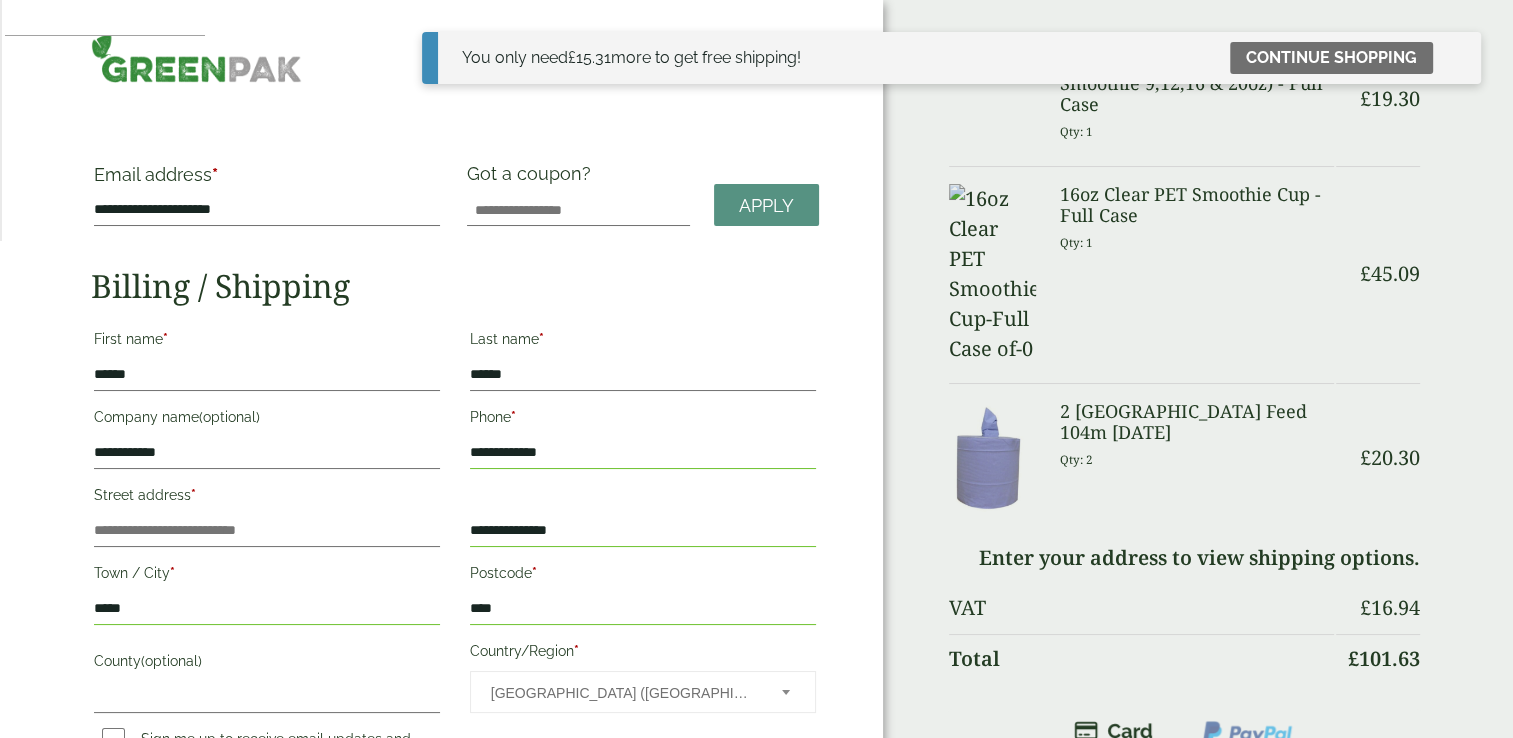 scroll, scrollTop: 7392, scrollLeft: 0, axis: vertical 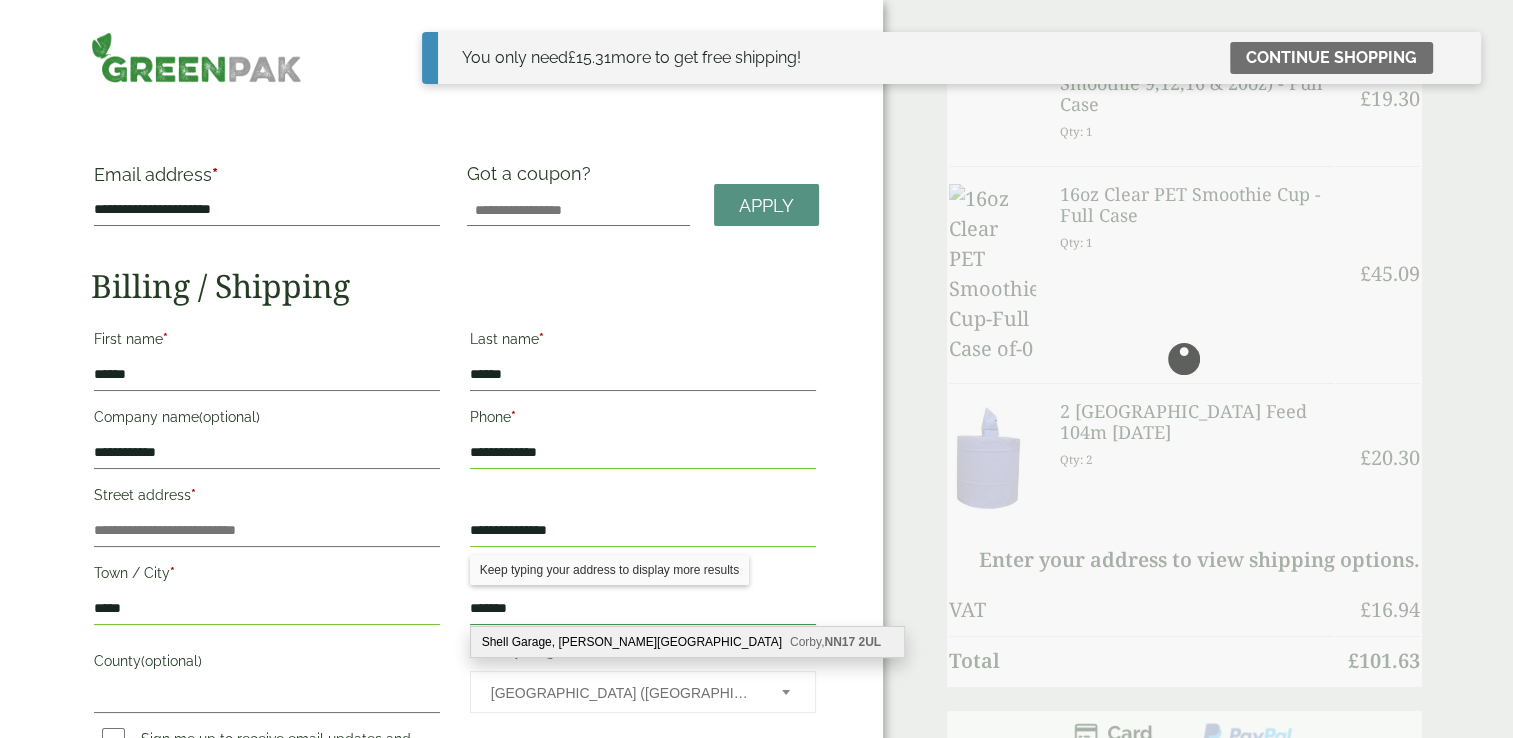 type on "*******" 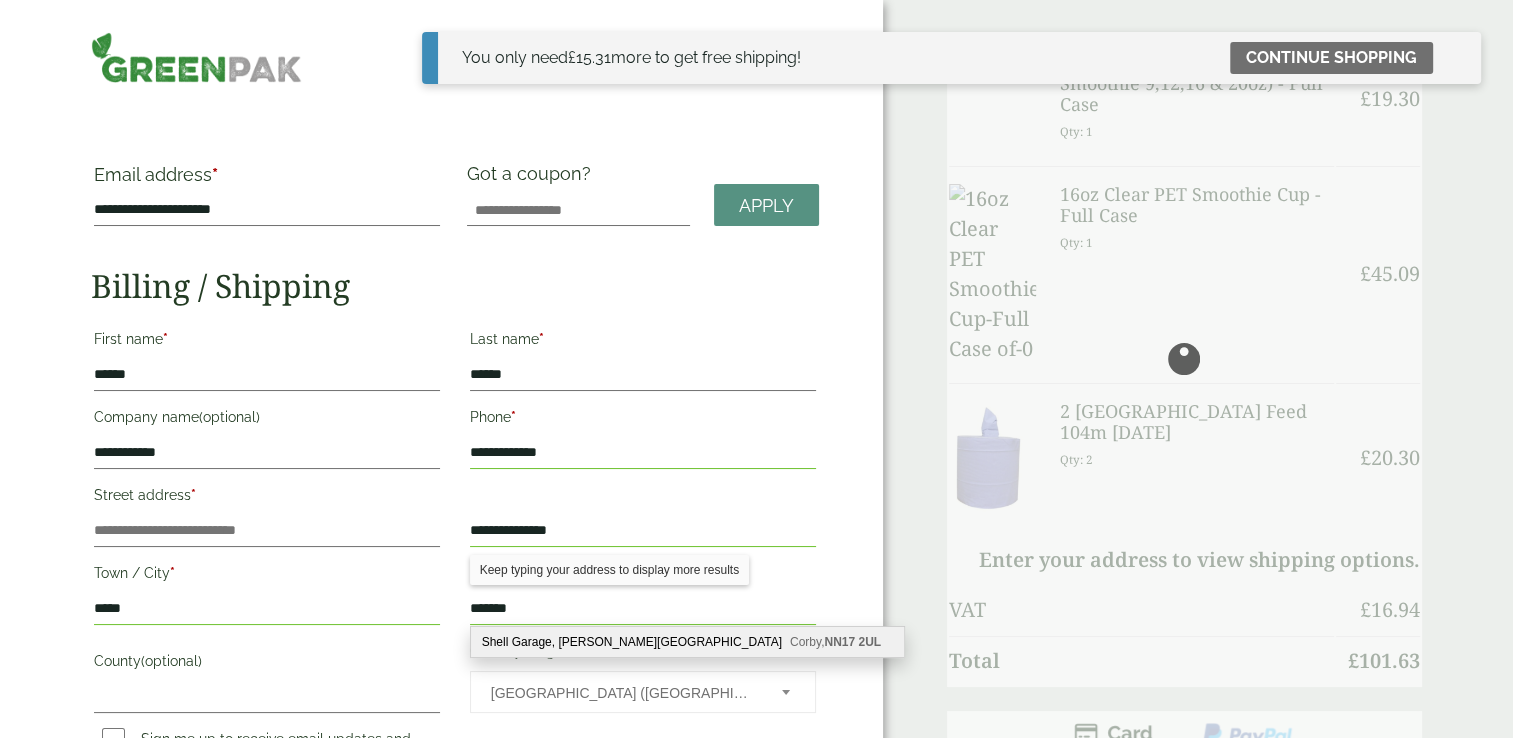 click on "Shell Garage, Cottingham Road Corby,  NN17   2UL" at bounding box center (687, 642) 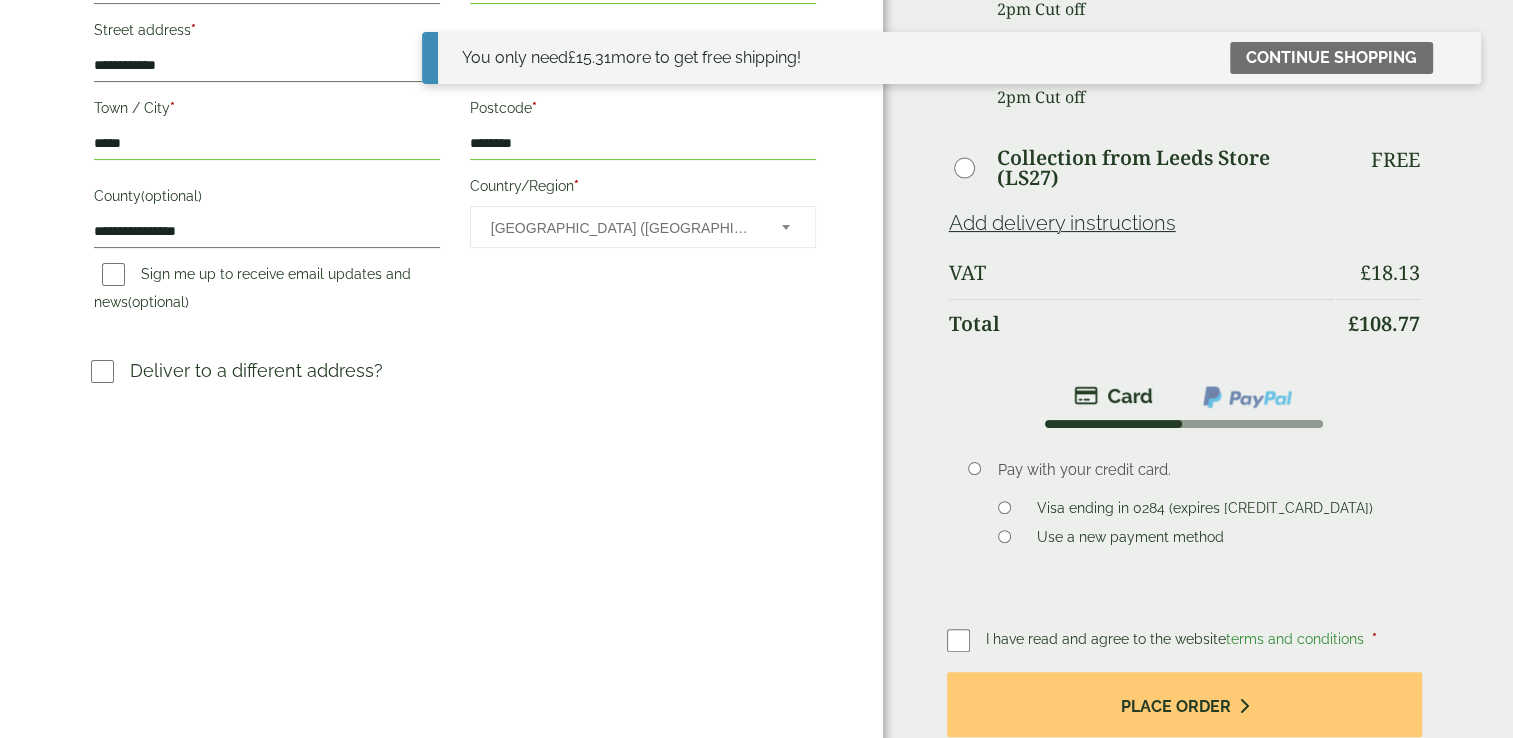 scroll, scrollTop: 500, scrollLeft: 0, axis: vertical 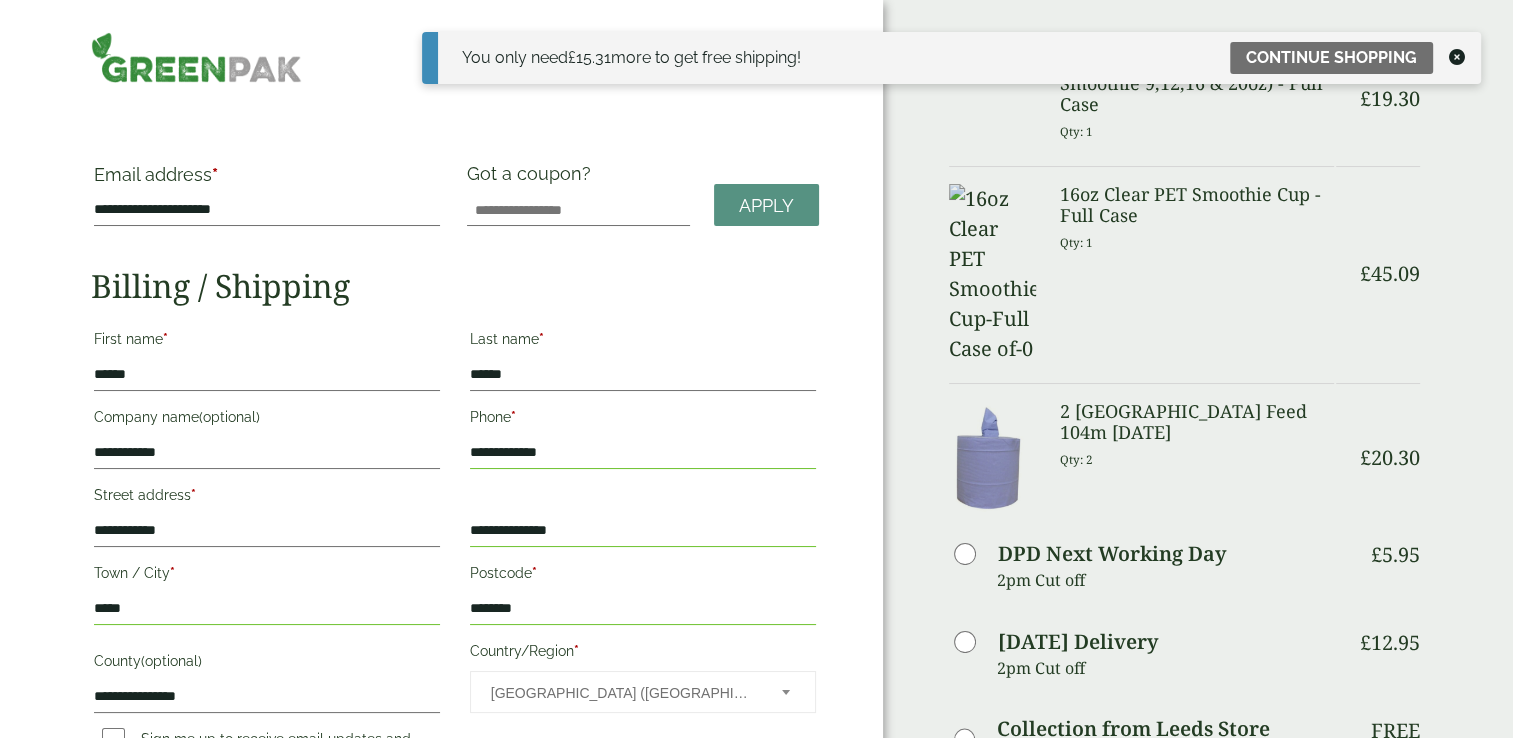 click at bounding box center [1457, 57] 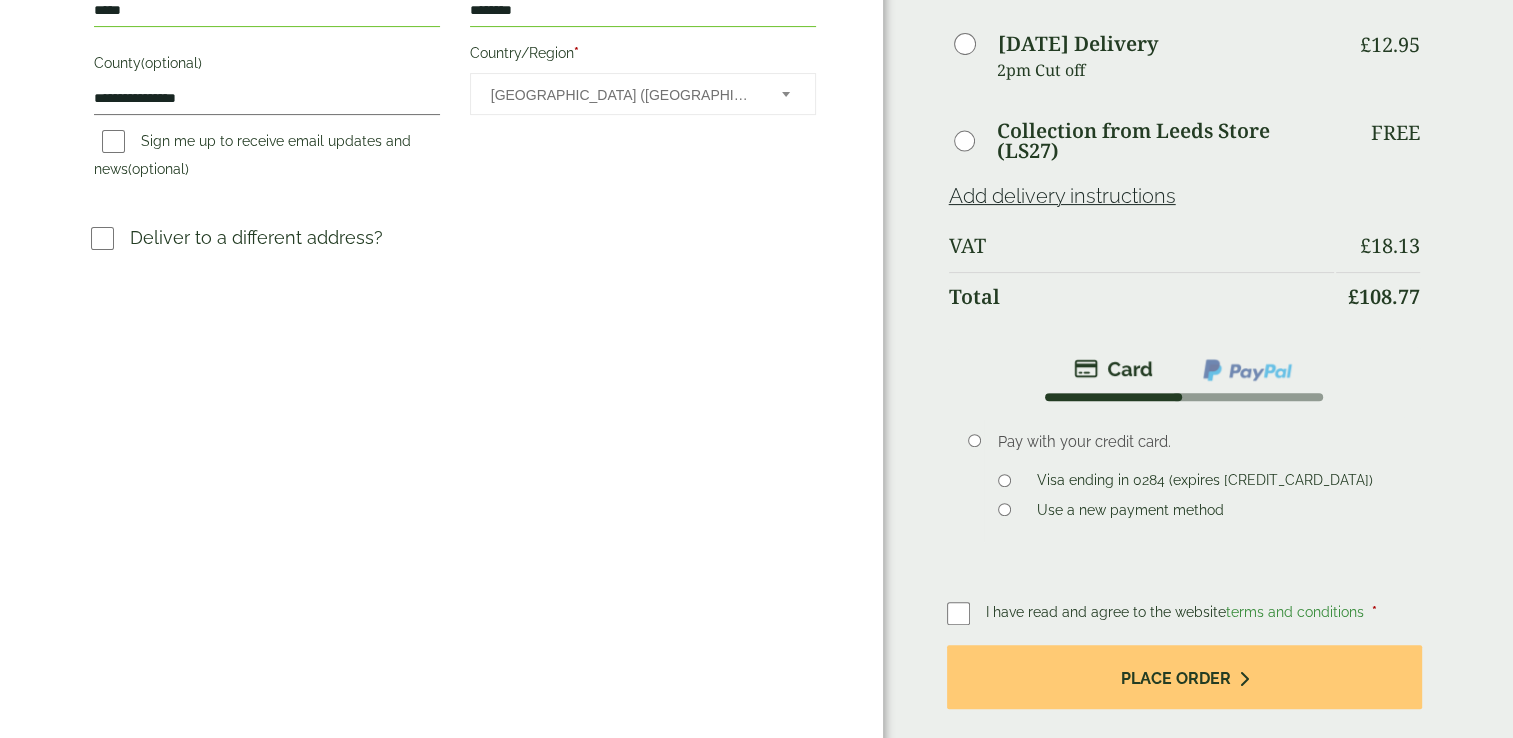 scroll, scrollTop: 600, scrollLeft: 0, axis: vertical 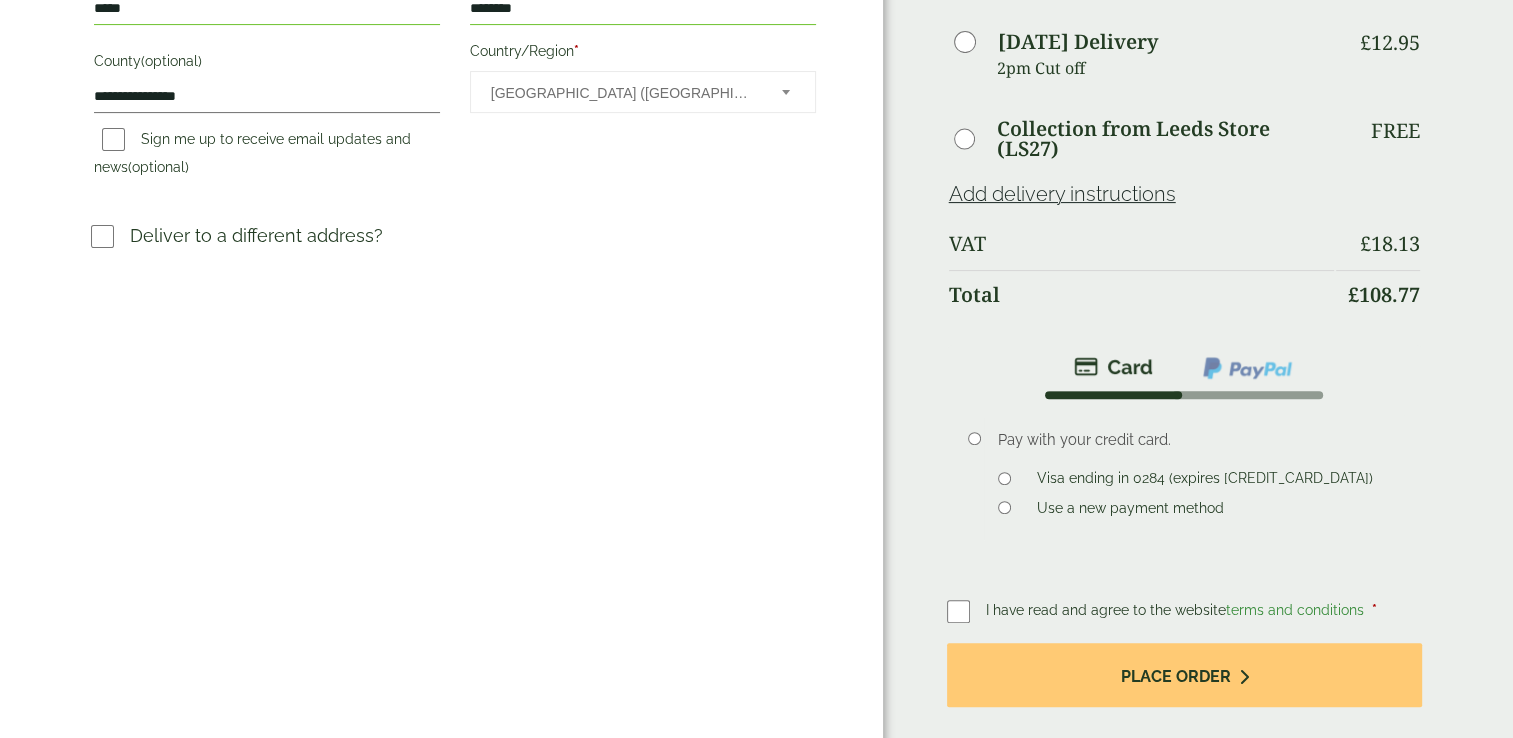 click on "Pay with your credit card.
Visa ending in 0284 (expires 07/27)
Use a new payment method
Credit or debit card
Save payment information to my account for future purchases." at bounding box center (1194, 477) 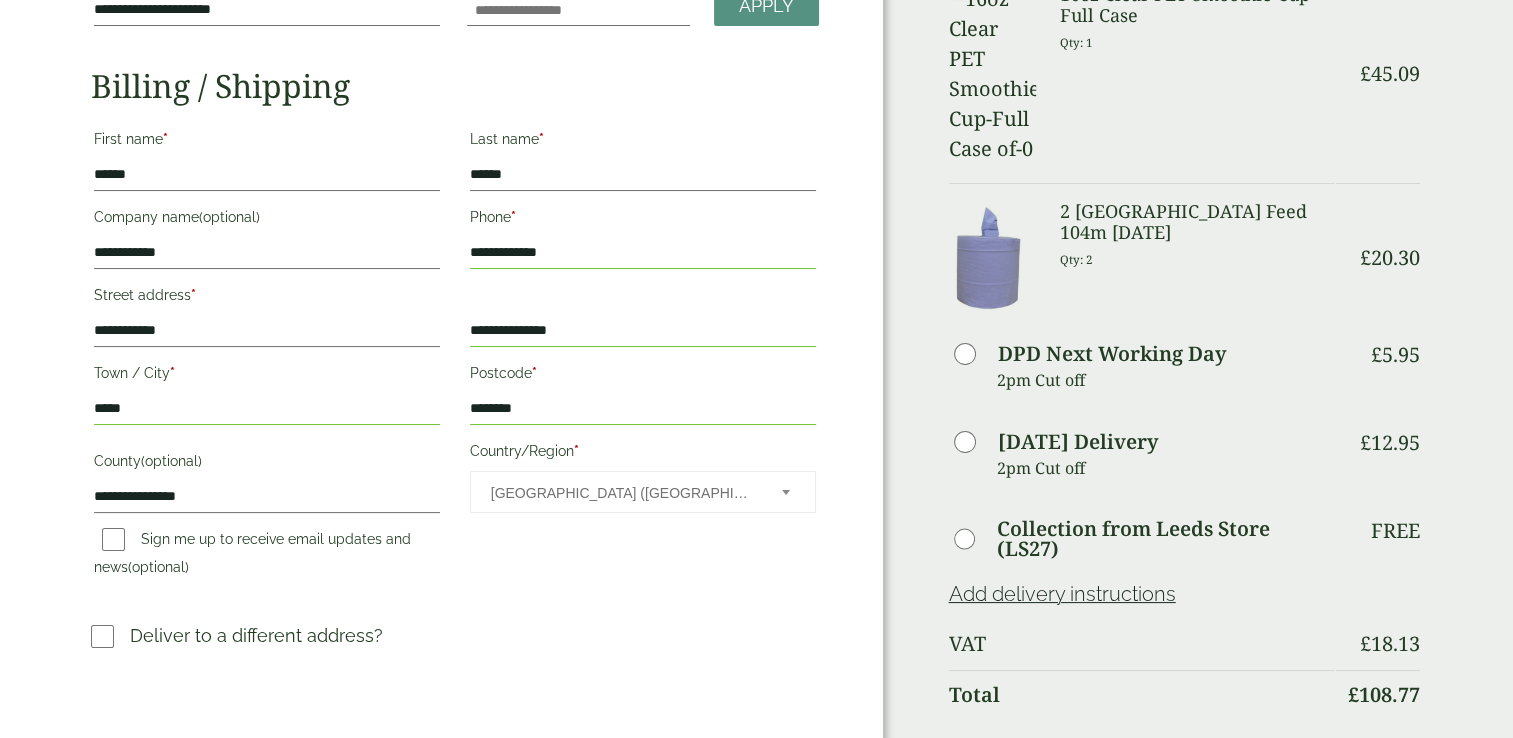 scroll, scrollTop: 0, scrollLeft: 0, axis: both 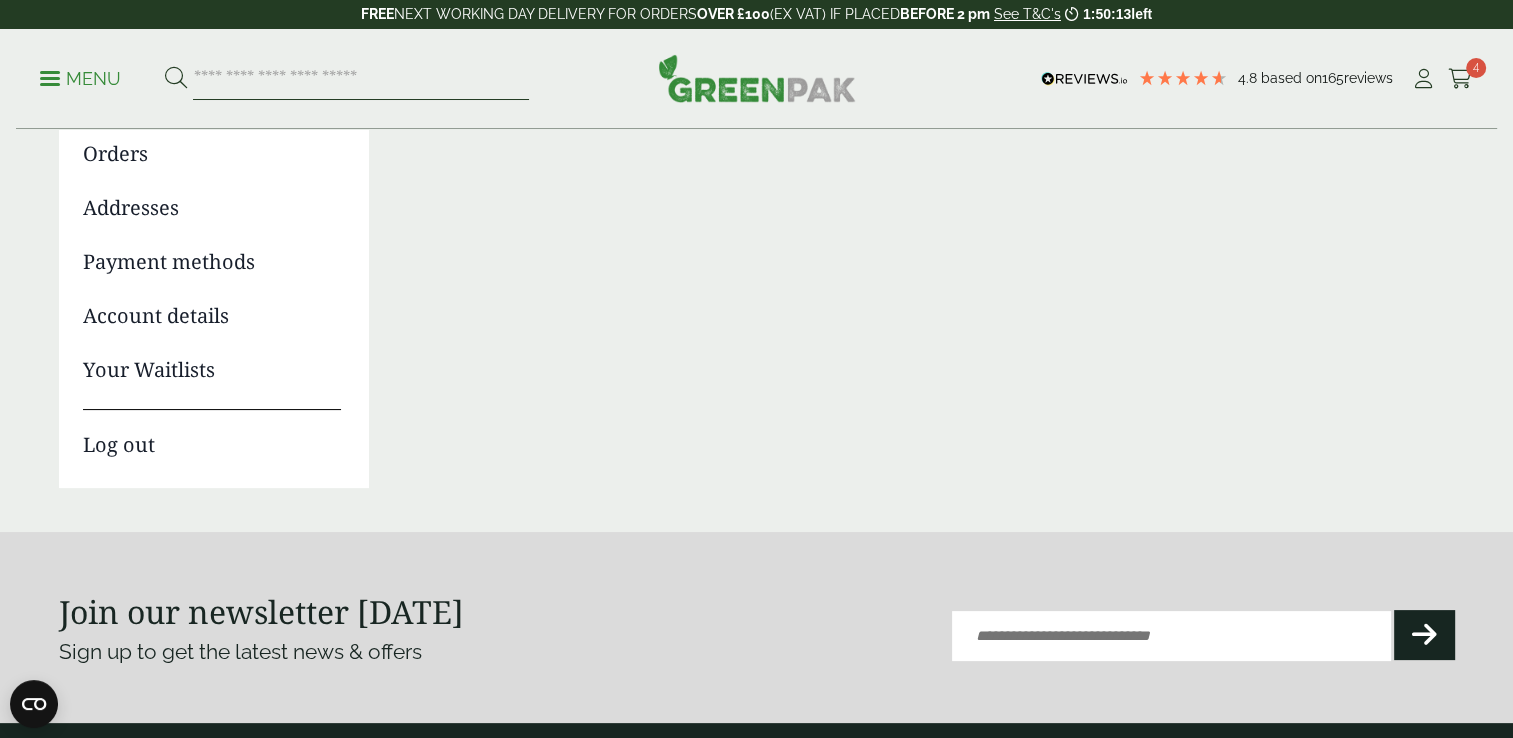 click at bounding box center (361, 79) 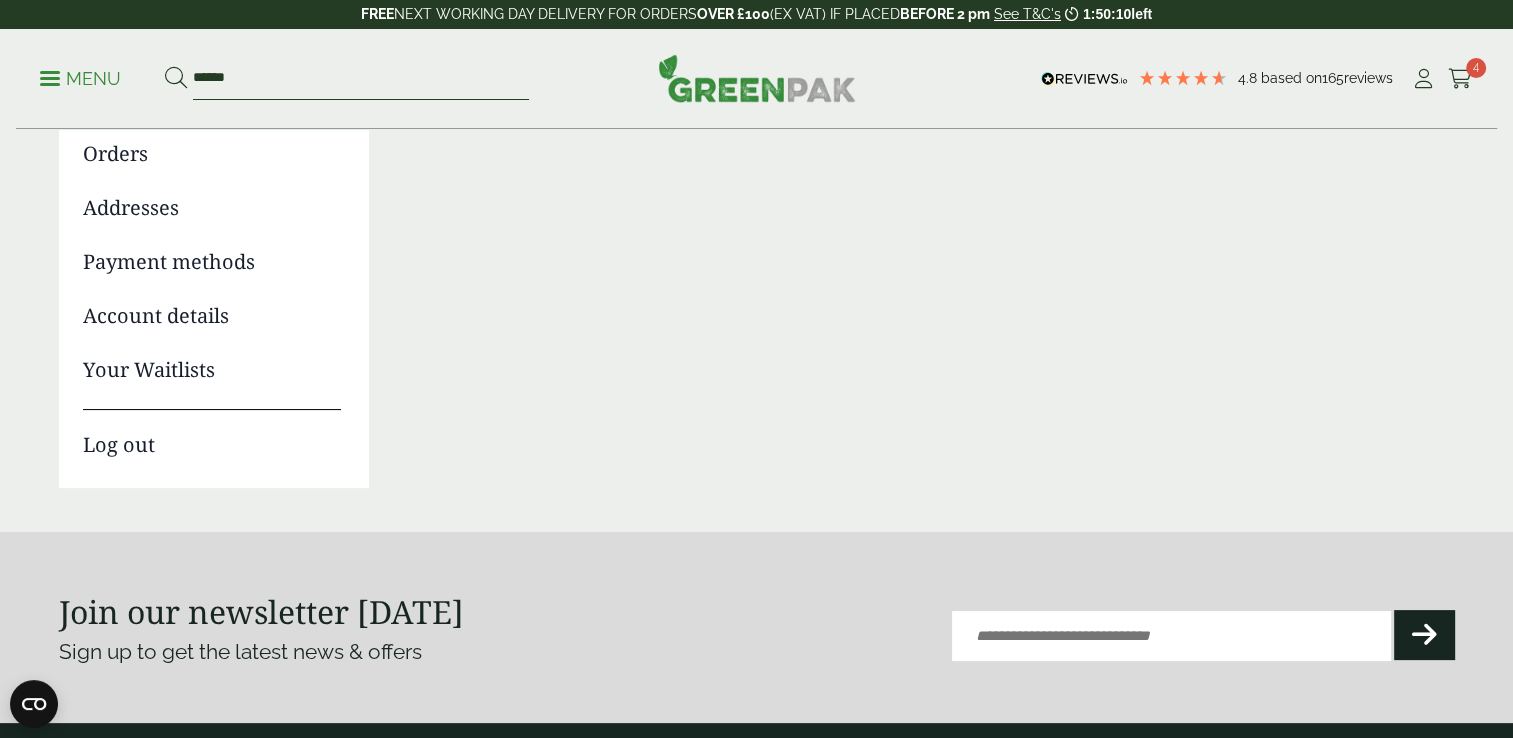 type on "******" 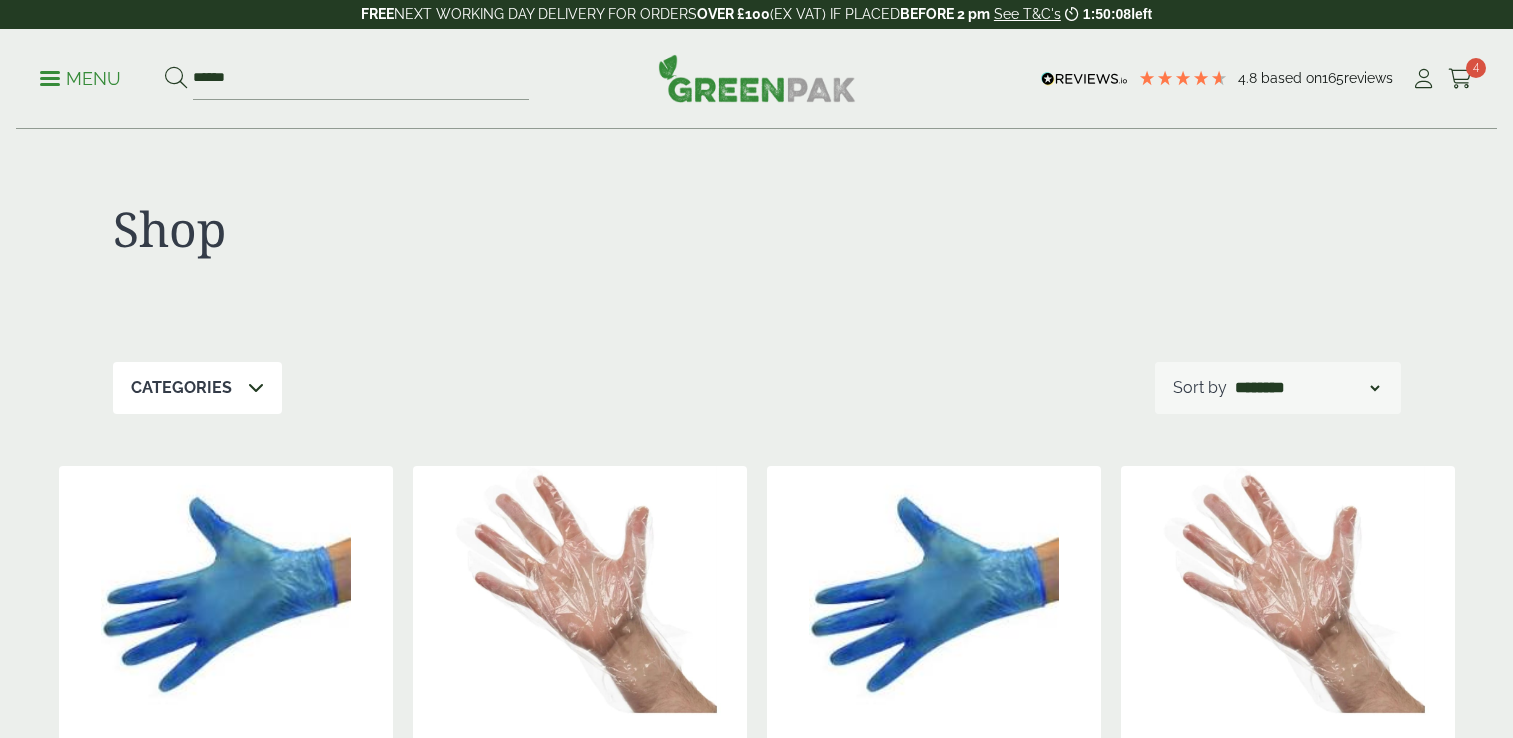 scroll, scrollTop: 0, scrollLeft: 0, axis: both 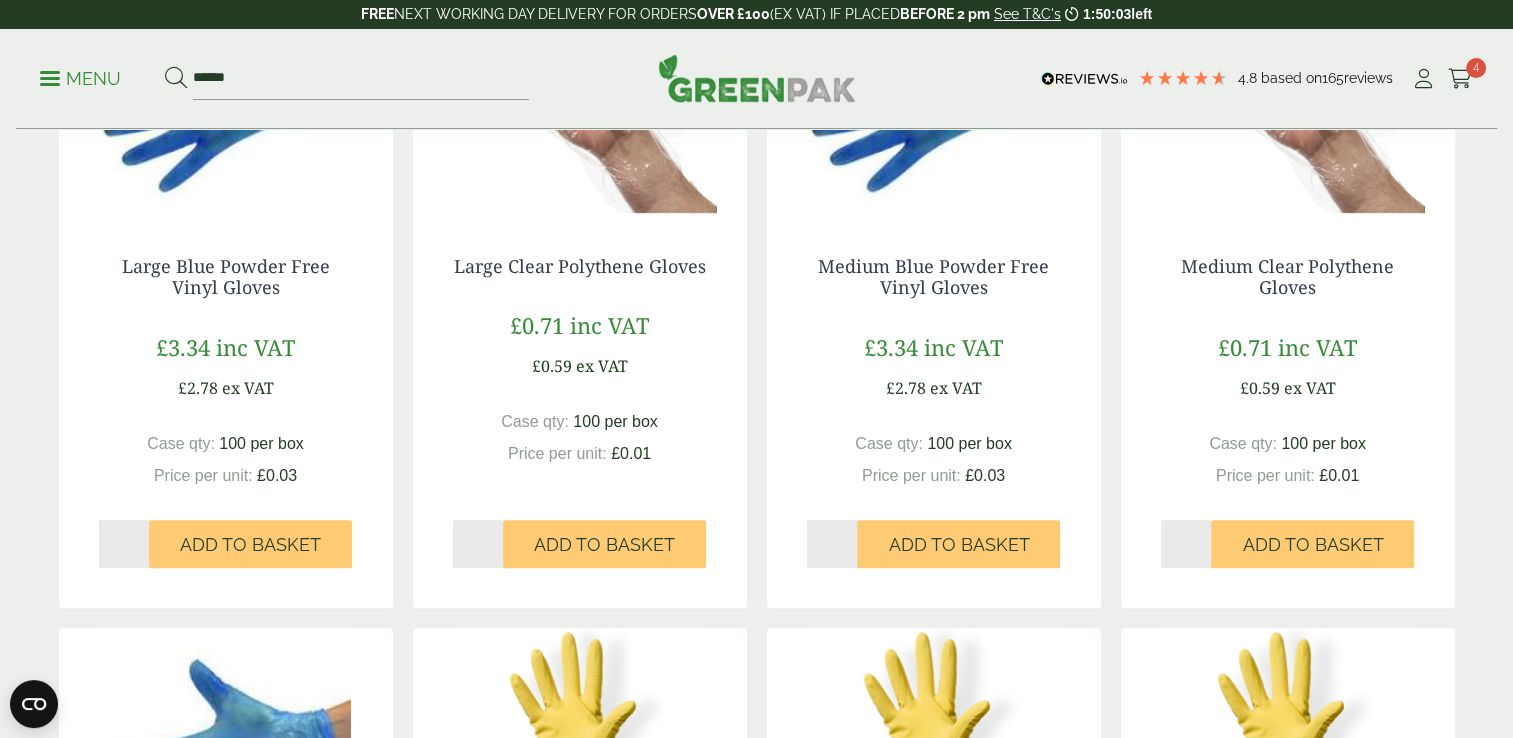click on "*" at bounding box center (124, 544) 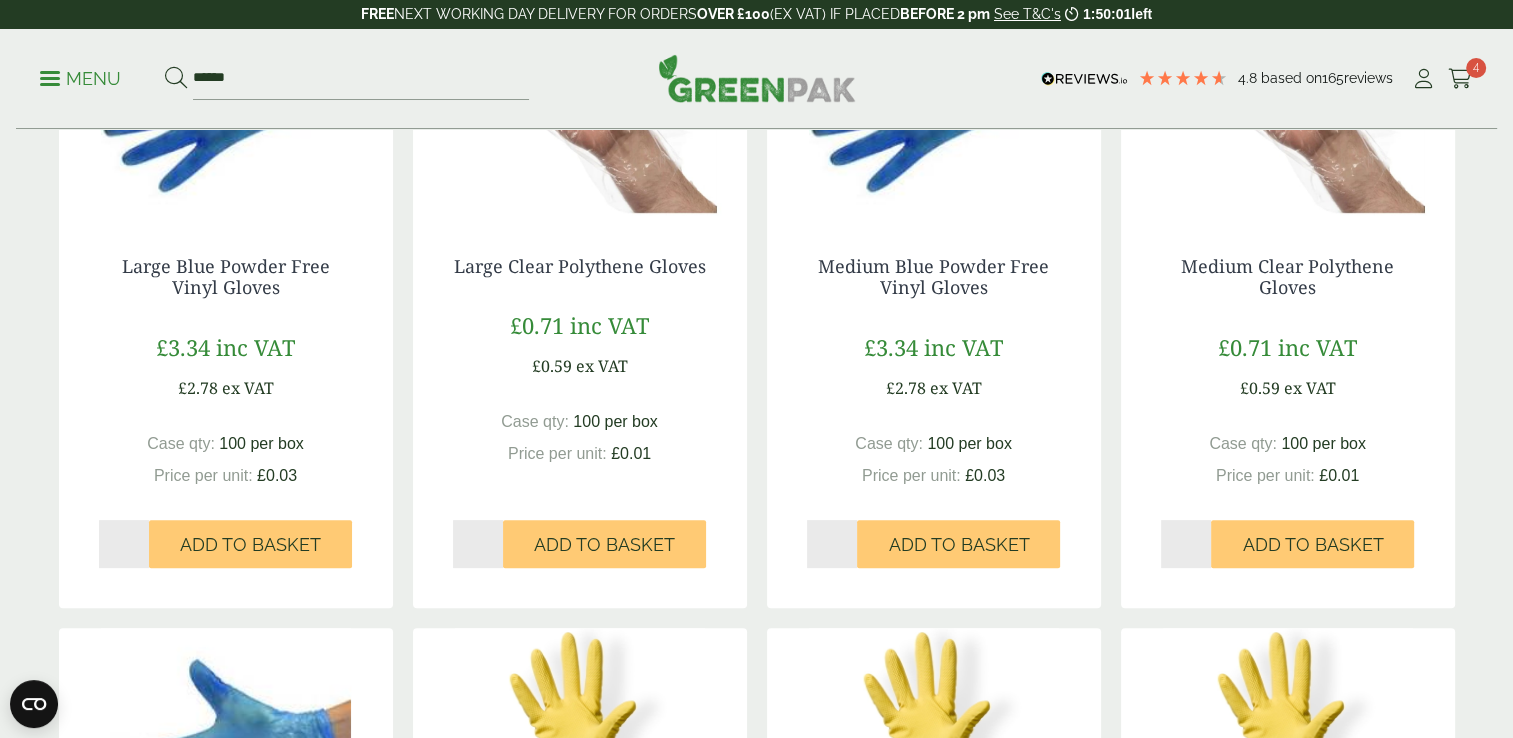 type on "*" 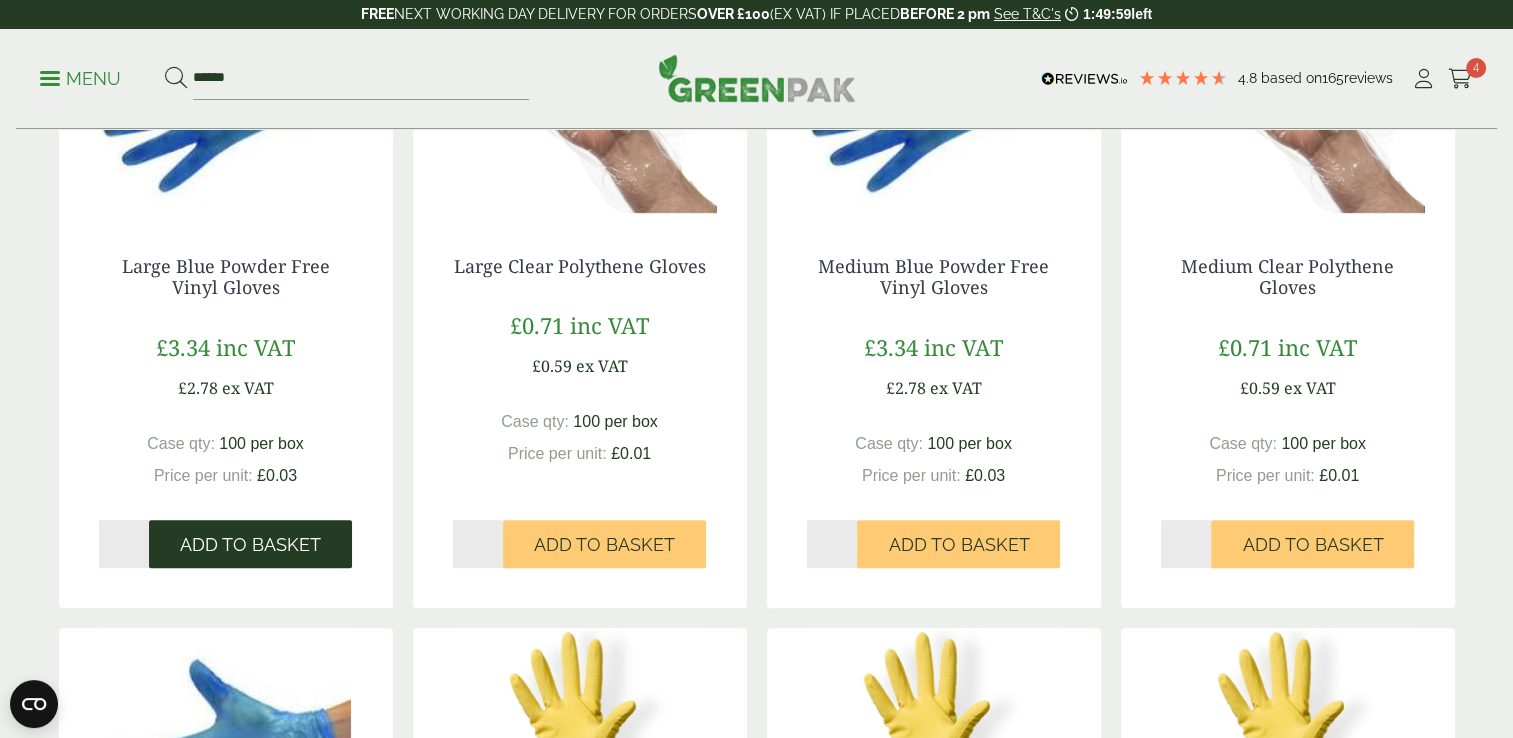 click on "Add to Basket" at bounding box center [250, 545] 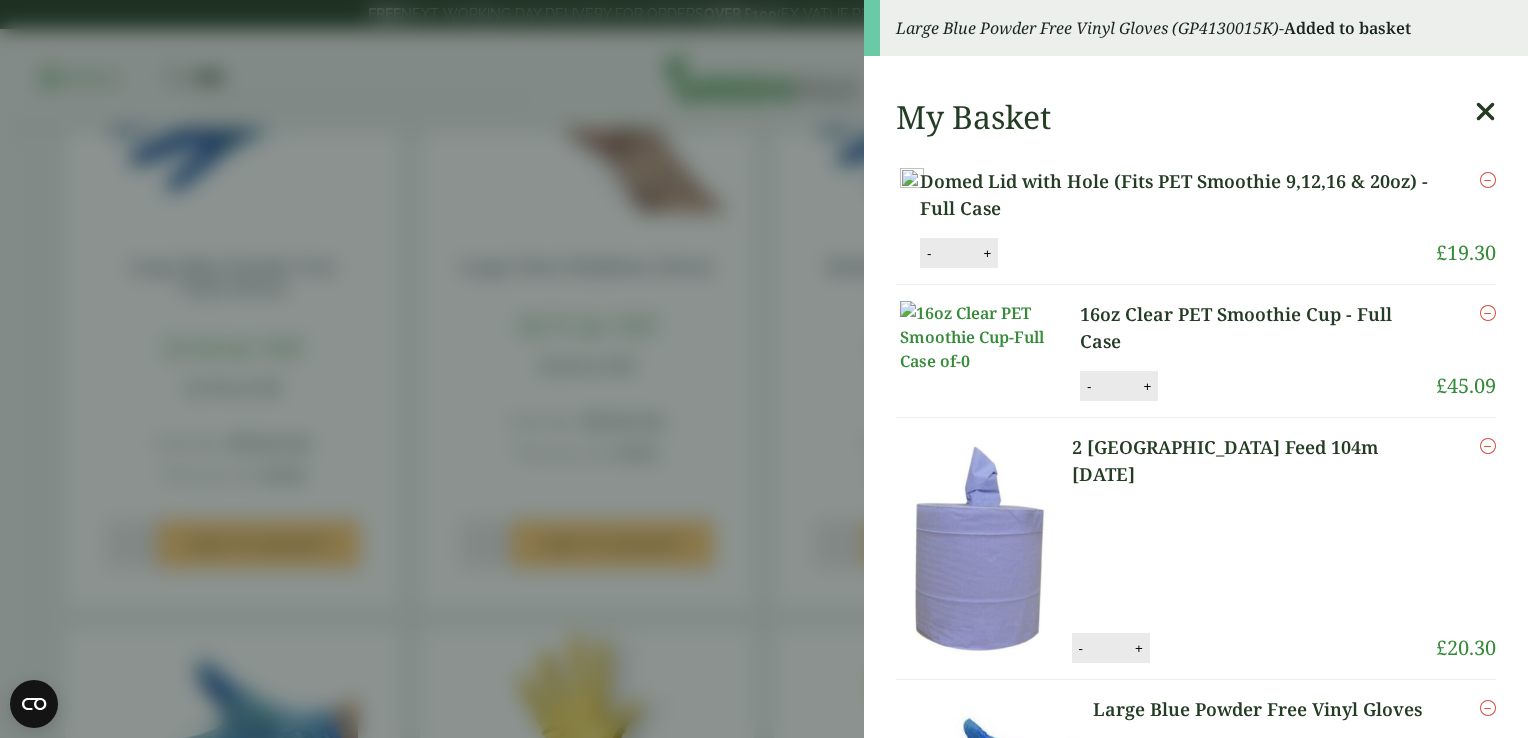 click at bounding box center [1485, 112] 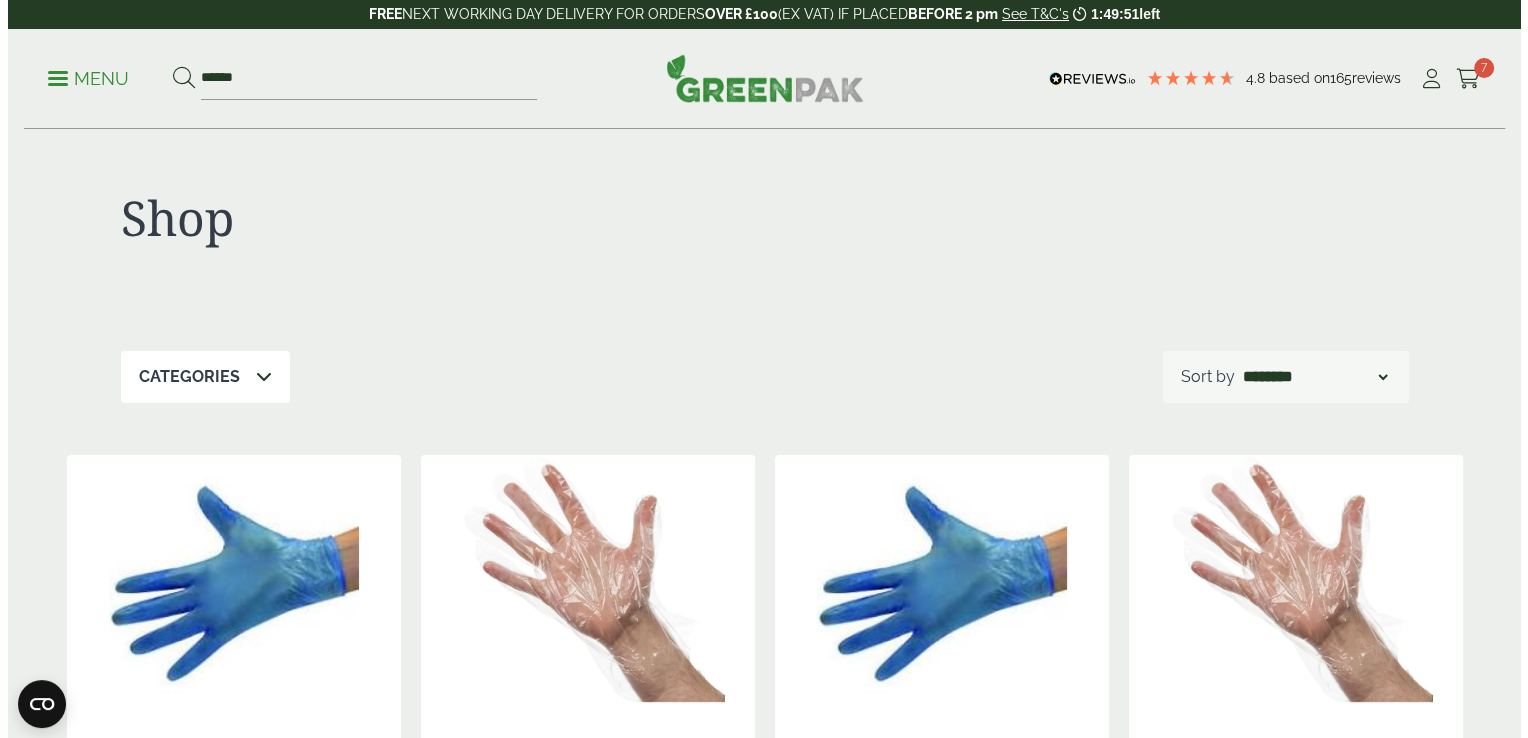 scroll, scrollTop: 0, scrollLeft: 0, axis: both 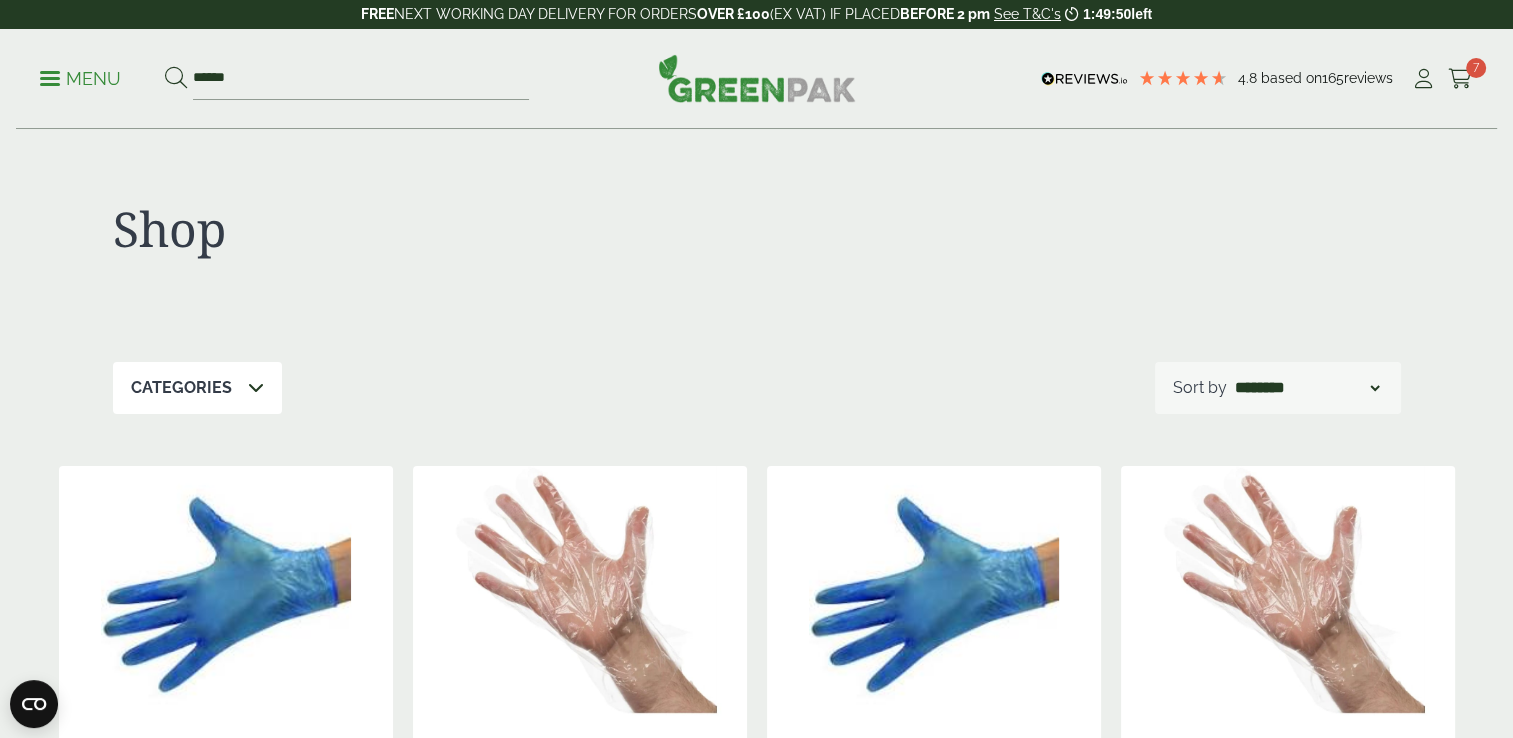 click at bounding box center [1460, 79] 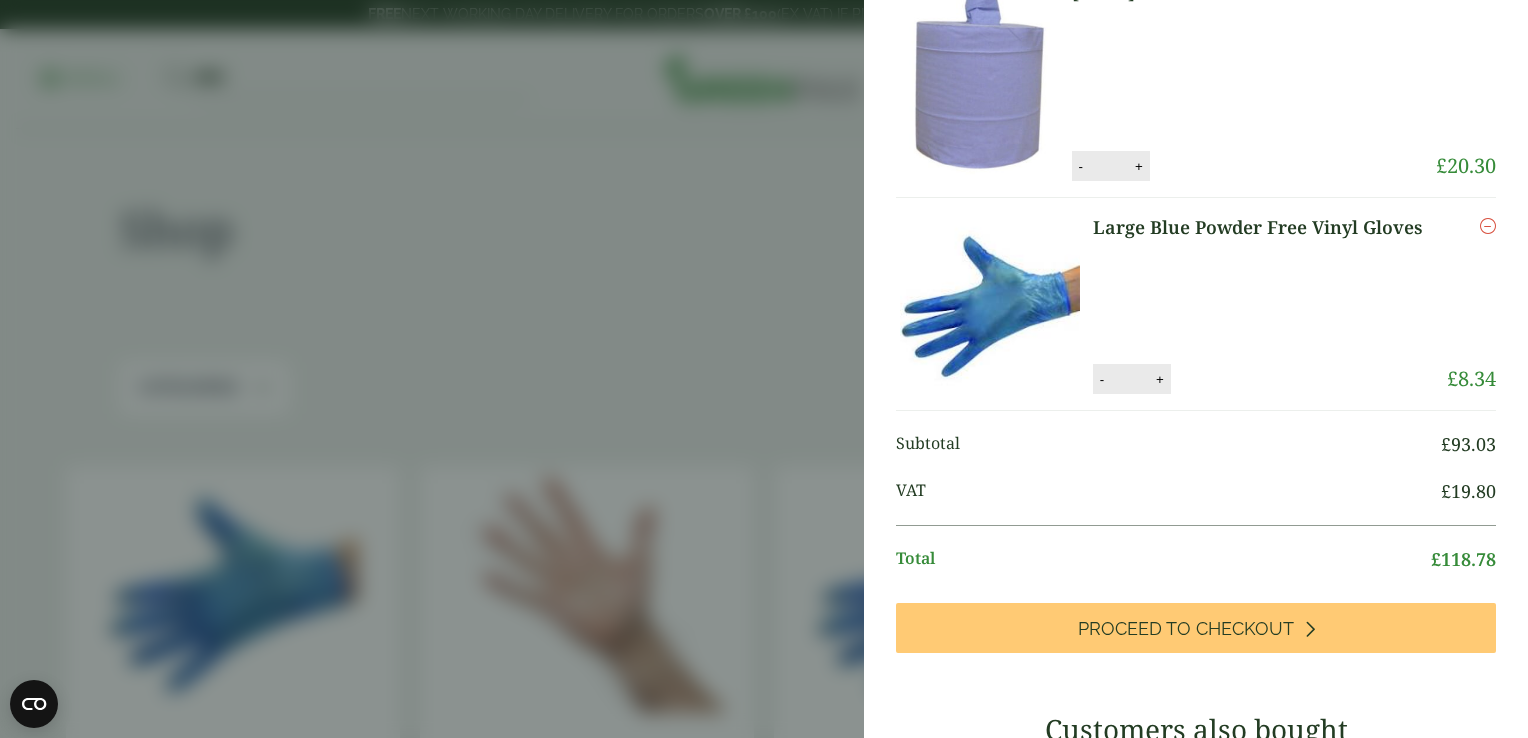scroll, scrollTop: 500, scrollLeft: 0, axis: vertical 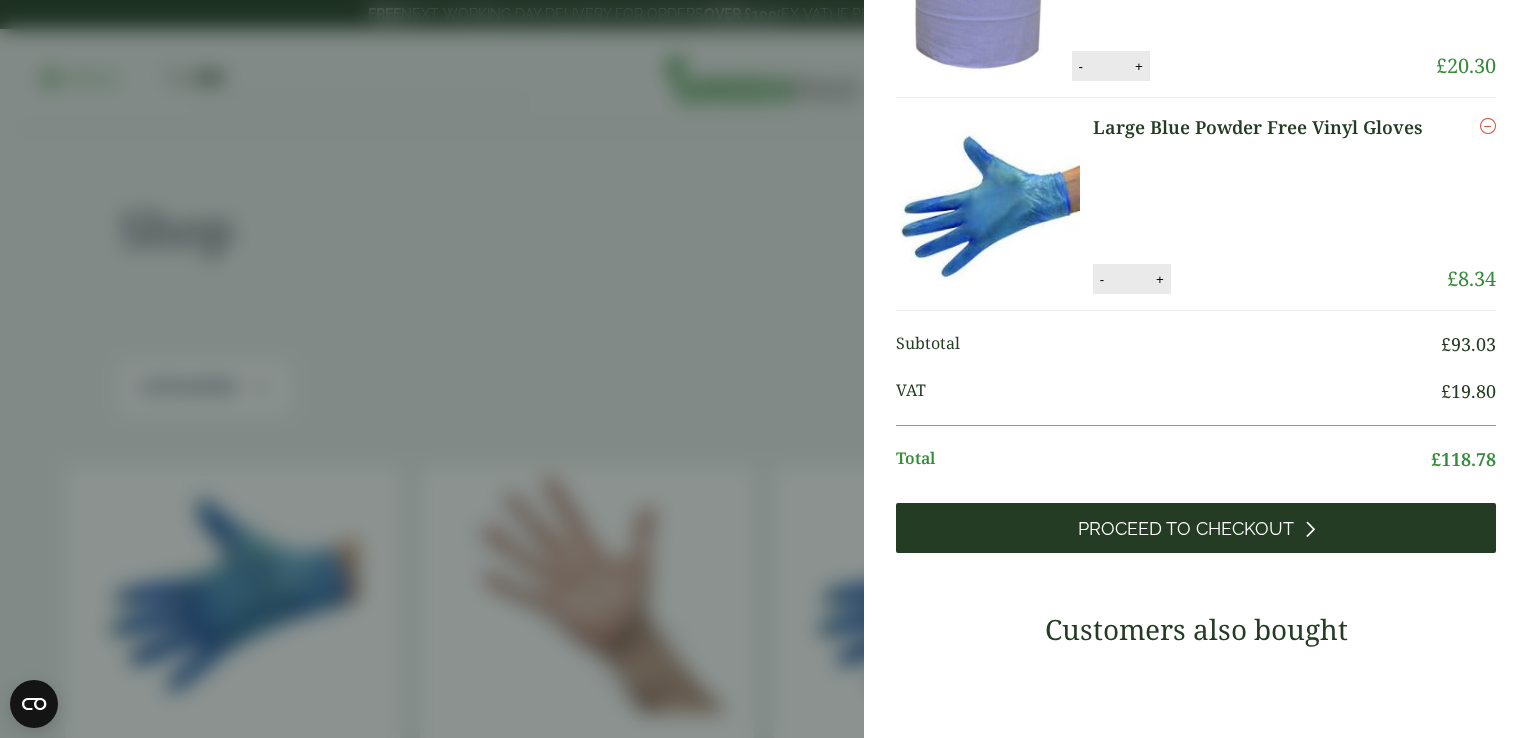 click at bounding box center (1309, 529) 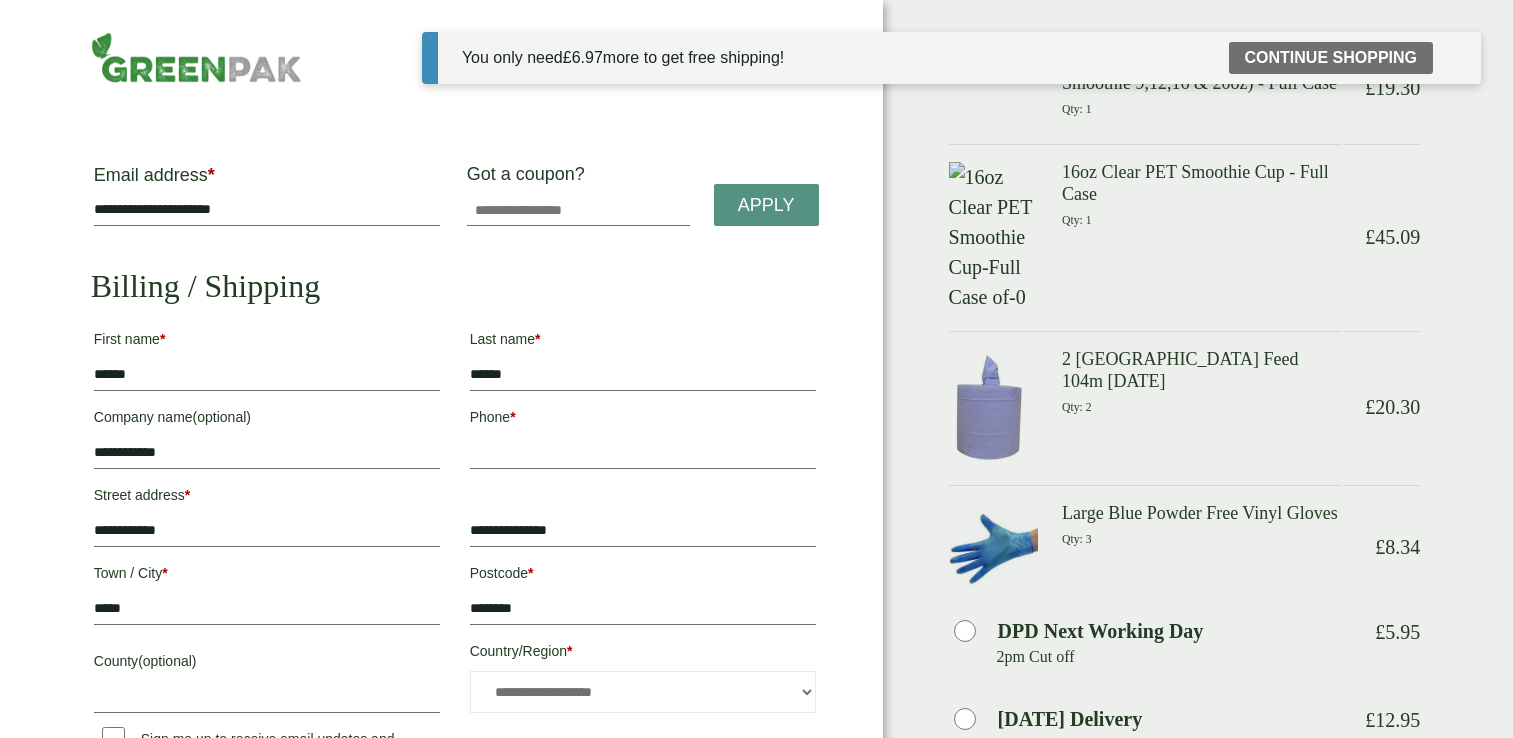 scroll, scrollTop: 0, scrollLeft: 0, axis: both 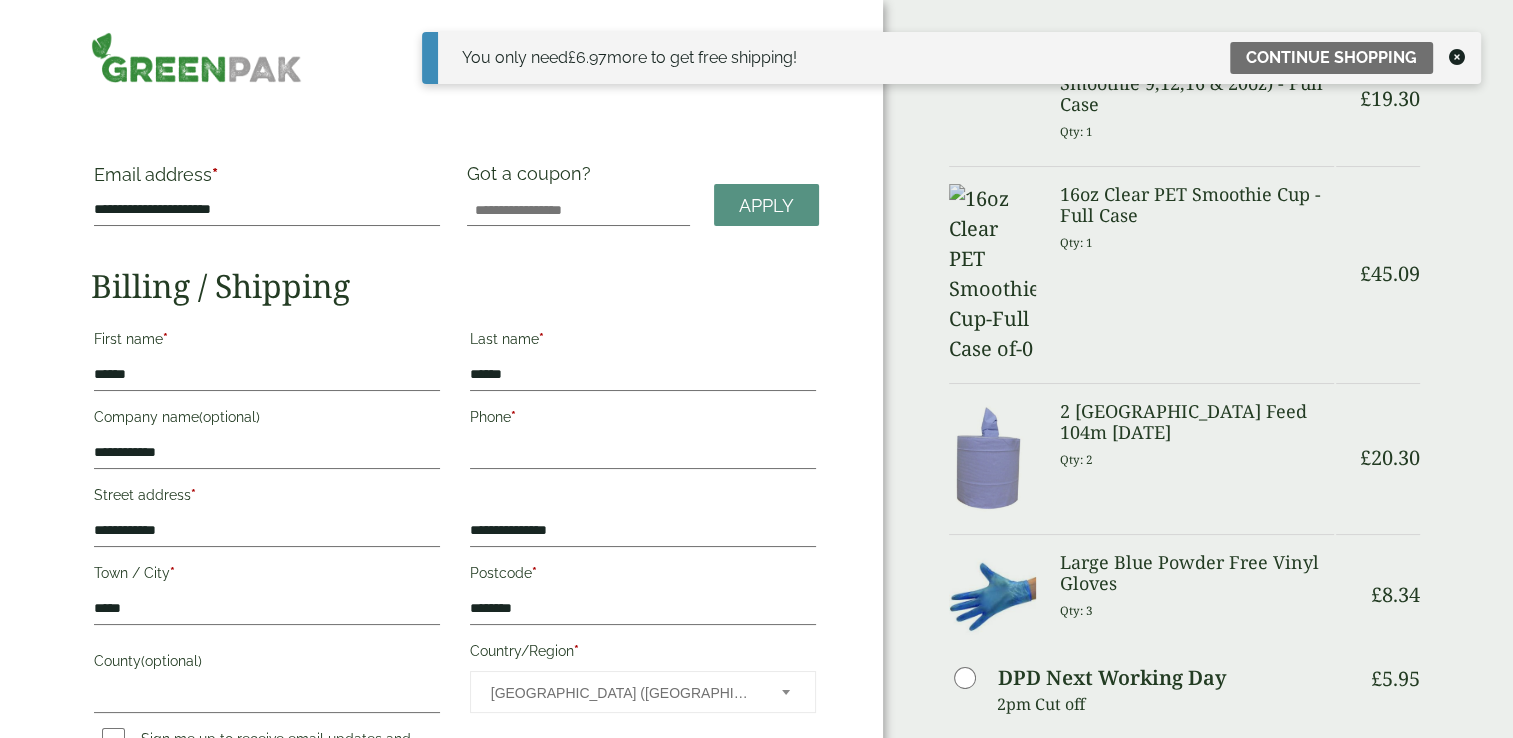 click at bounding box center (1457, 57) 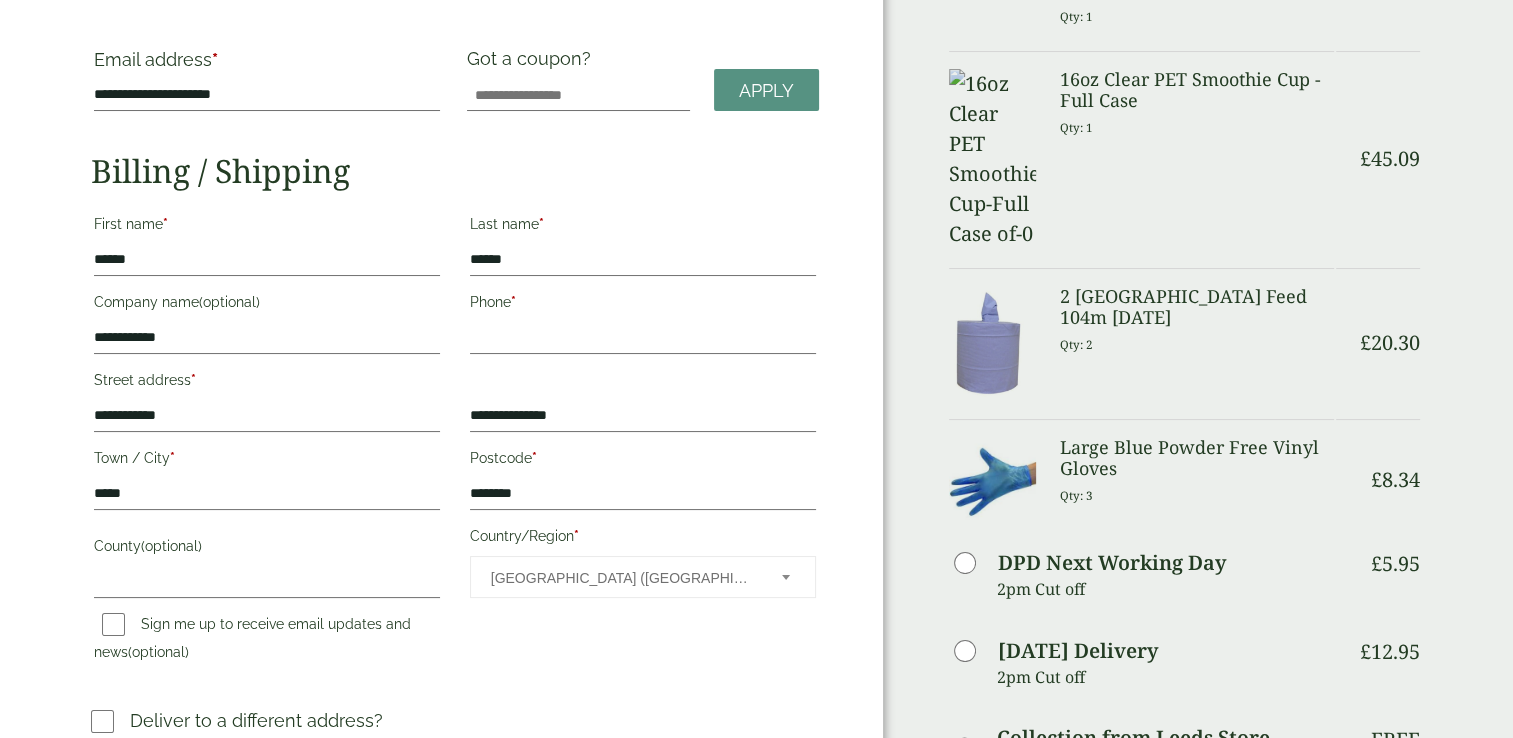 scroll, scrollTop: 0, scrollLeft: 0, axis: both 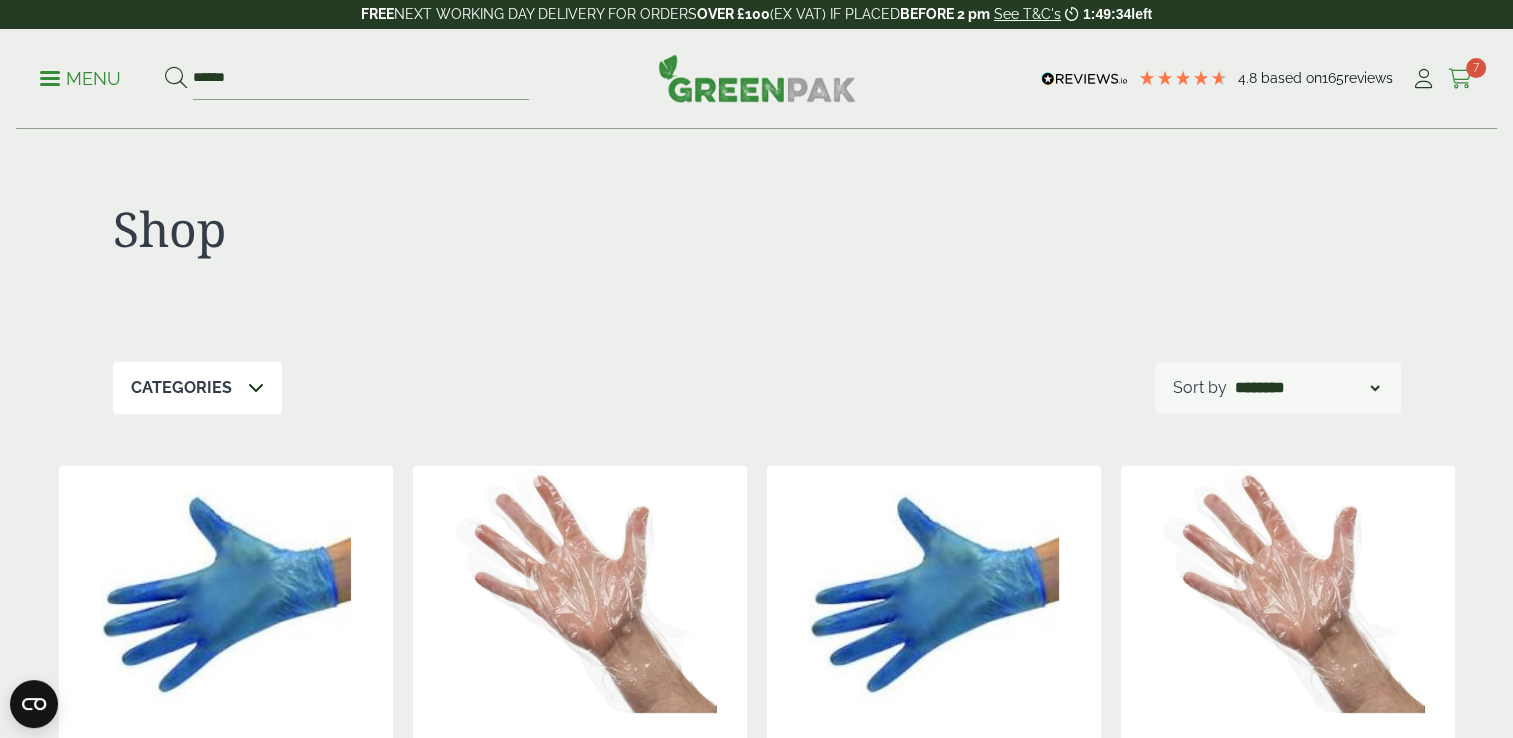 click at bounding box center [1460, 79] 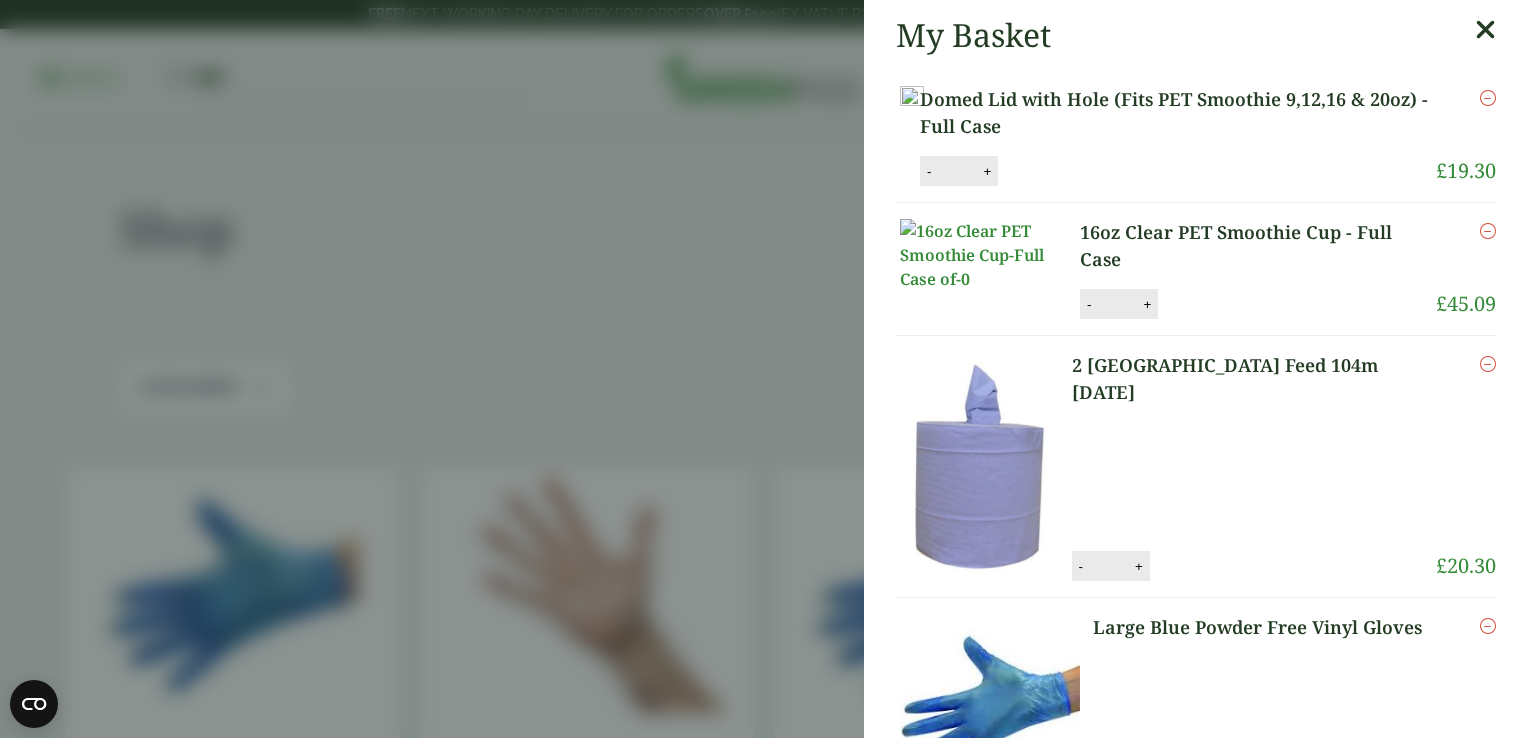 click on "+" at bounding box center [1139, 566] 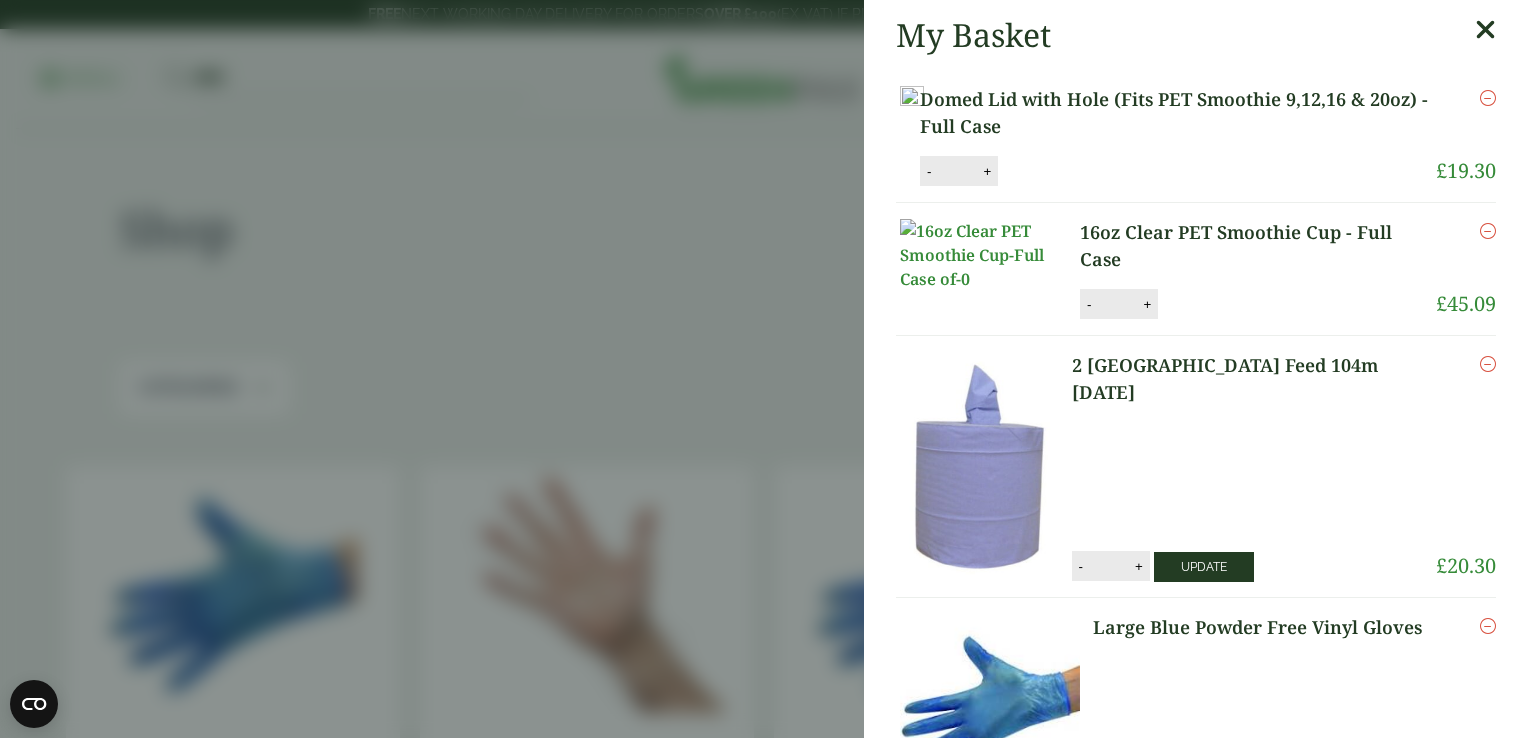 click on "Update" at bounding box center (1204, 567) 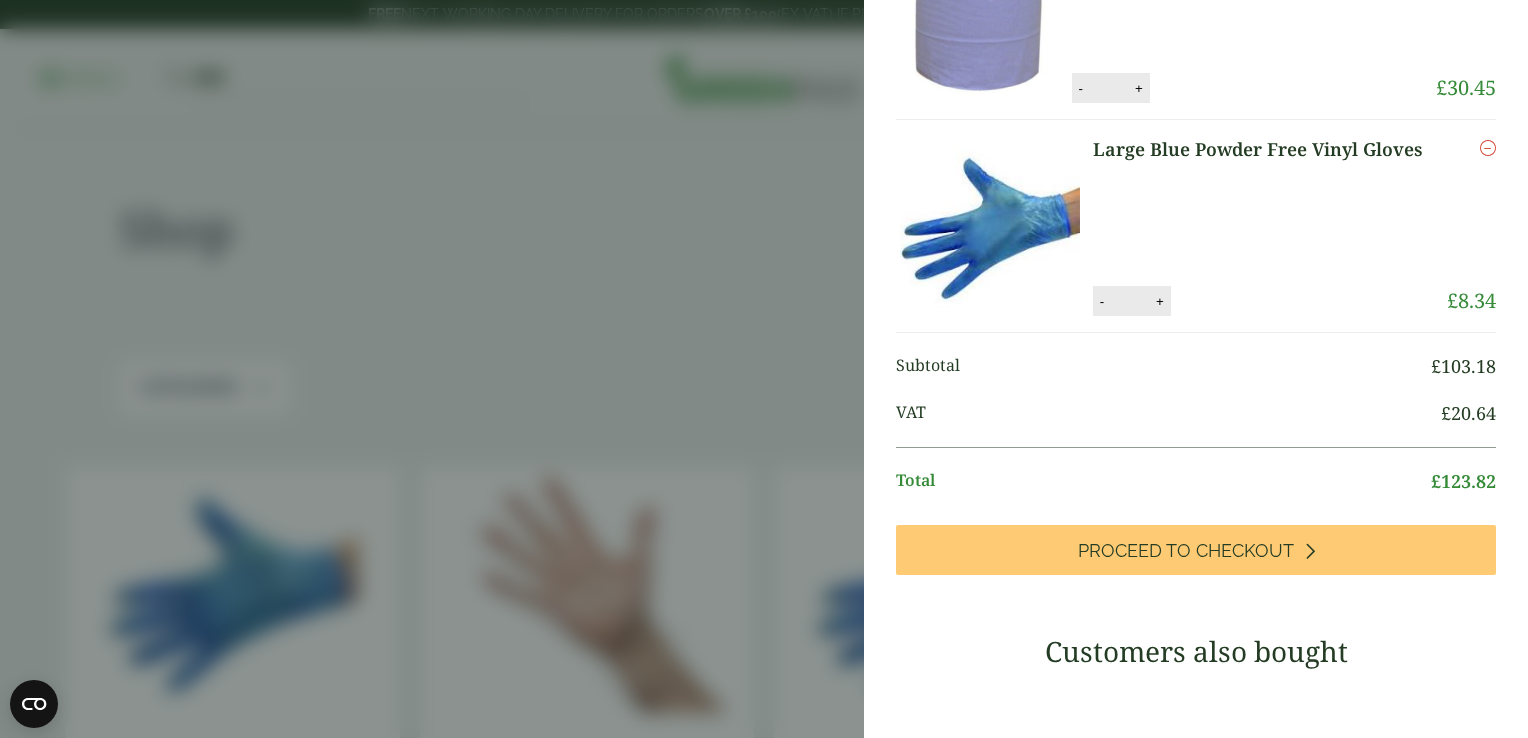 scroll, scrollTop: 800, scrollLeft: 0, axis: vertical 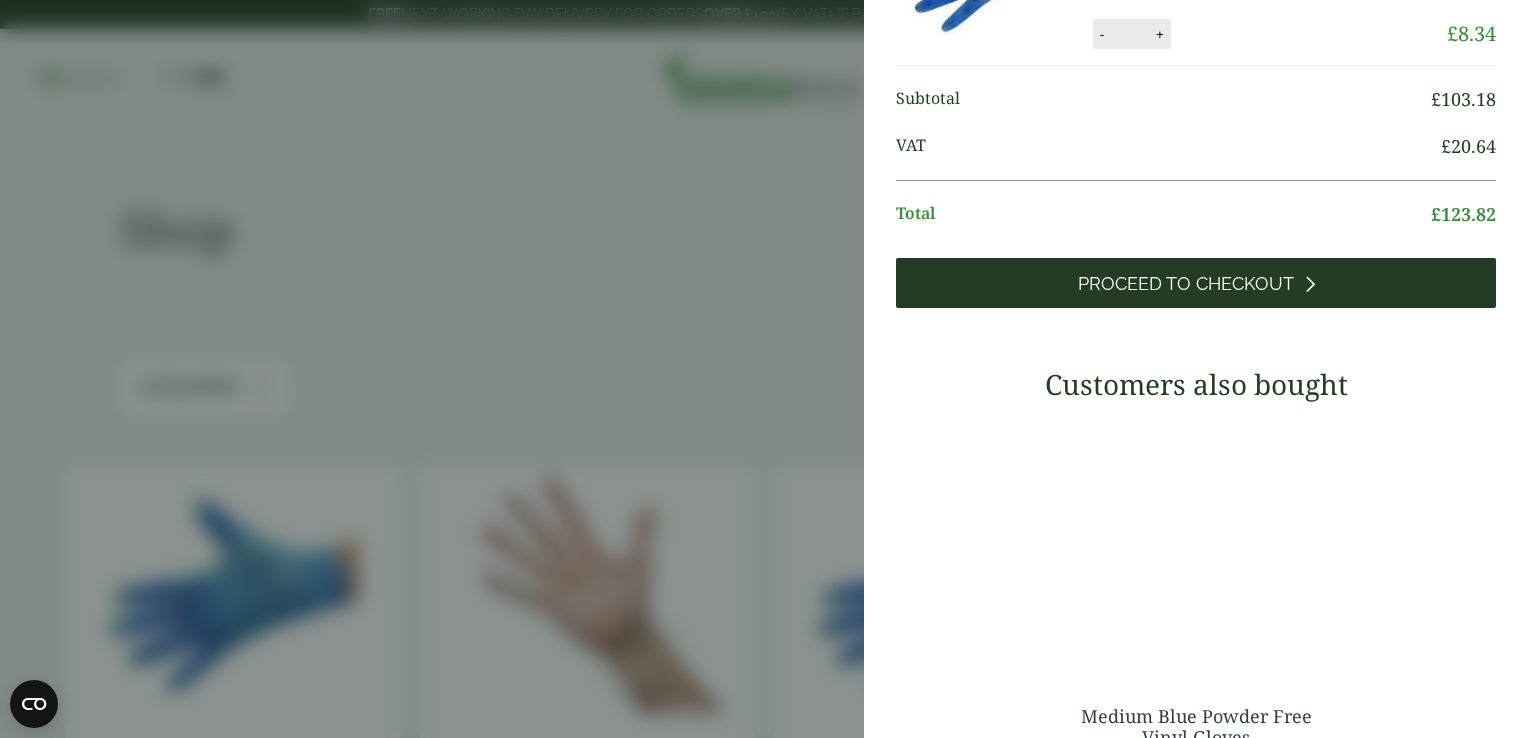 click on "Proceed to Checkout" at bounding box center (1196, 283) 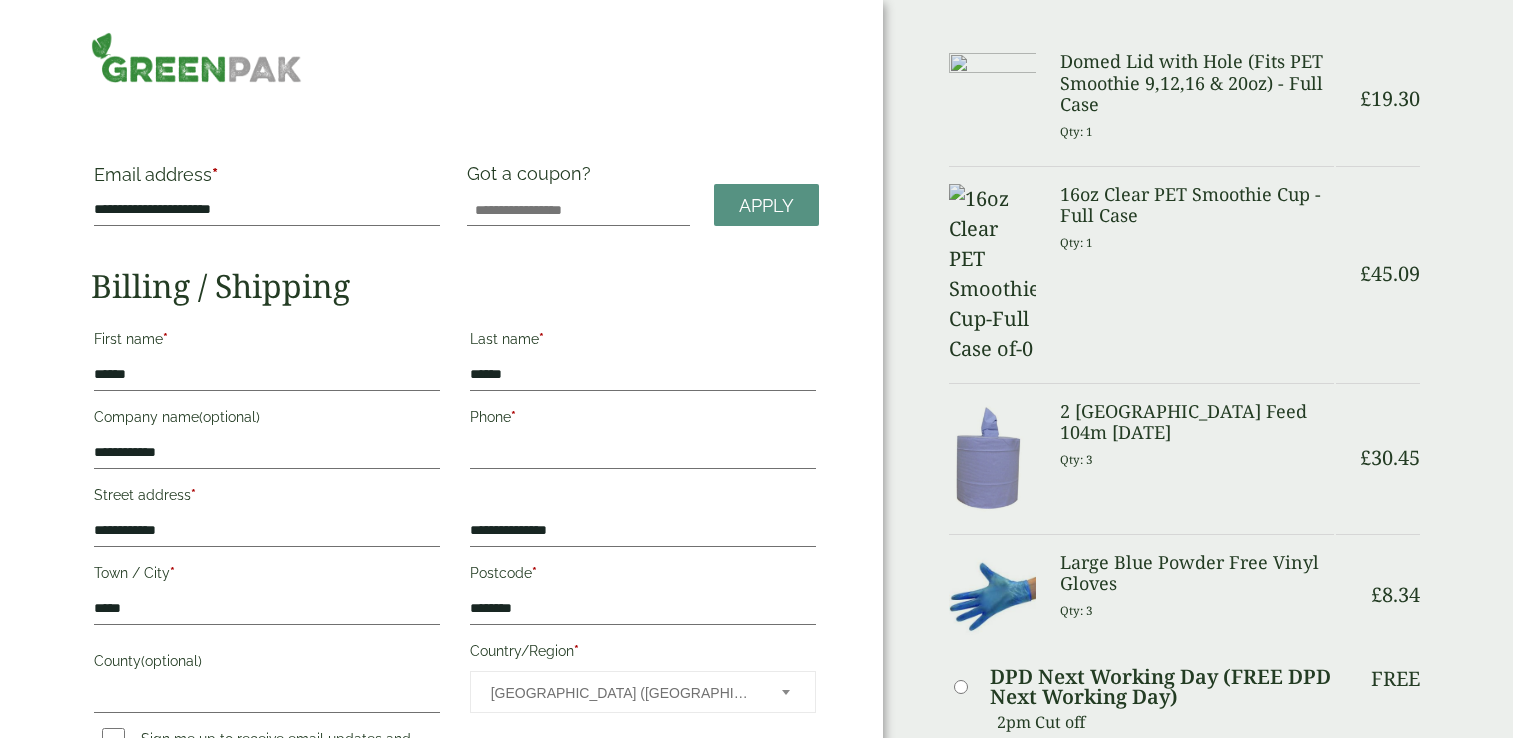 scroll, scrollTop: 0, scrollLeft: 0, axis: both 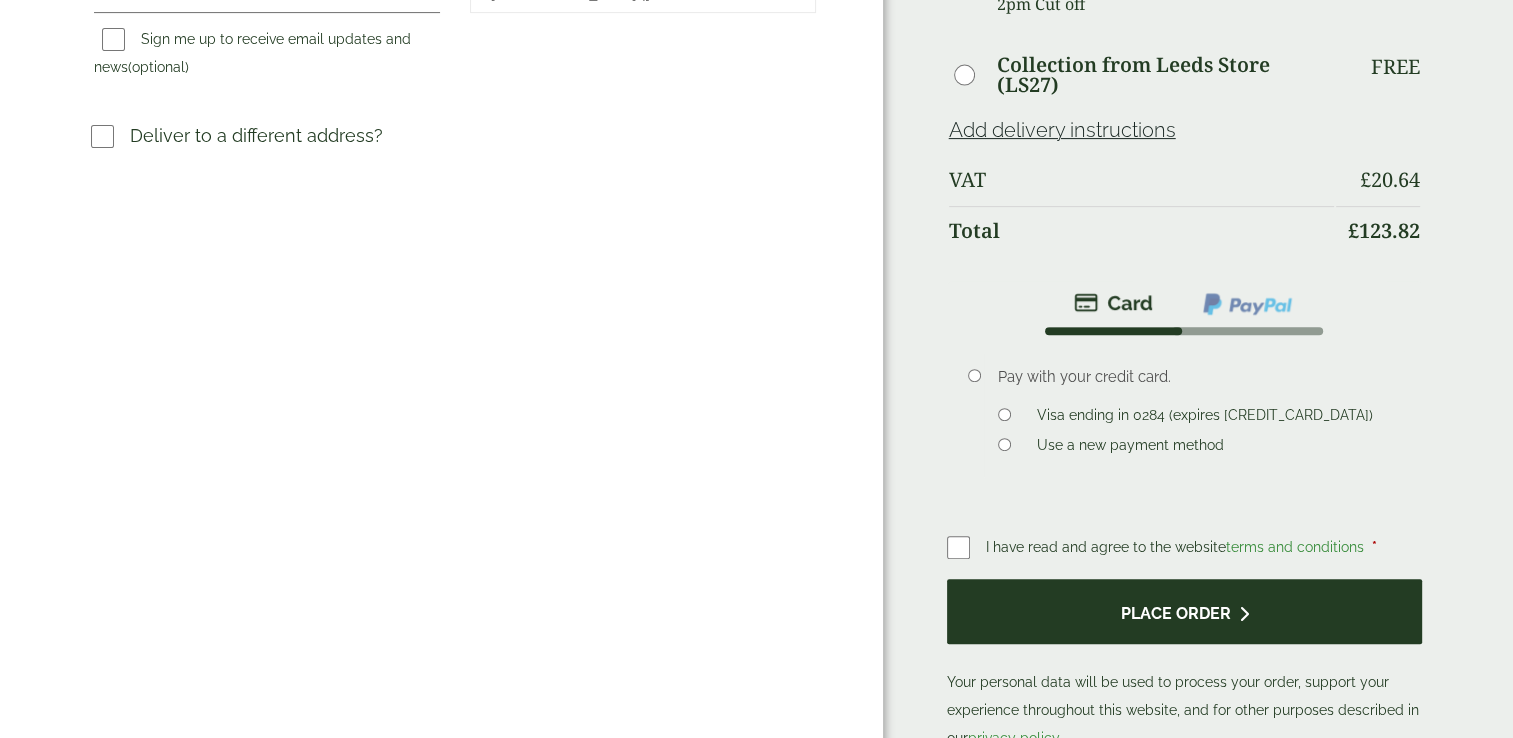 click on "Place order" at bounding box center [1185, 611] 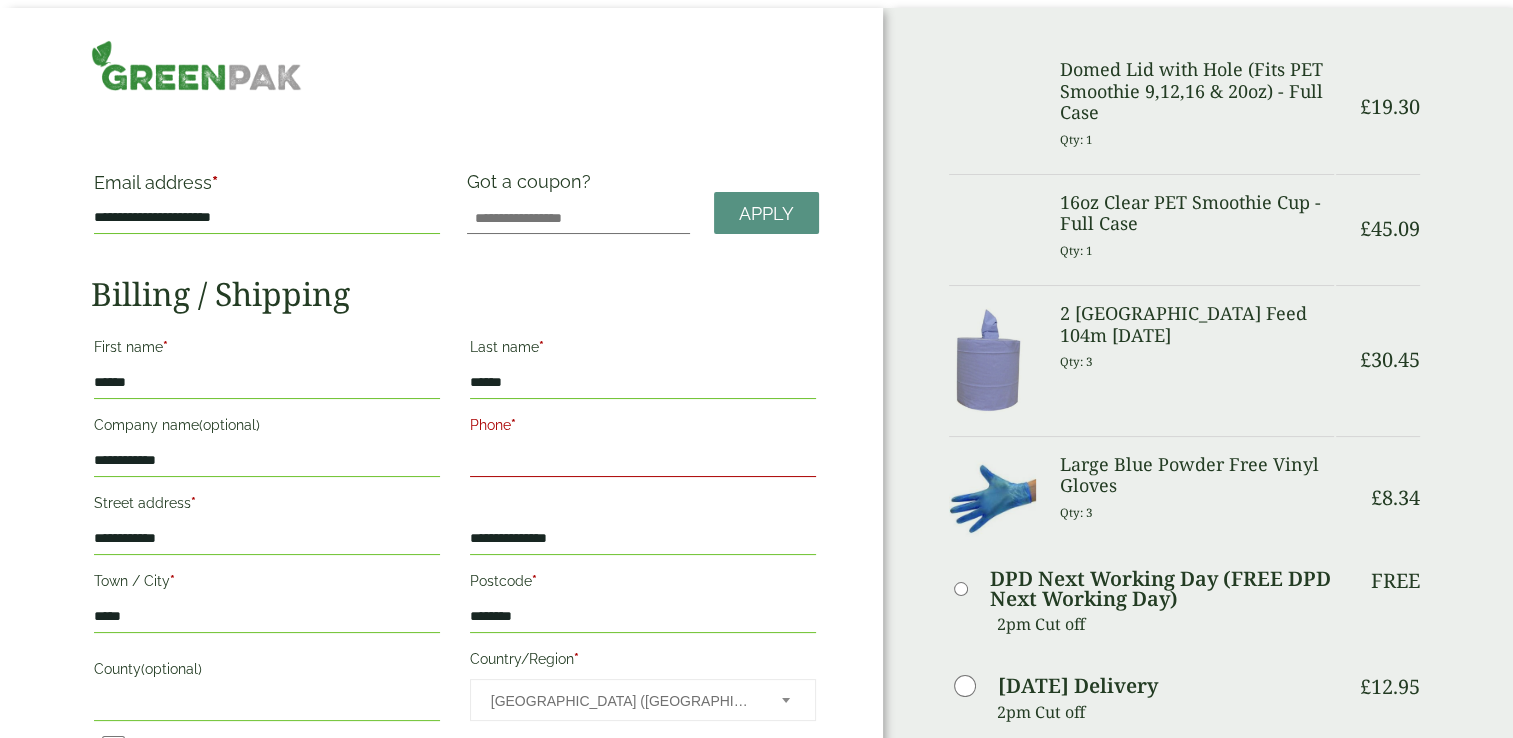 scroll, scrollTop: 0, scrollLeft: 0, axis: both 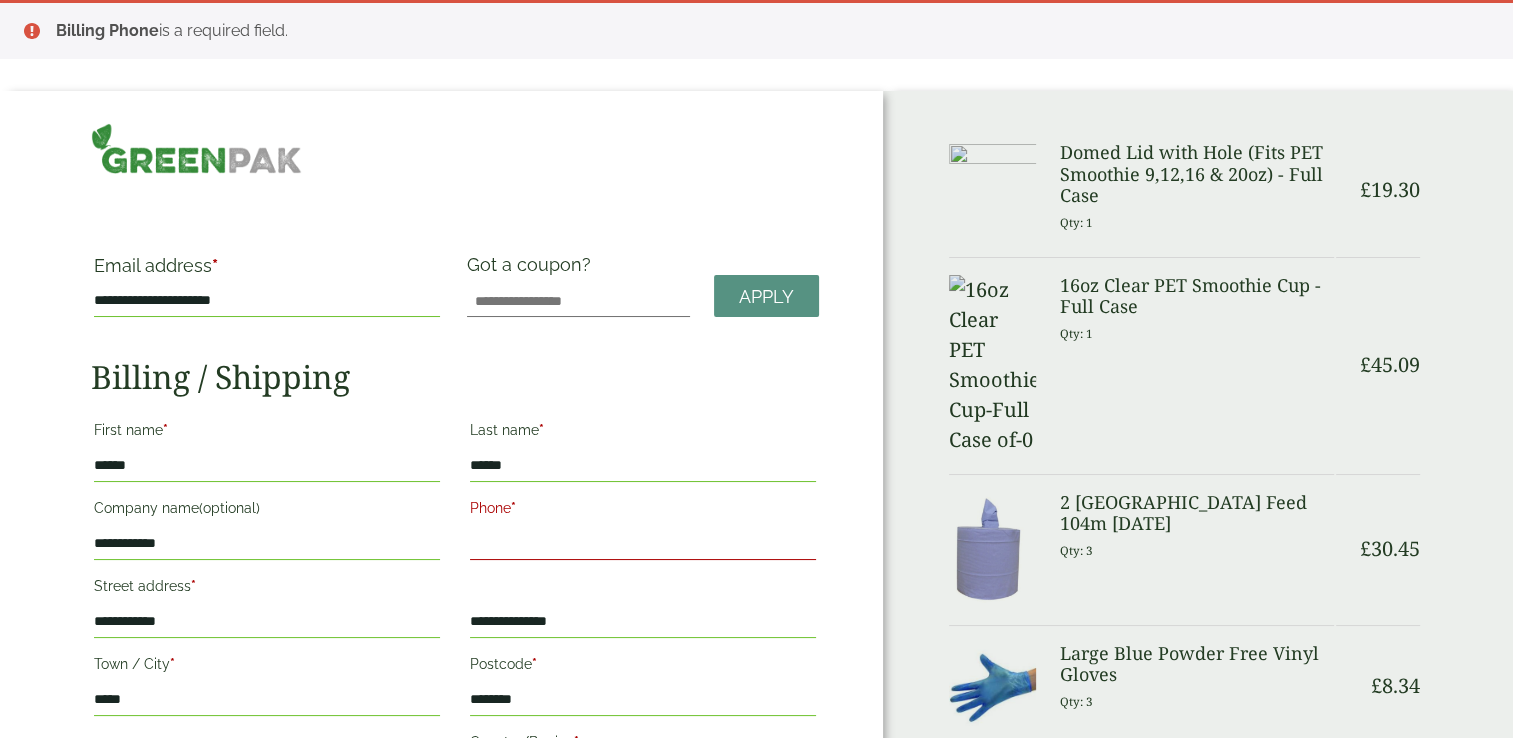 click on "Phone  *" at bounding box center [643, 544] 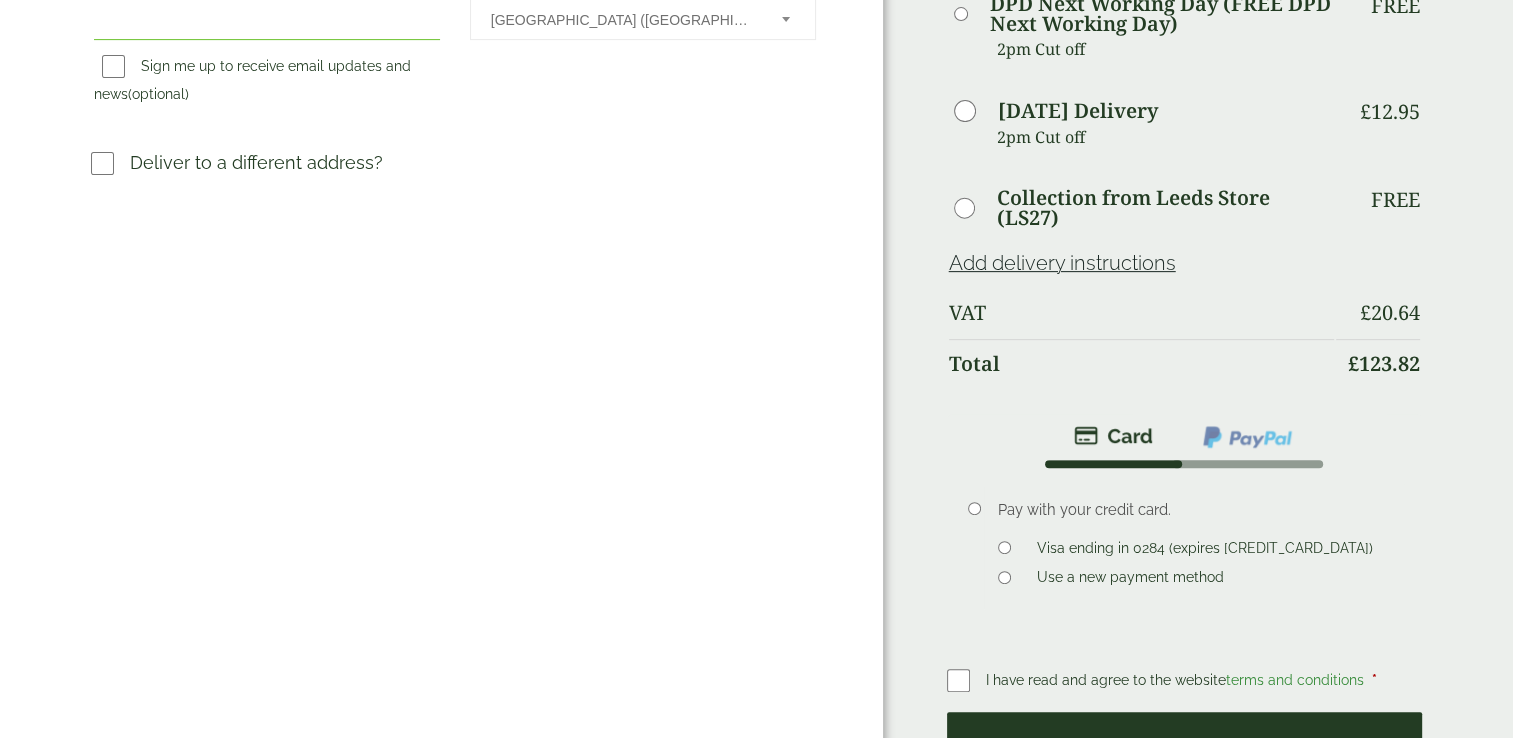 scroll, scrollTop: 812, scrollLeft: 0, axis: vertical 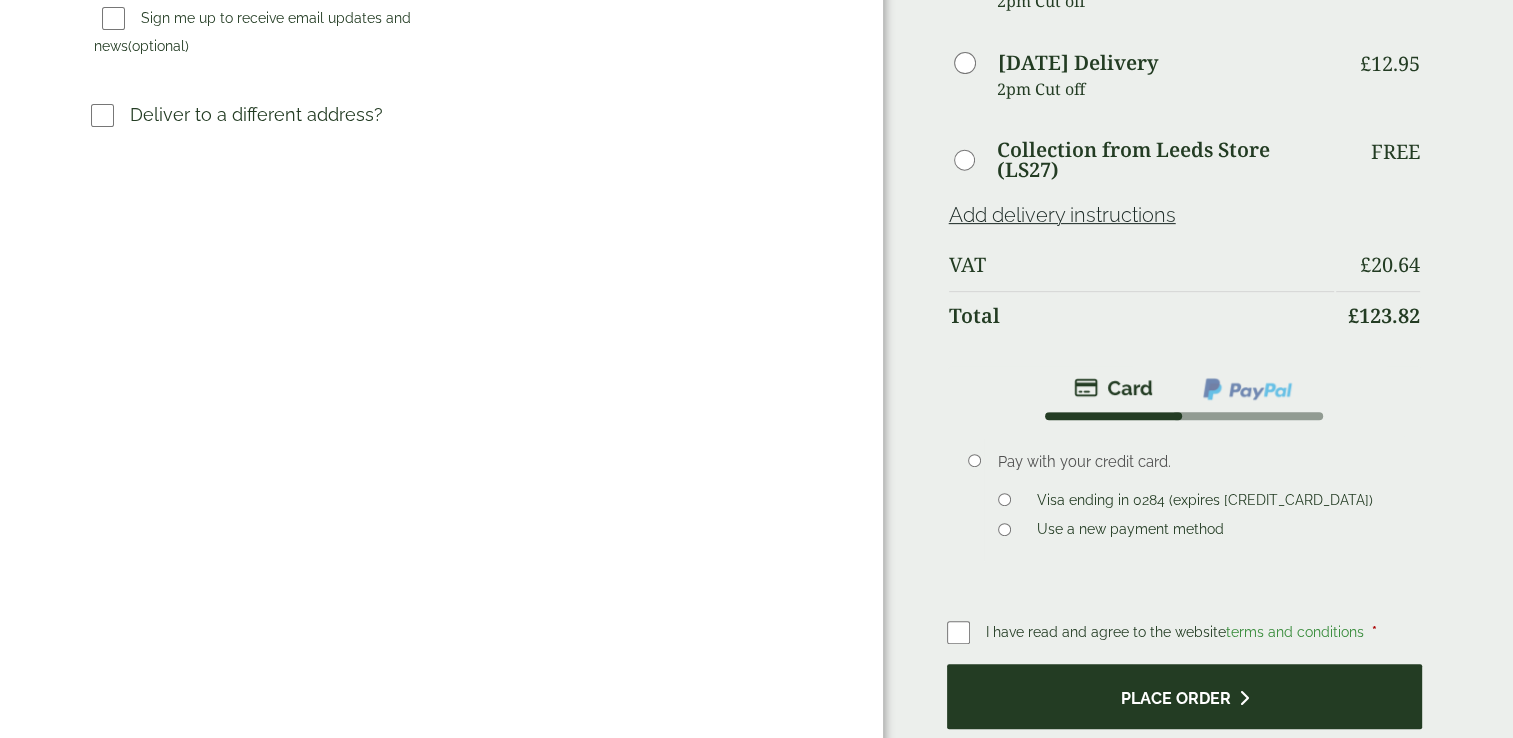click on "Place order" at bounding box center [1185, 696] 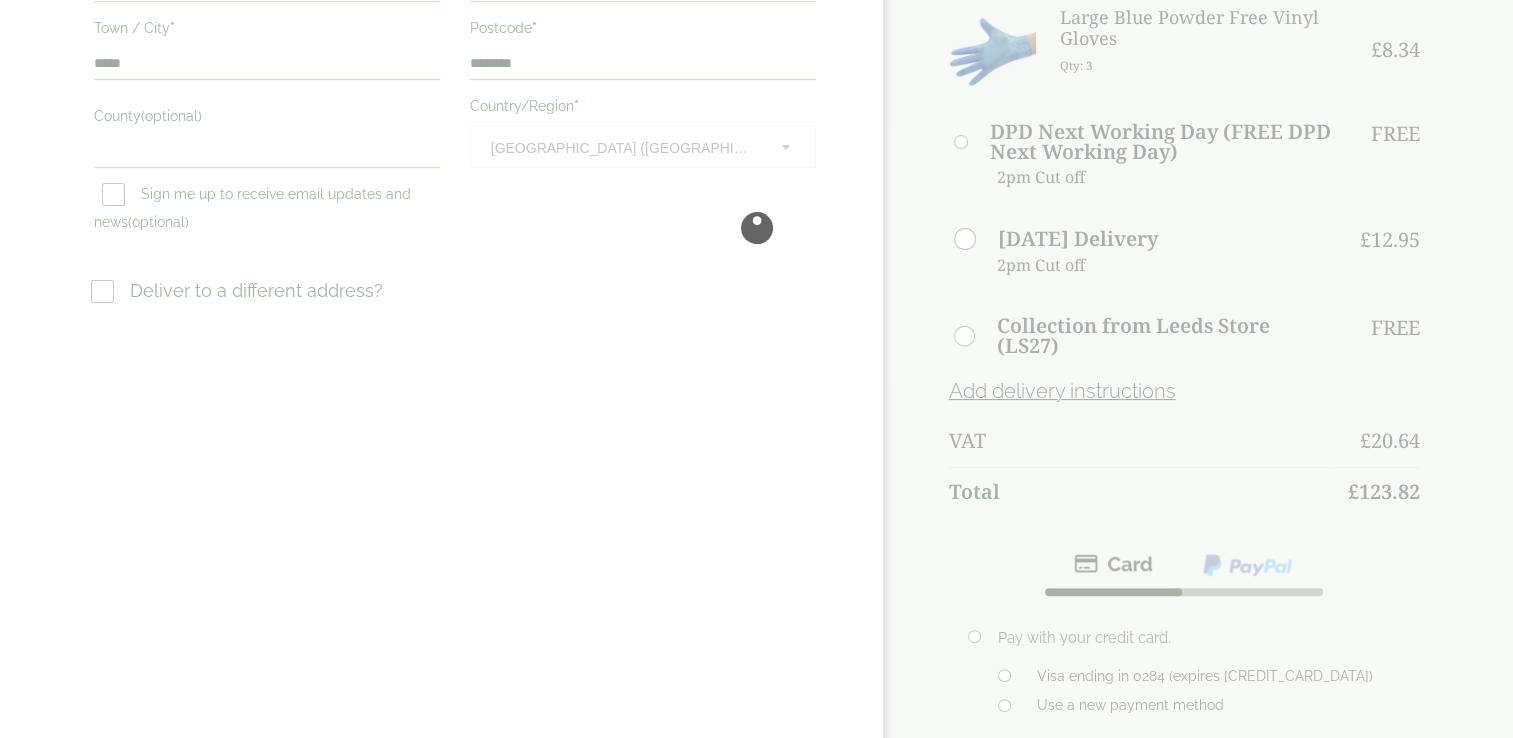 scroll, scrollTop: 612, scrollLeft: 0, axis: vertical 